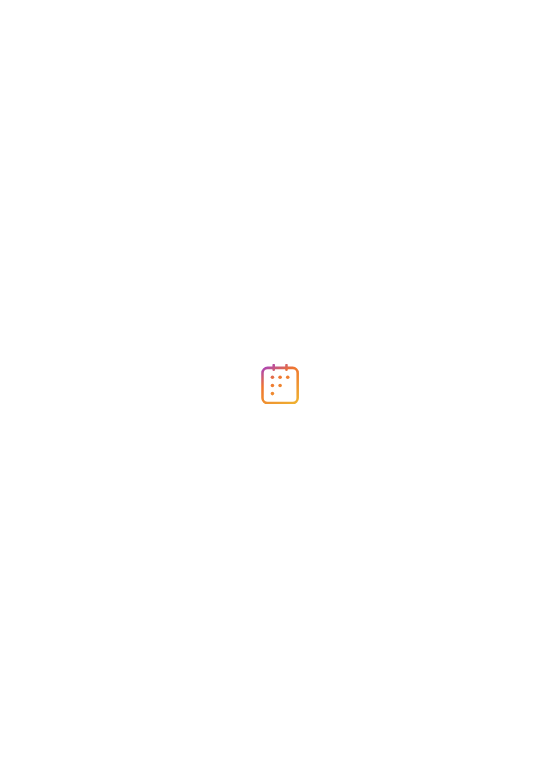 scroll, scrollTop: 0, scrollLeft: 0, axis: both 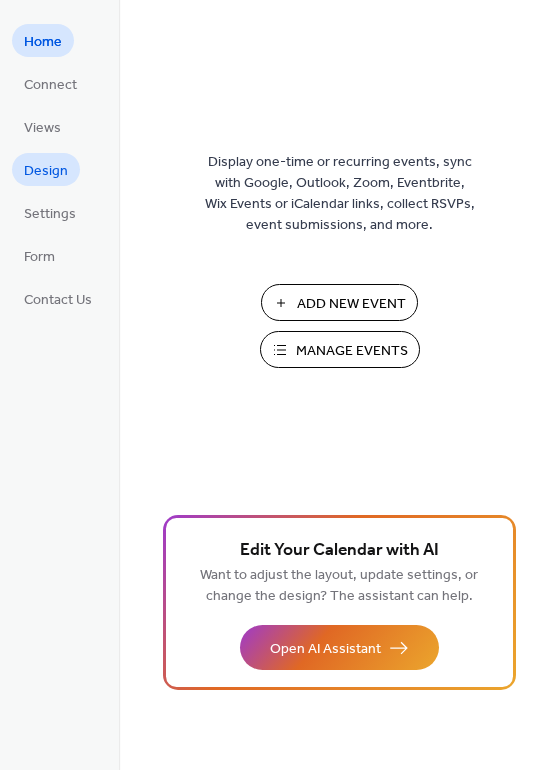 click on "Design" at bounding box center (46, 171) 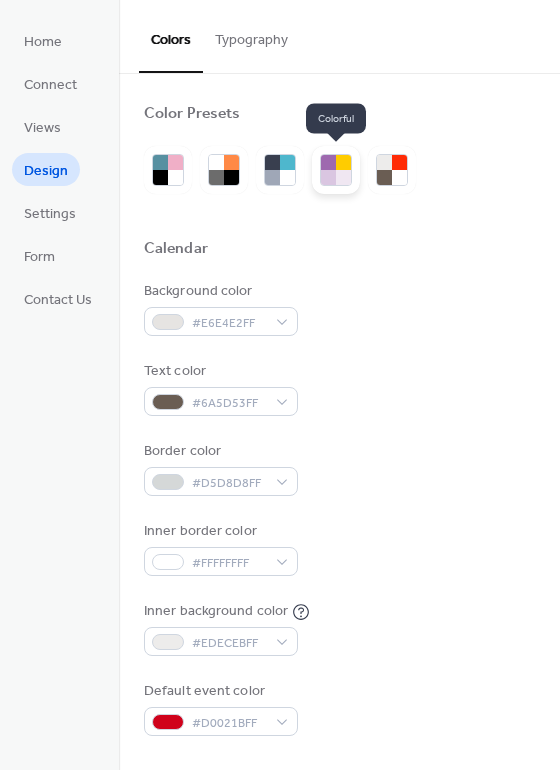 click at bounding box center (343, 177) 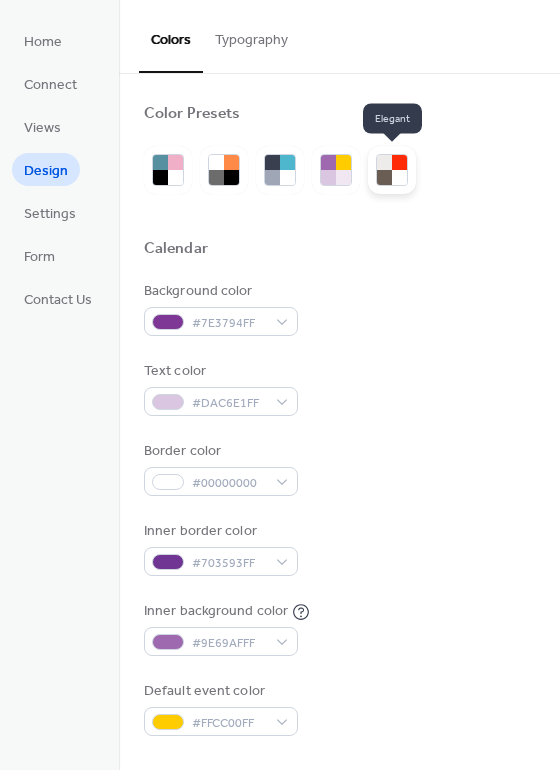 click at bounding box center (399, 177) 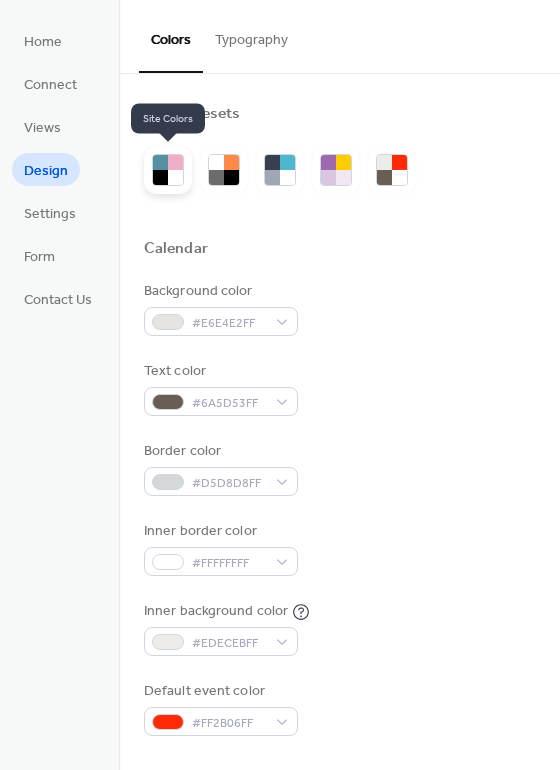 click at bounding box center [175, 177] 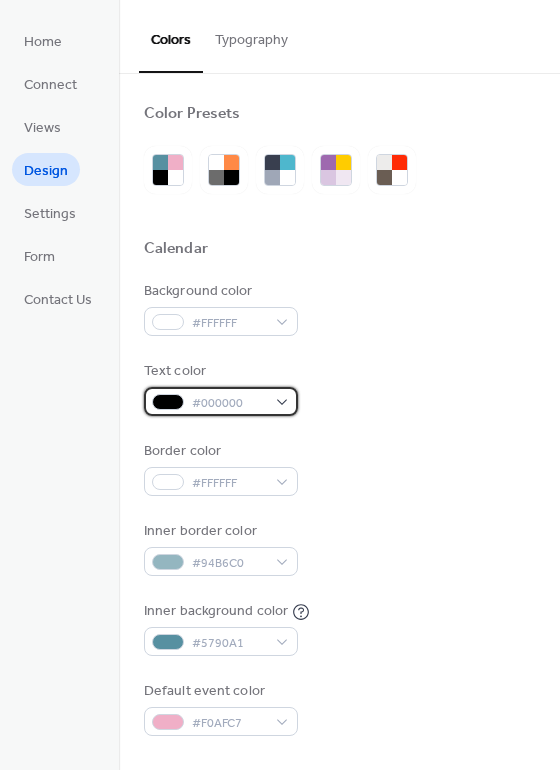 click on "#000000" at bounding box center [229, 403] 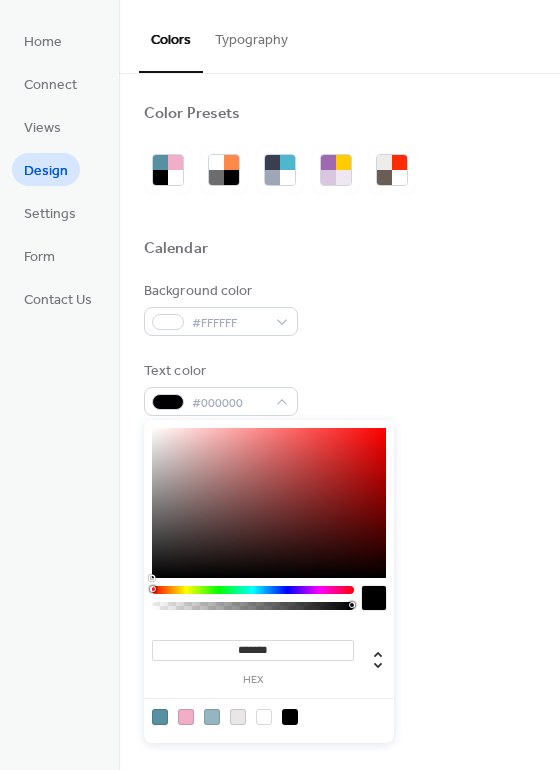 click on "Background color #FFFFFF" at bounding box center [339, 308] 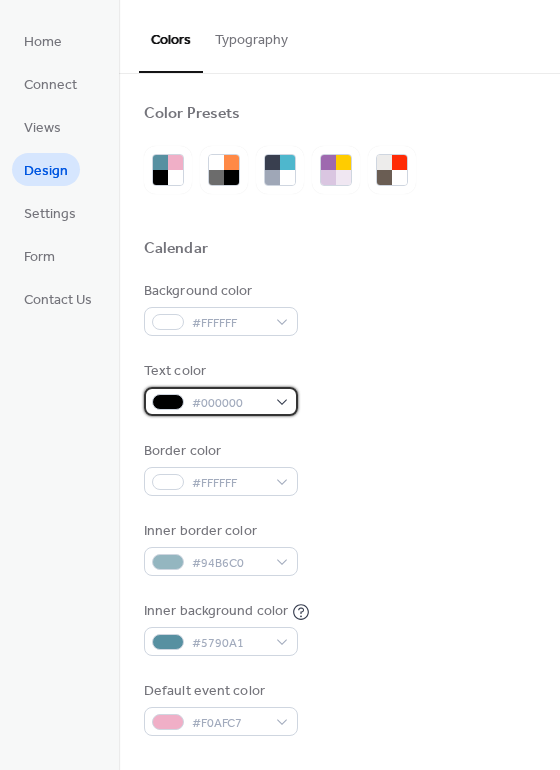 click on "#000000" at bounding box center (229, 403) 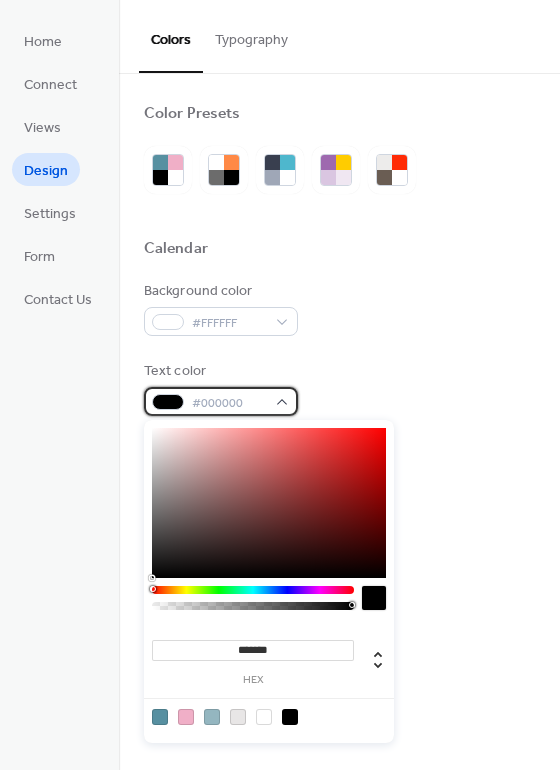 click on "#000000" at bounding box center [229, 403] 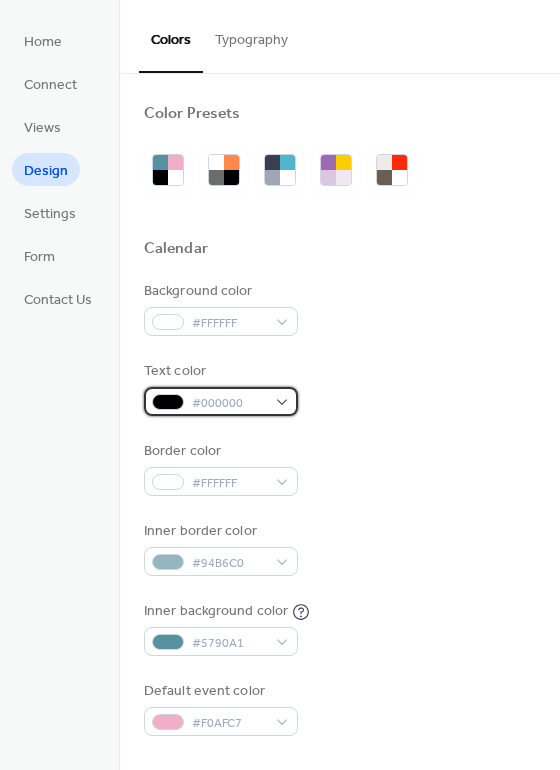 click on "#000000" at bounding box center (229, 403) 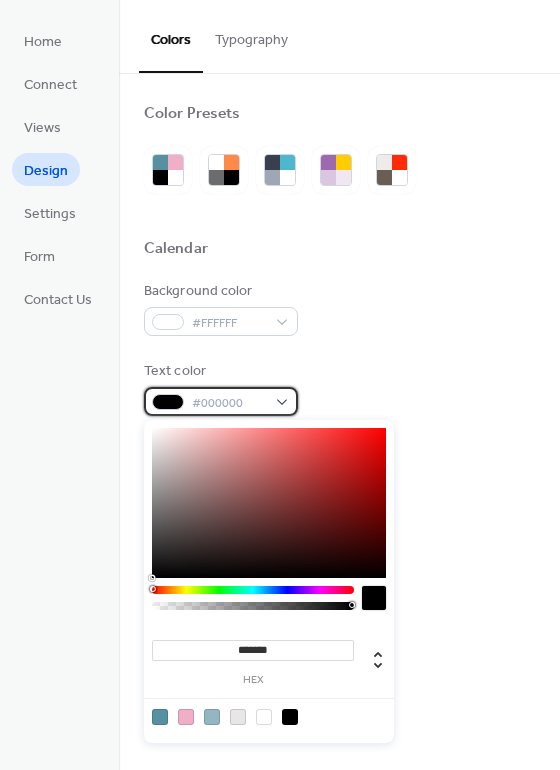 click on "#000000" at bounding box center (229, 403) 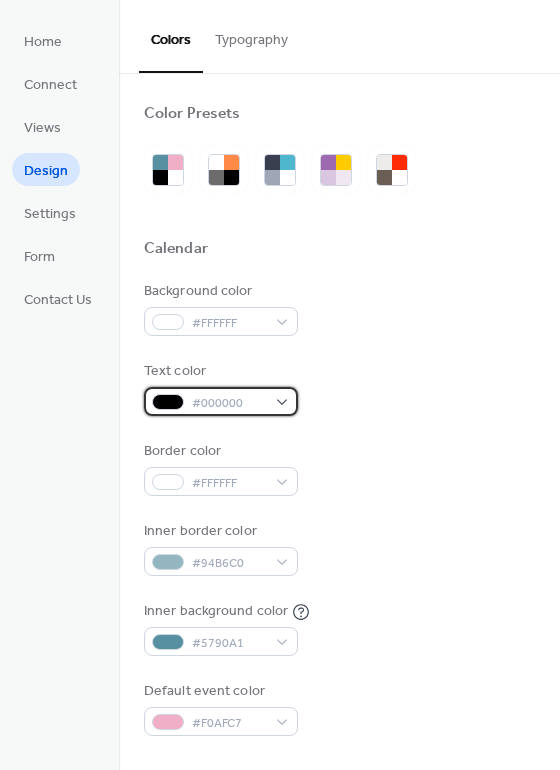 click on "#000000" at bounding box center [229, 403] 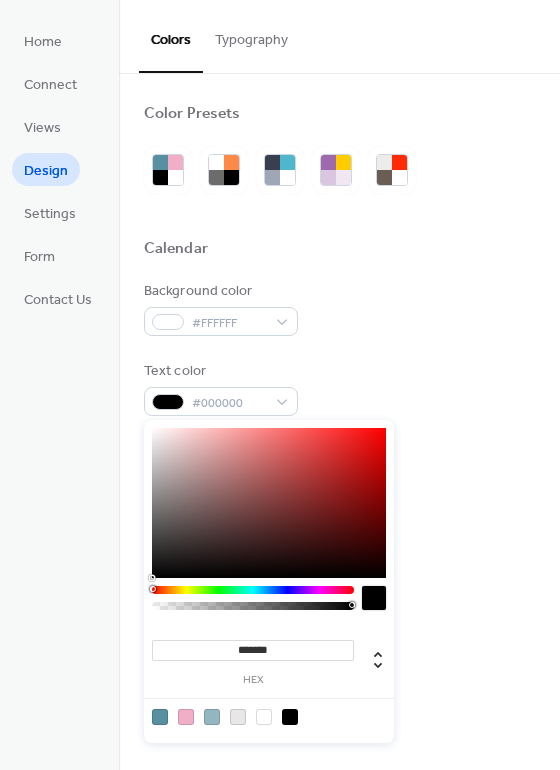 click on "*******" at bounding box center (253, 650) 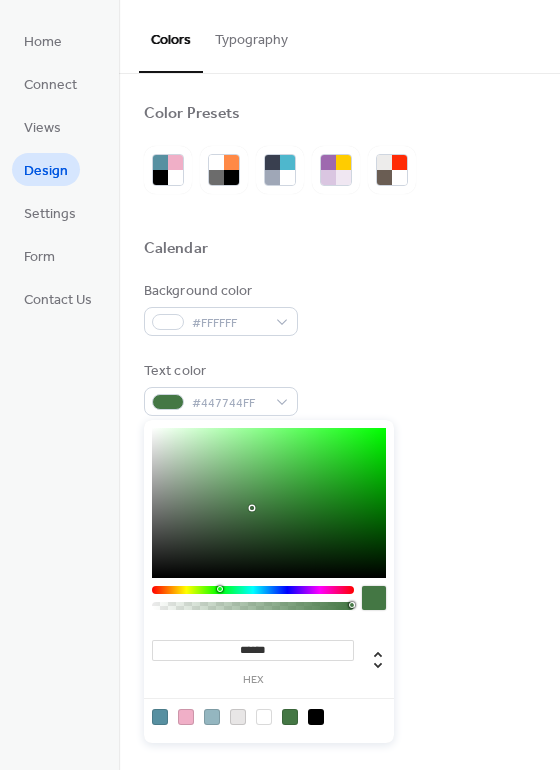 type on "*******" 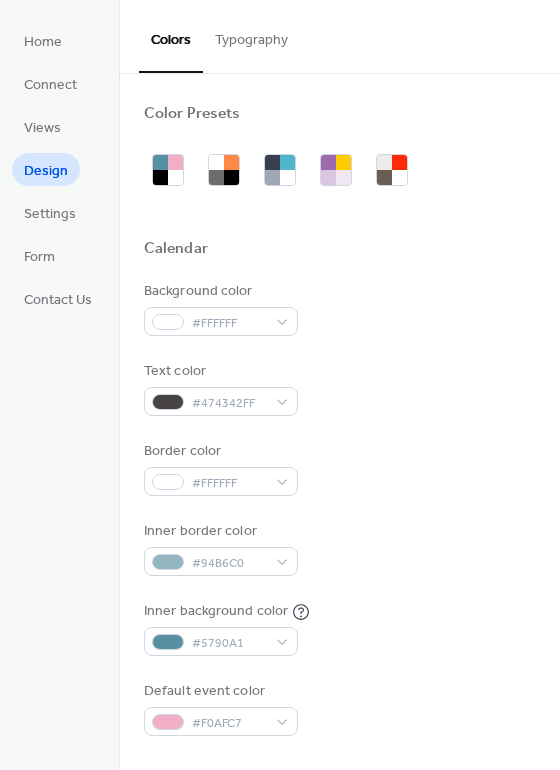click on "Background color #FFFFFF Text color #474342FF Border color #FFFFFF Inner border color #94B6C0 Inner background color #5790A1 Default event color #F0AFC7" at bounding box center [339, 508] 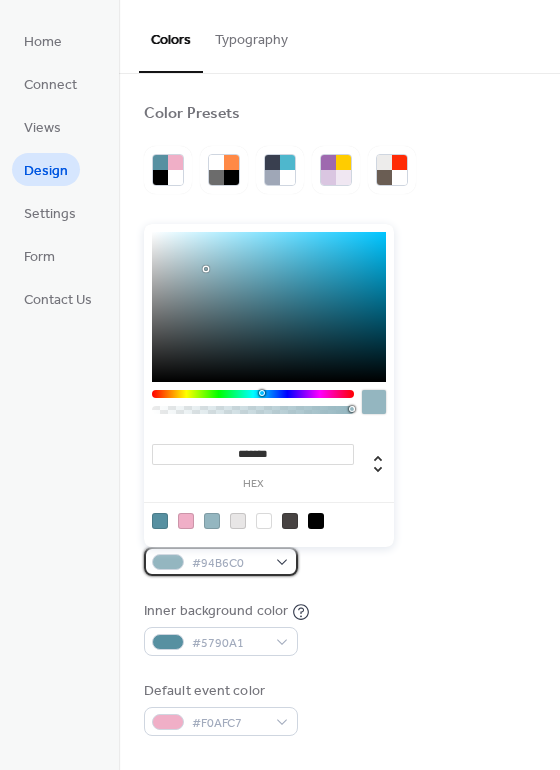 click on "#94B6C0" at bounding box center [229, 563] 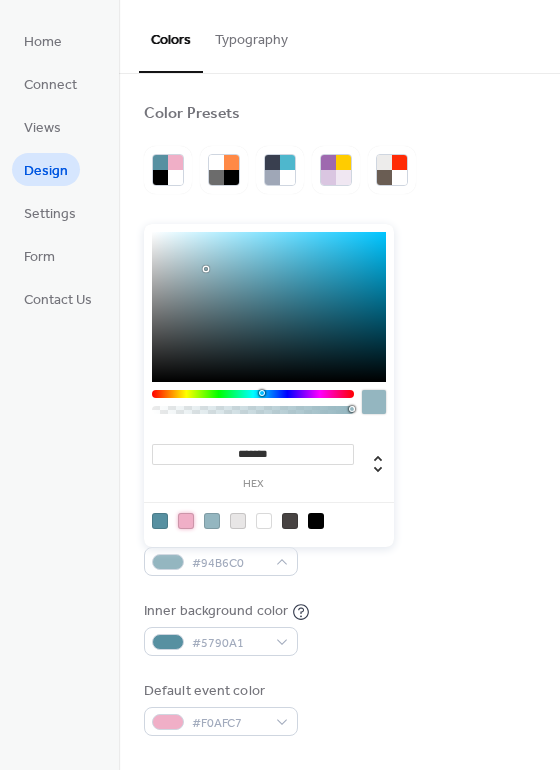 click at bounding box center [186, 521] 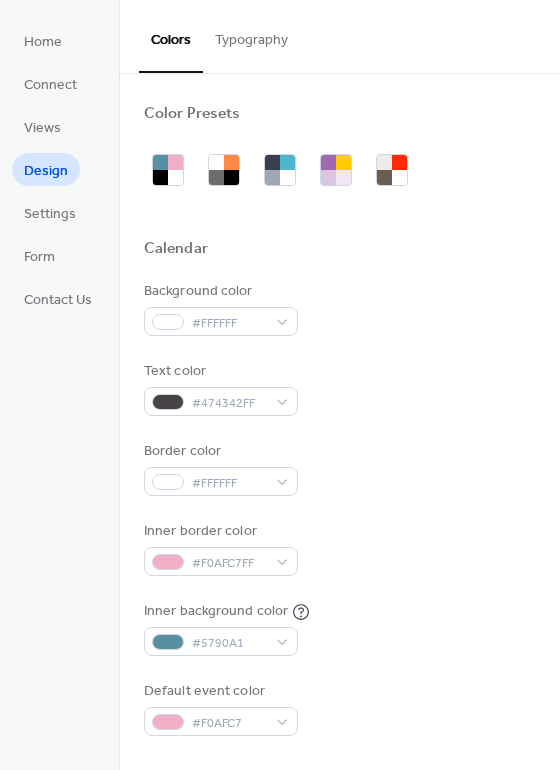click on "Background color #FFFFFF Text color #474342FF Border color #FFFFFF Inner border color #F0AFC7FF Inner background color #5790A1 Default event color #F0AFC7" at bounding box center [339, 508] 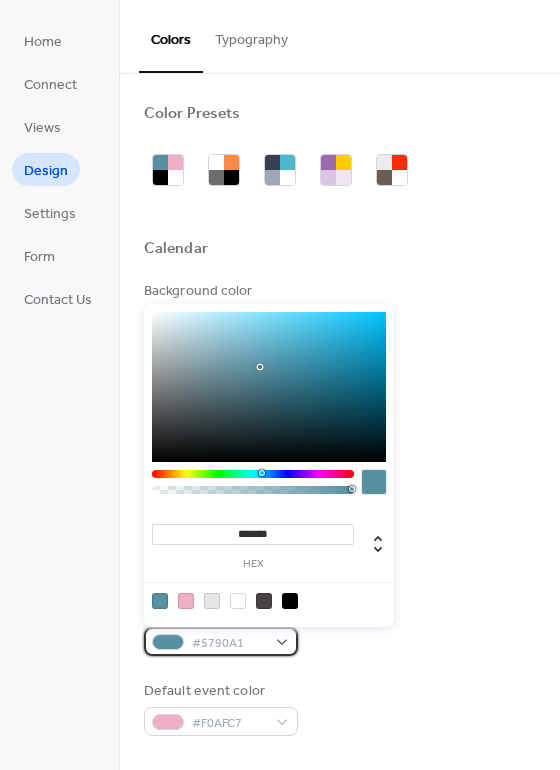 click on "#5790A1" at bounding box center [229, 643] 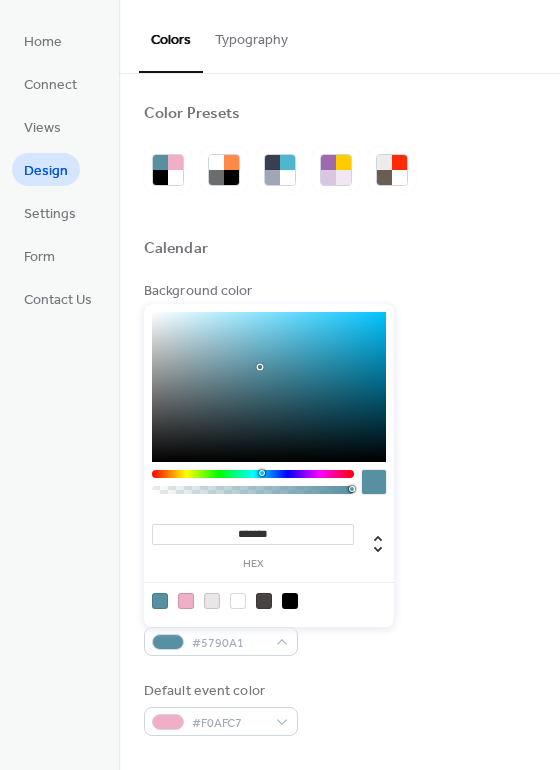 click on "*******" at bounding box center [253, 534] 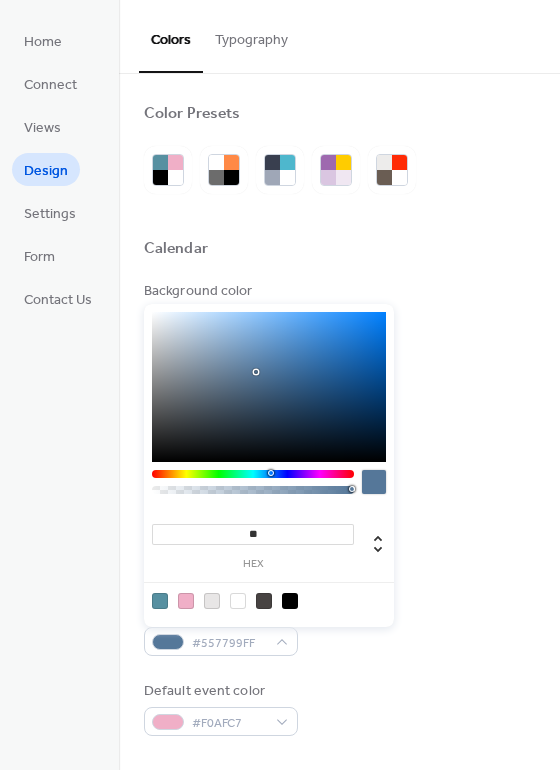 type on "*" 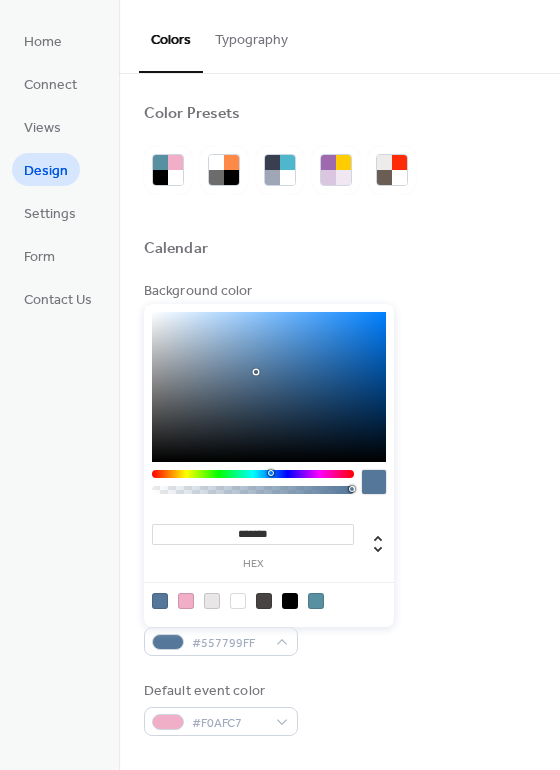 click at bounding box center [238, 601] 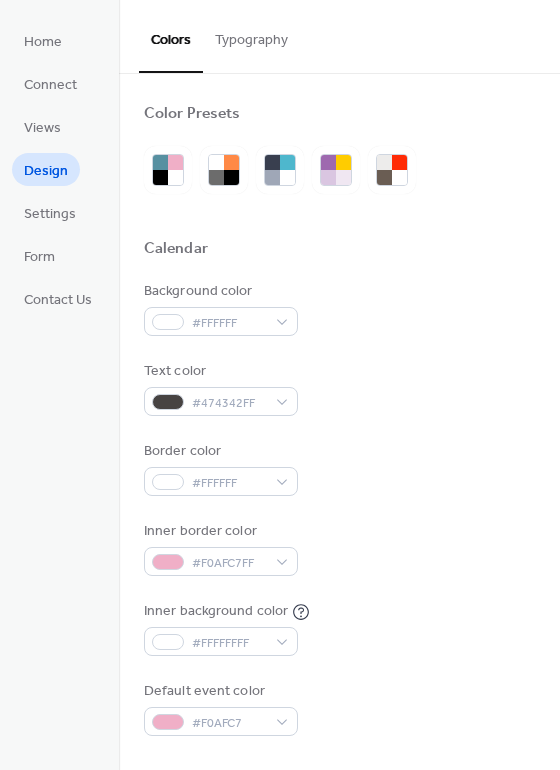 click on "Inner border color #F0AFC7FF" at bounding box center [339, 548] 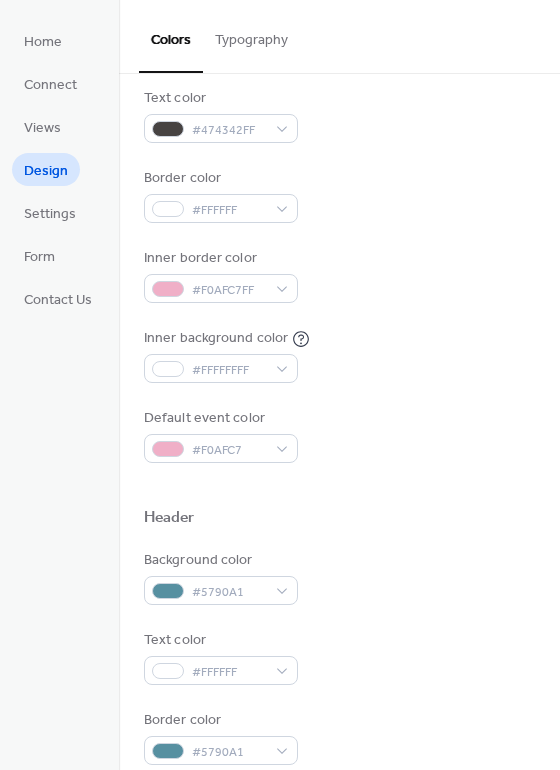 scroll, scrollTop: 274, scrollLeft: 0, axis: vertical 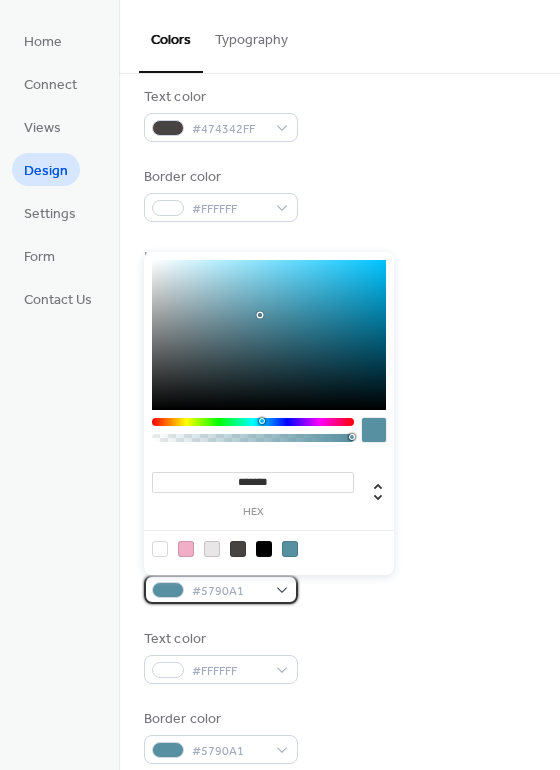 click on "#5790A1" at bounding box center [221, 589] 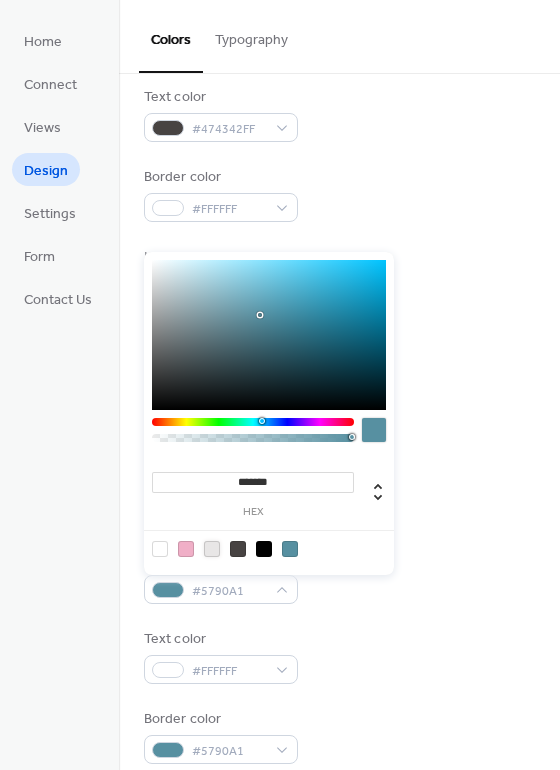 click at bounding box center [212, 549] 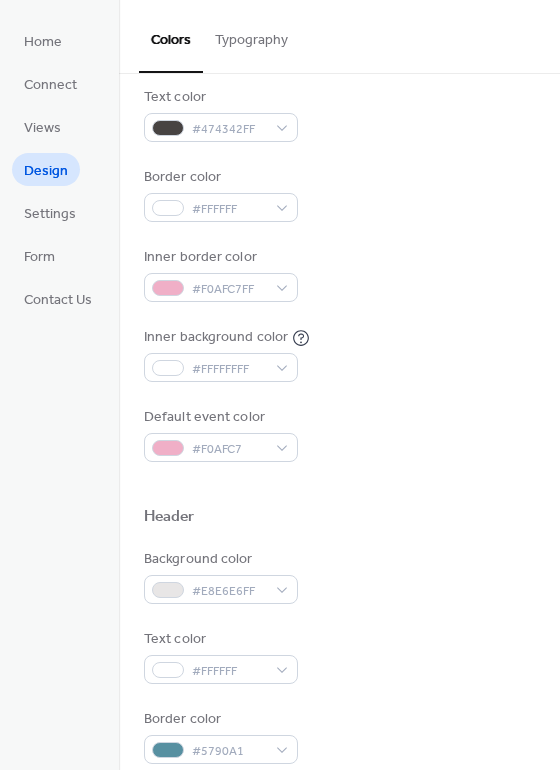 click on "Text color #FFFFFF" at bounding box center [339, 656] 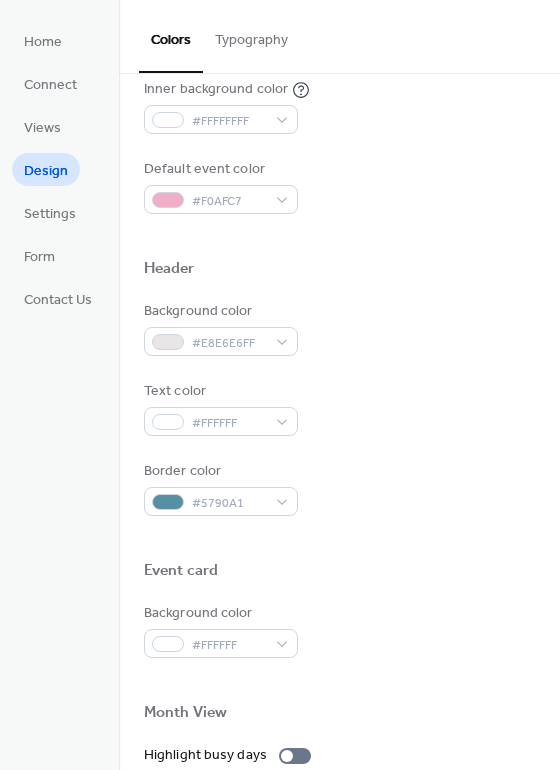 scroll, scrollTop: 523, scrollLeft: 0, axis: vertical 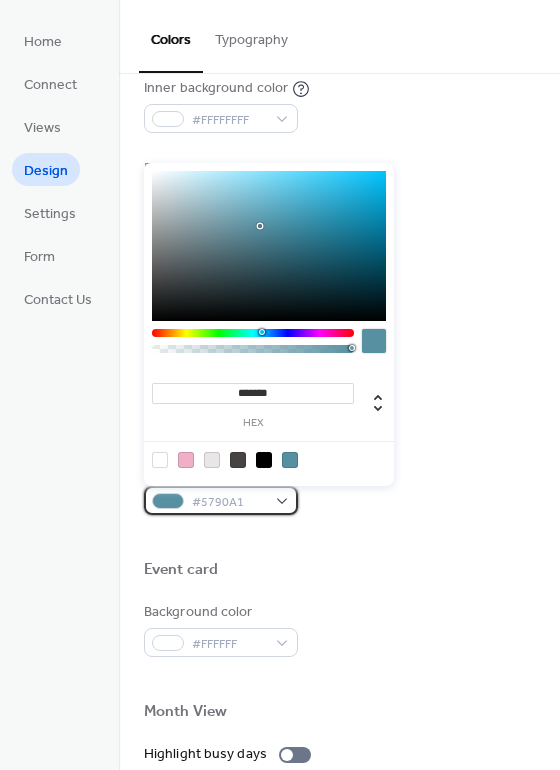 click on "#5790A1" at bounding box center (229, 502) 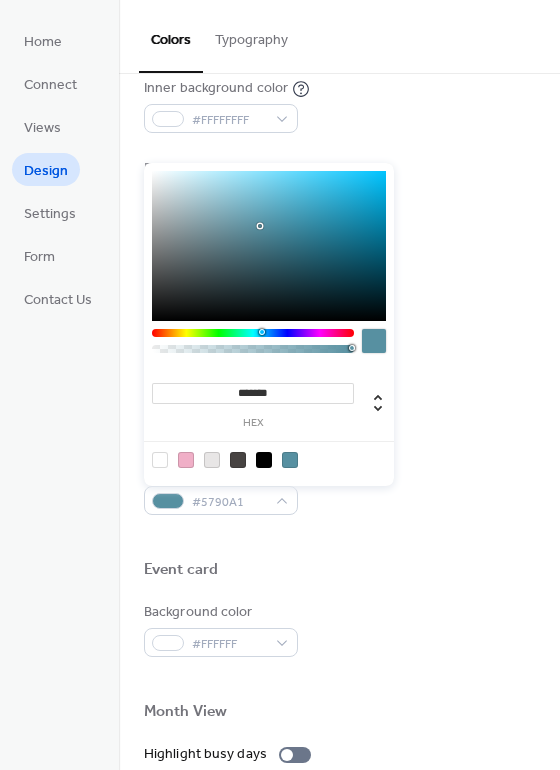 click at bounding box center [160, 460] 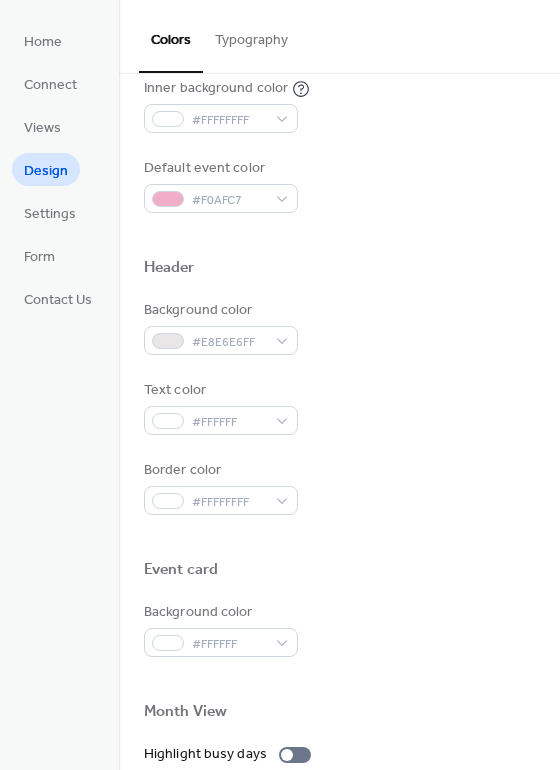 click on "Event card" at bounding box center (339, 573) 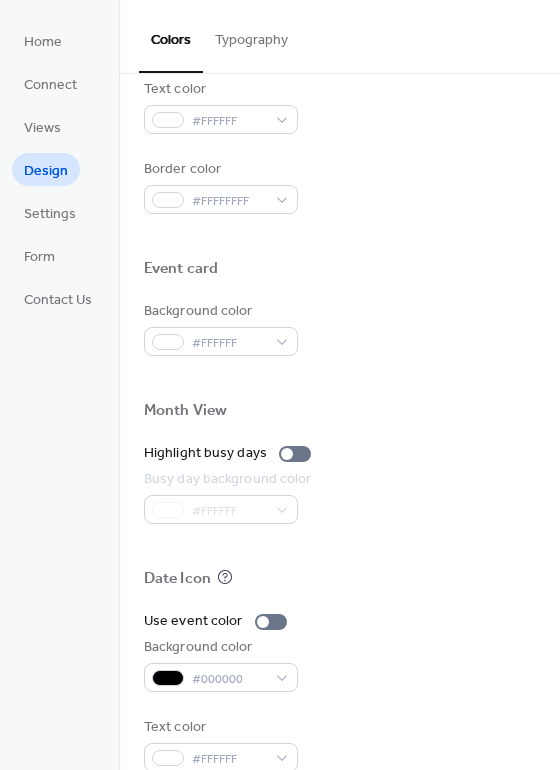scroll, scrollTop: 856, scrollLeft: 0, axis: vertical 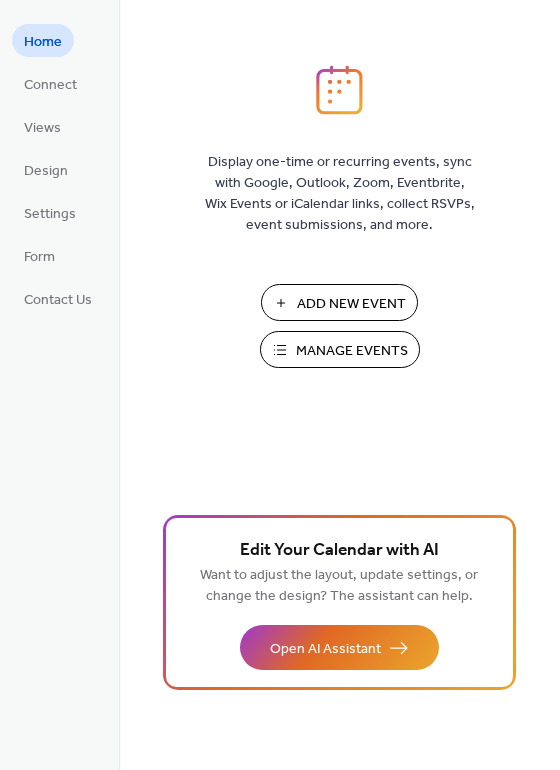 click on "Manage Events" at bounding box center [352, 351] 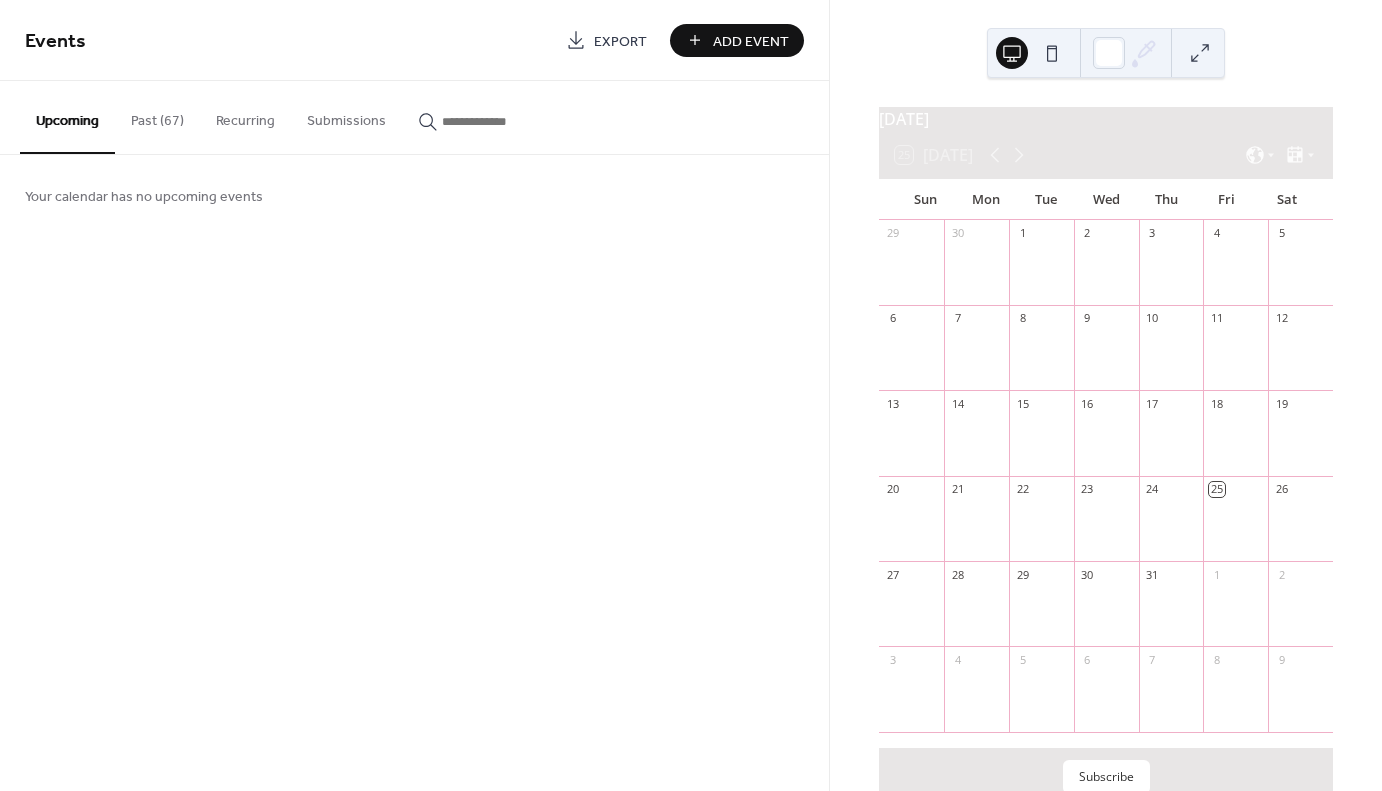 scroll, scrollTop: 0, scrollLeft: 0, axis: both 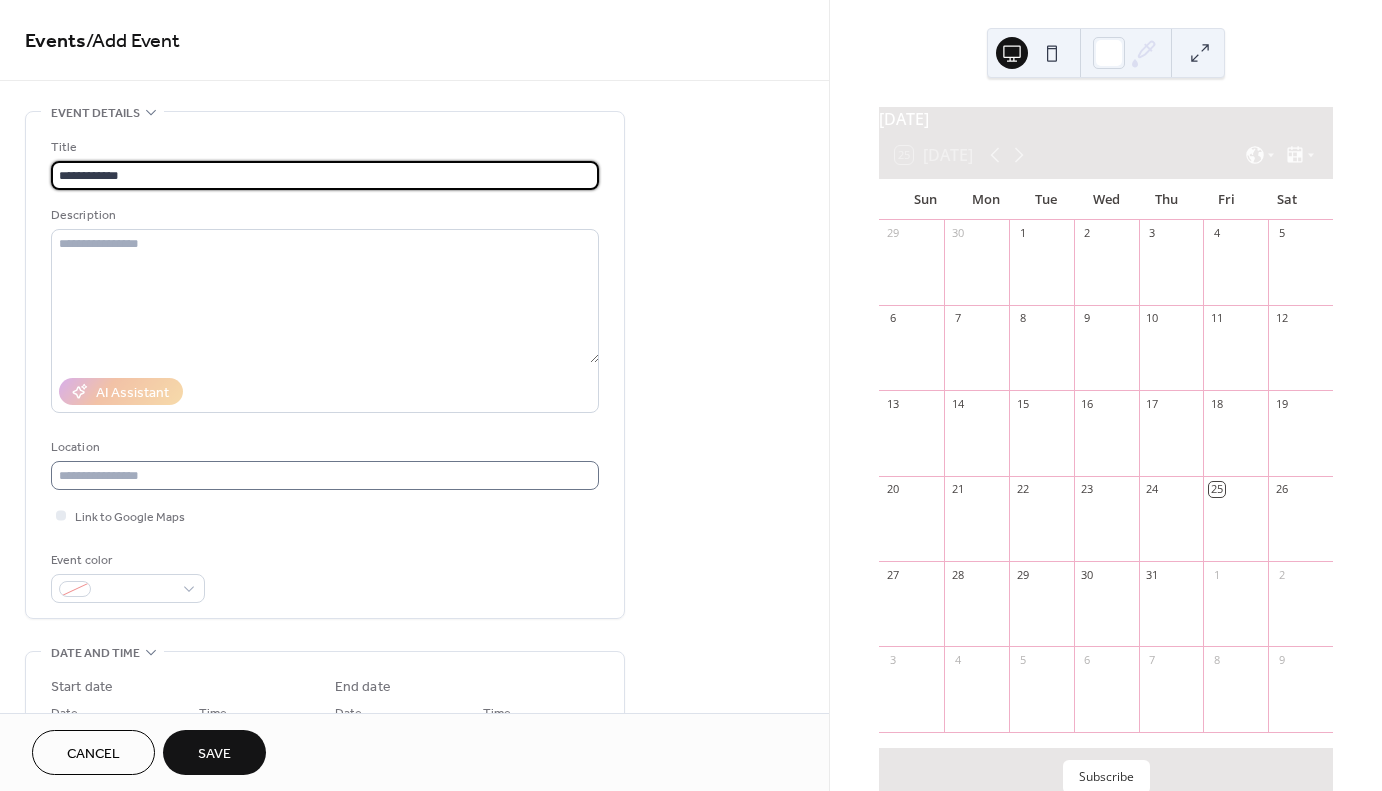 type on "**********" 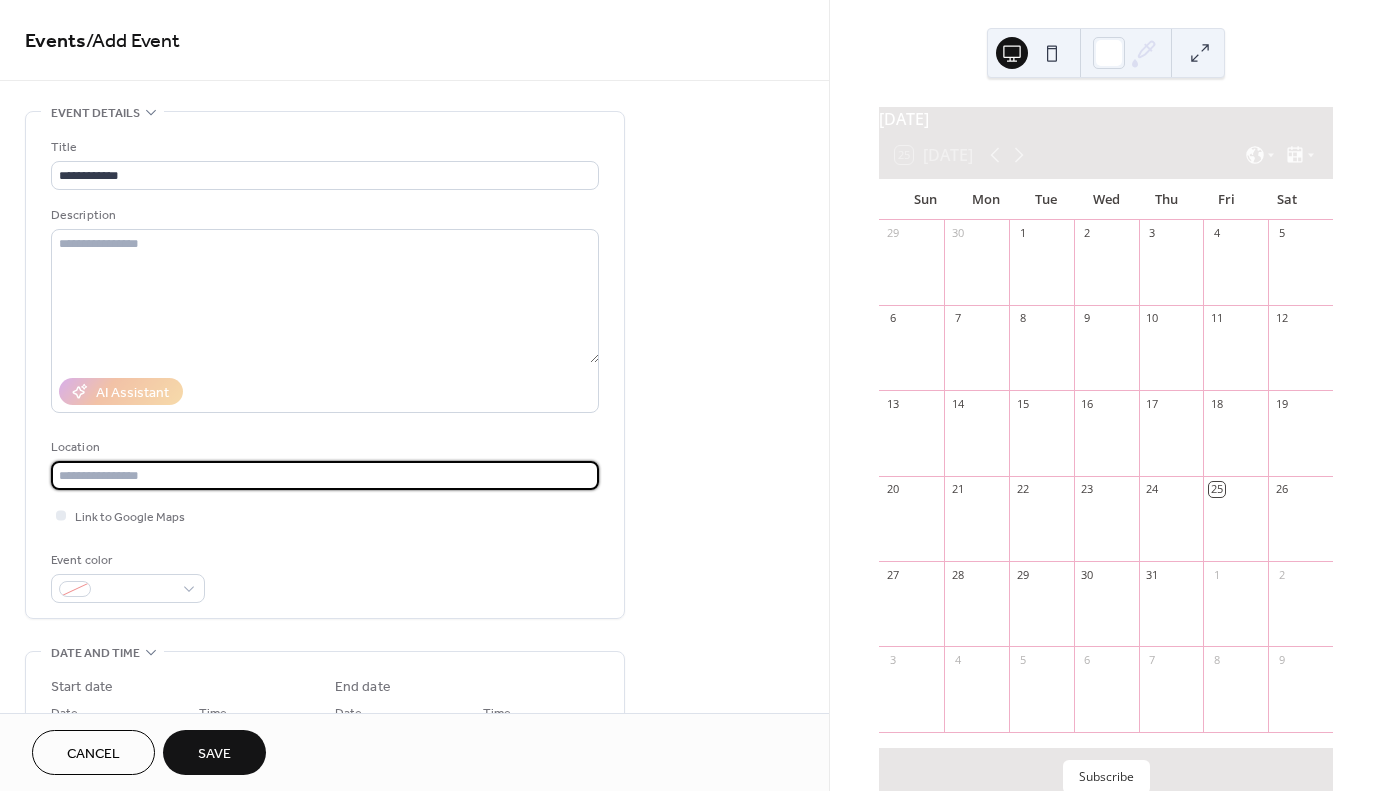 click at bounding box center (325, 475) 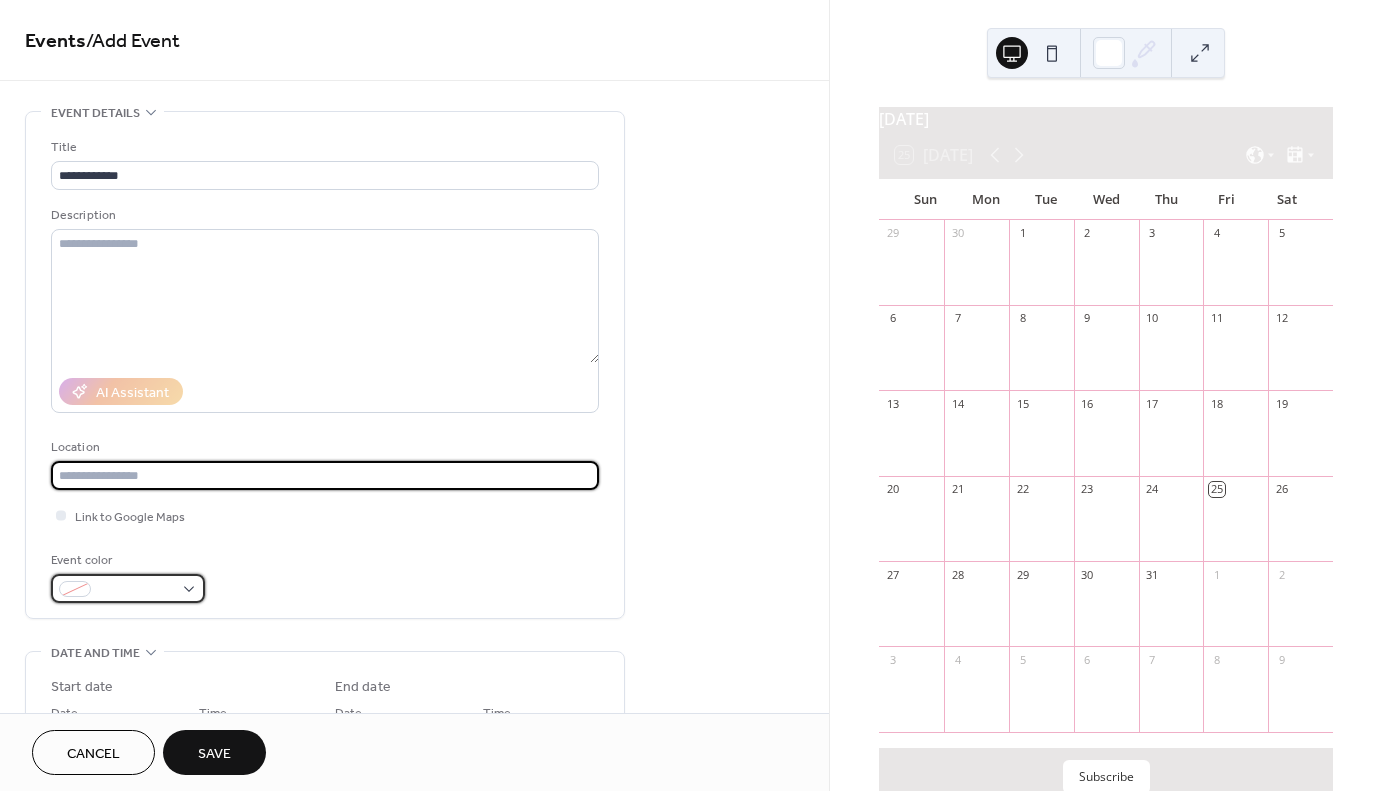 click at bounding box center [136, 590] 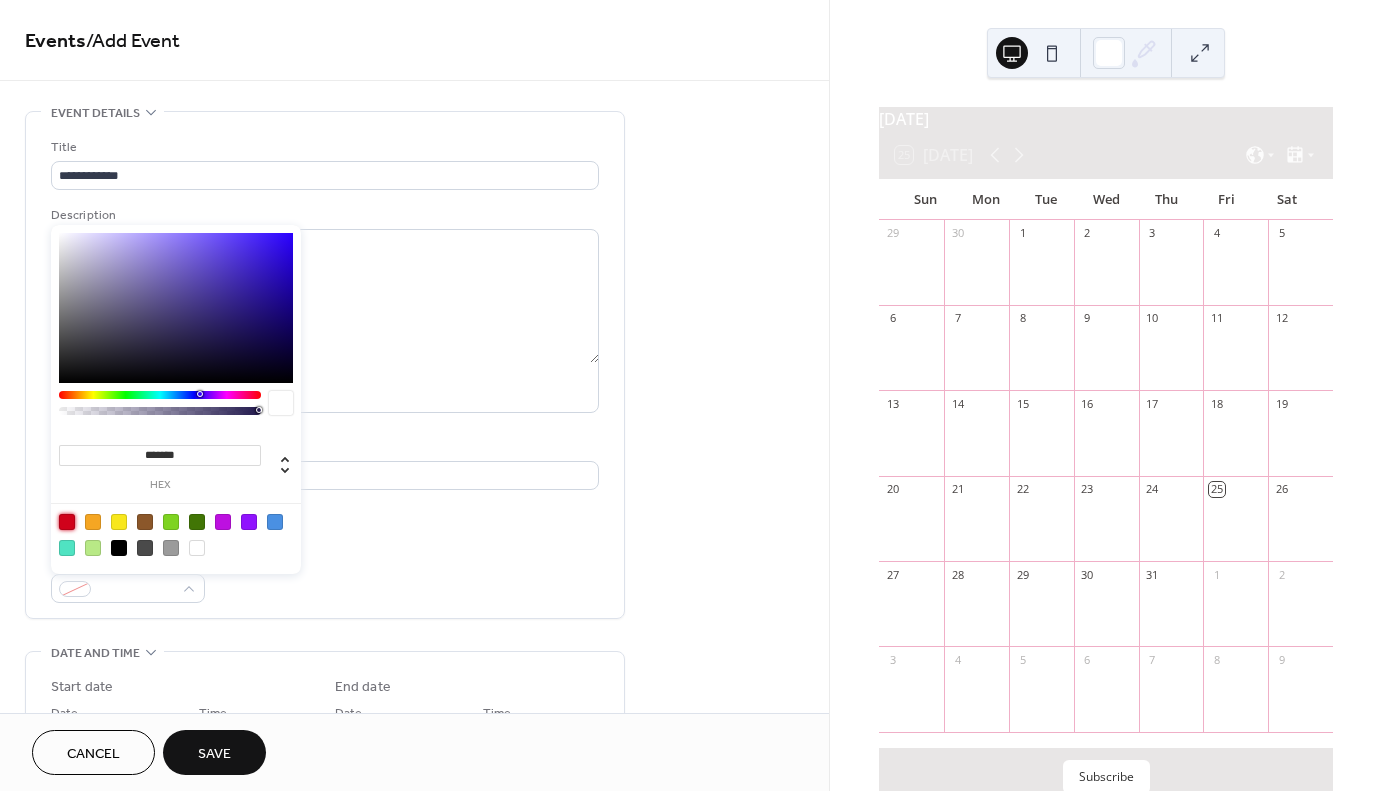 click at bounding box center (67, 522) 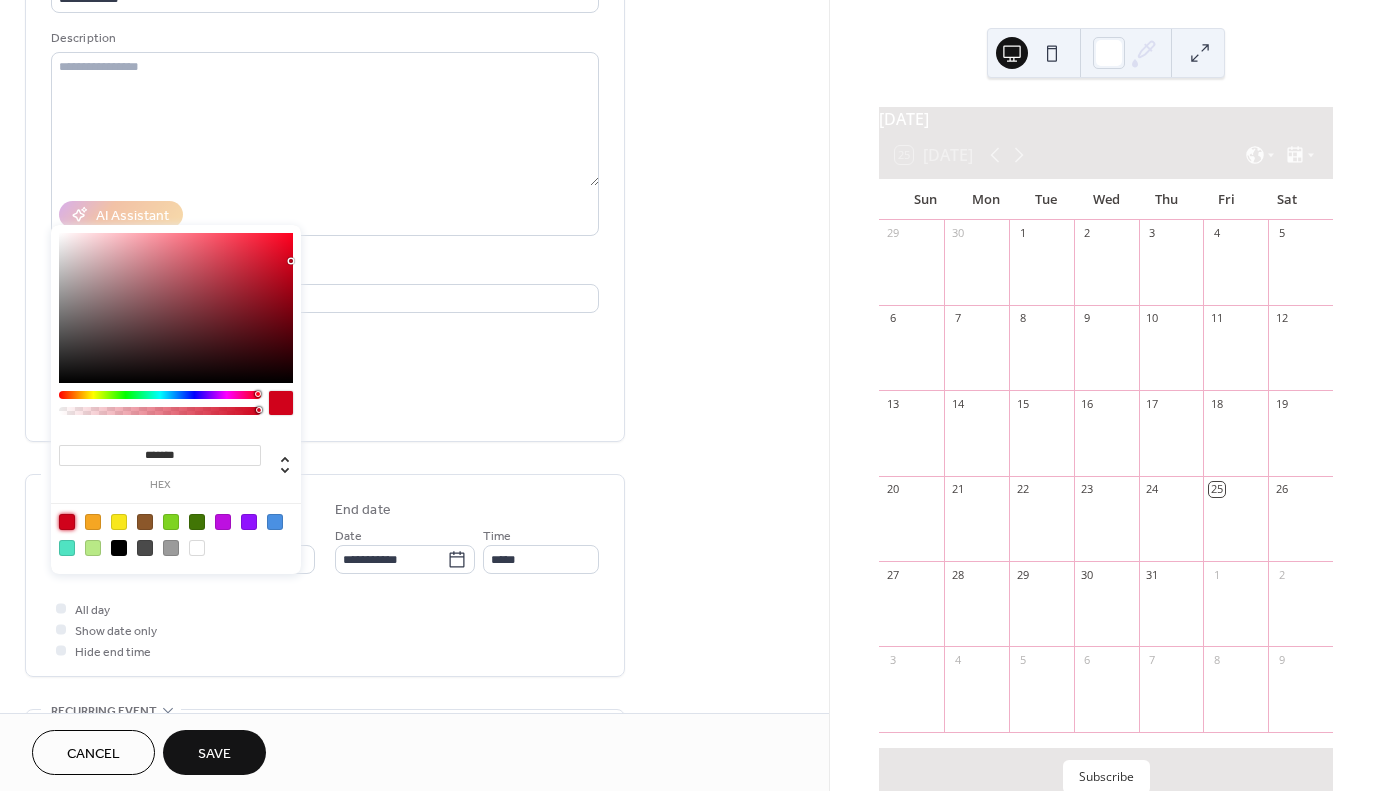 scroll, scrollTop: 214, scrollLeft: 0, axis: vertical 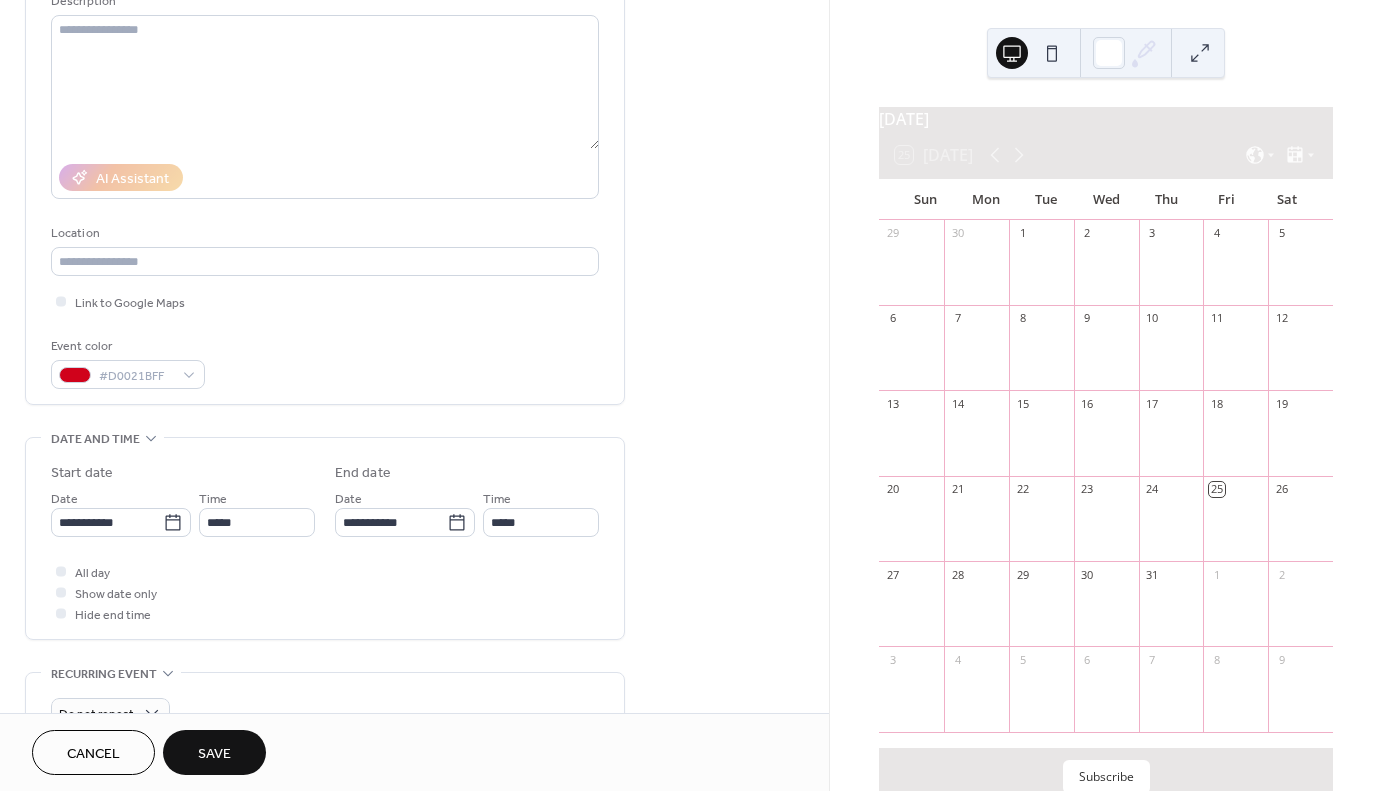 click on "All day Show date only Hide end time" at bounding box center [325, 592] 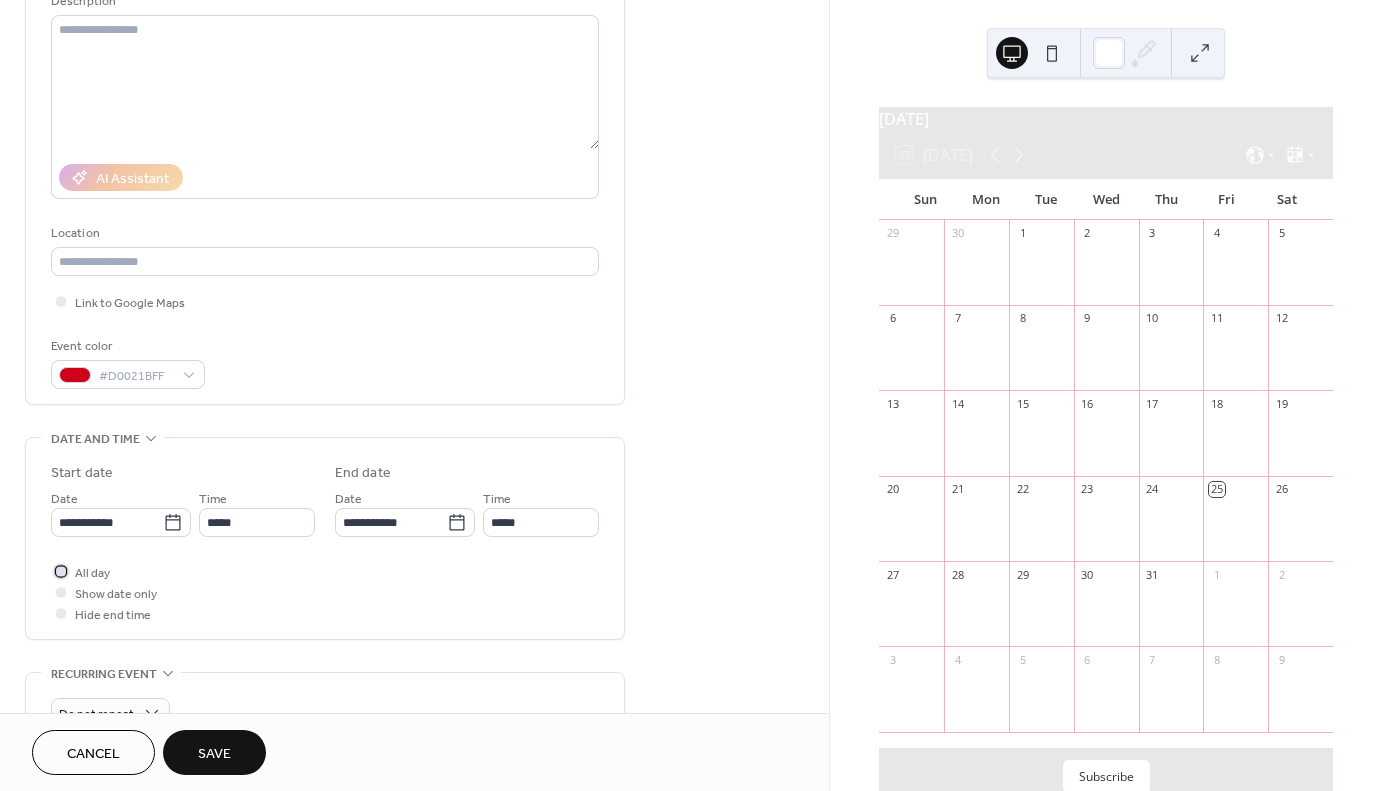 click at bounding box center (61, 571) 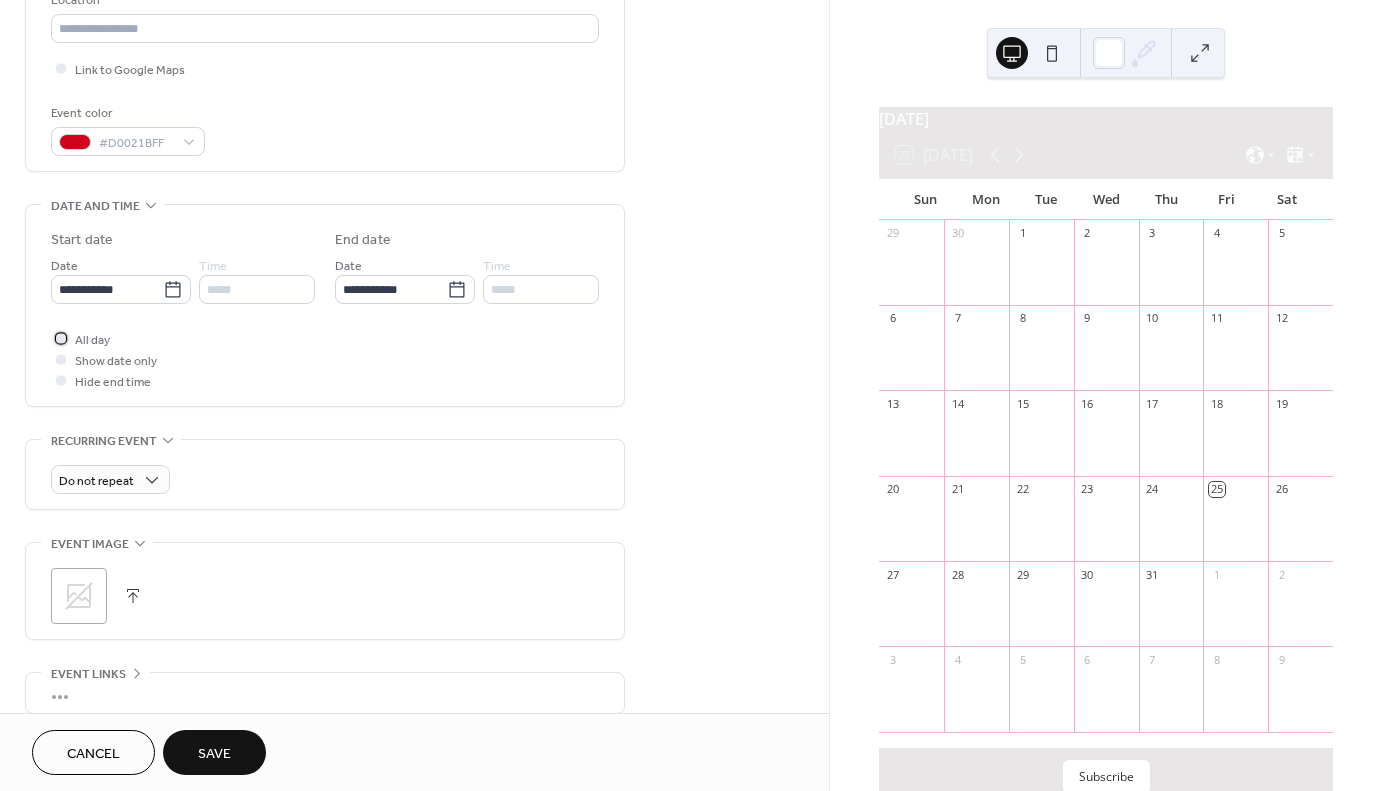 scroll, scrollTop: 616, scrollLeft: 0, axis: vertical 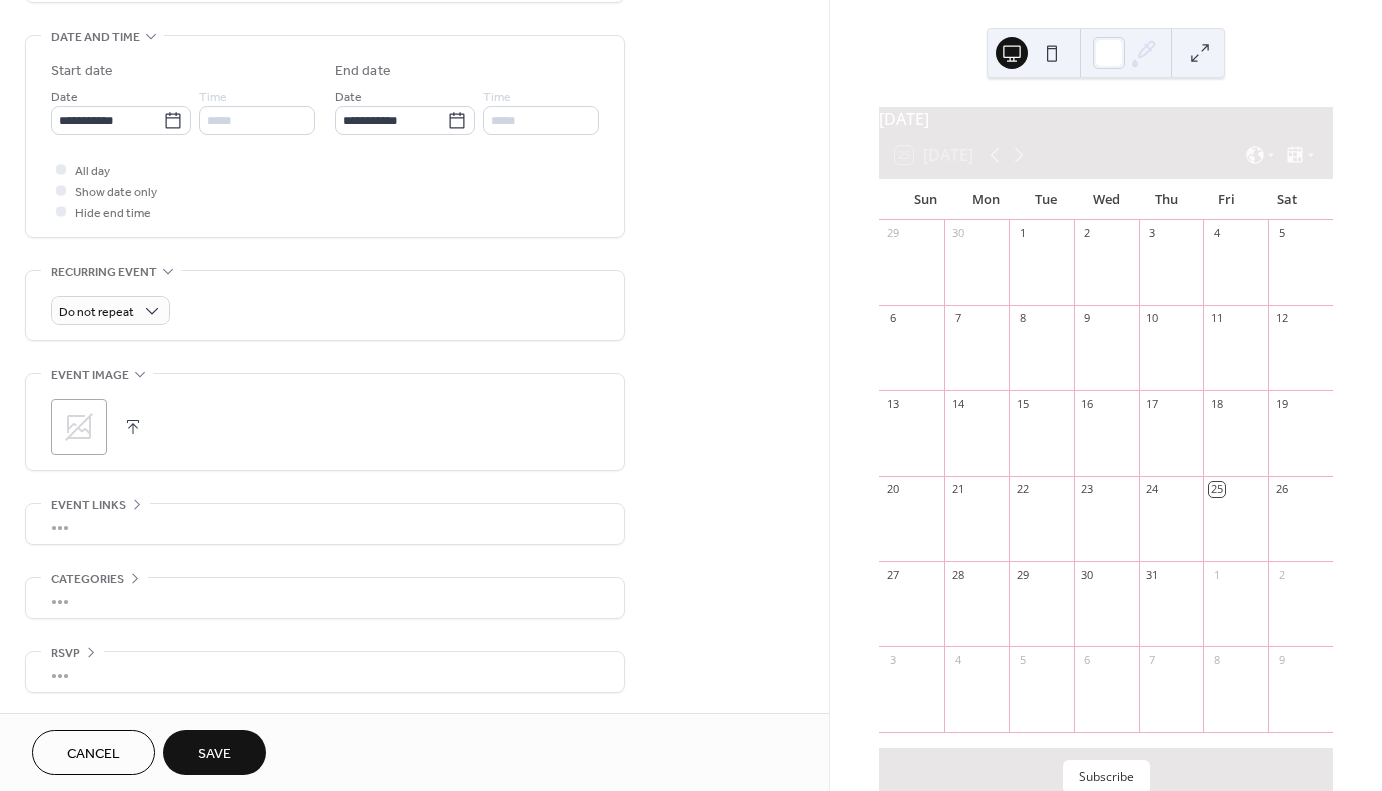 click on "Save" at bounding box center [214, 754] 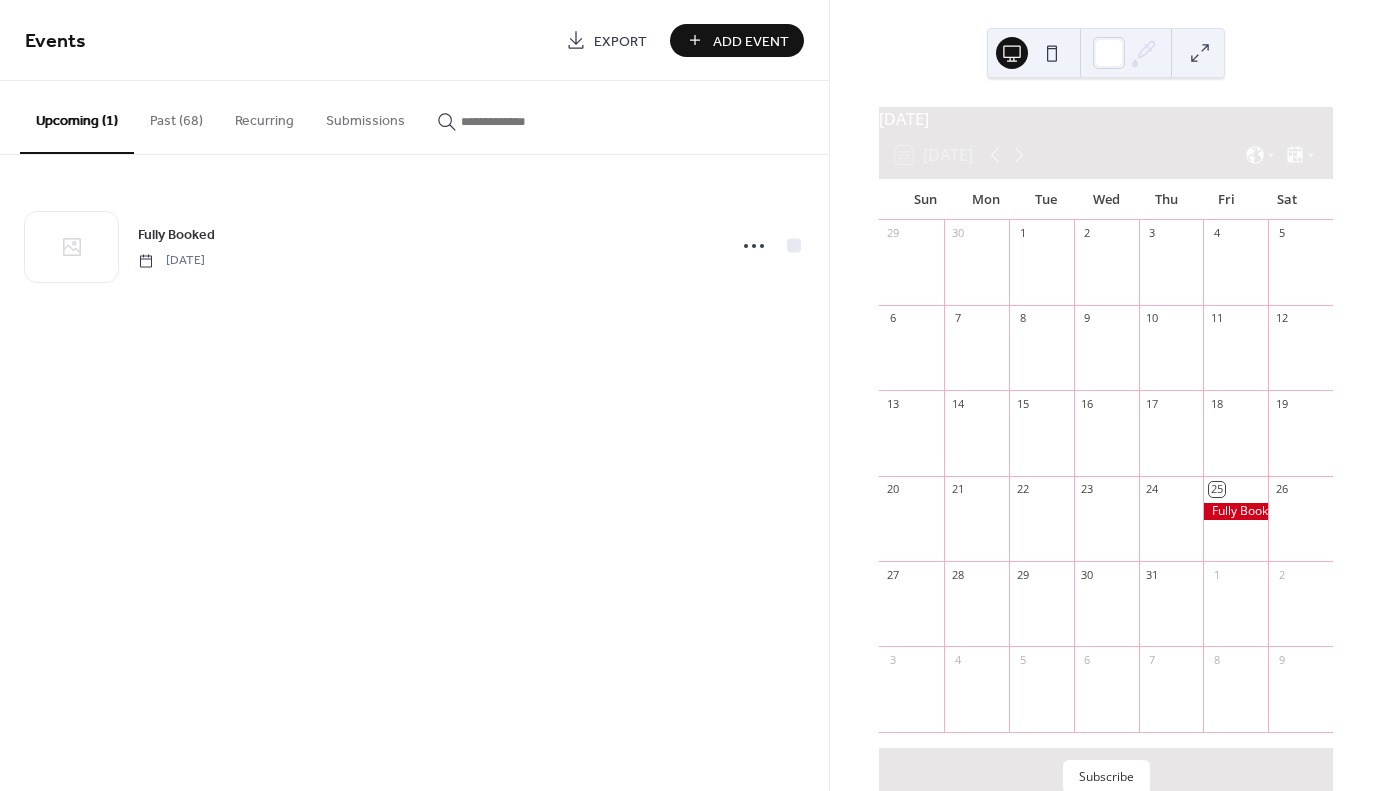 click on "Add Event" at bounding box center (751, 41) 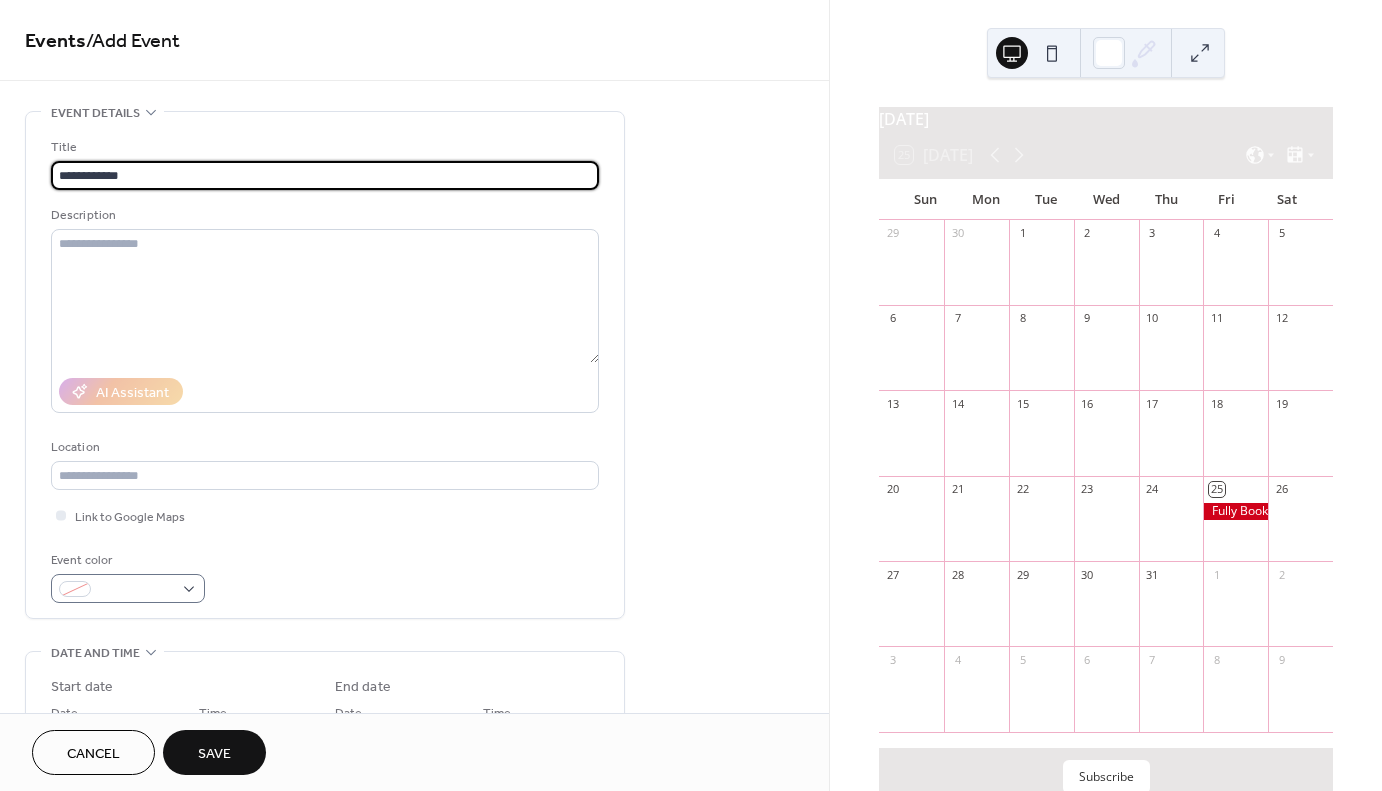 type on "**********" 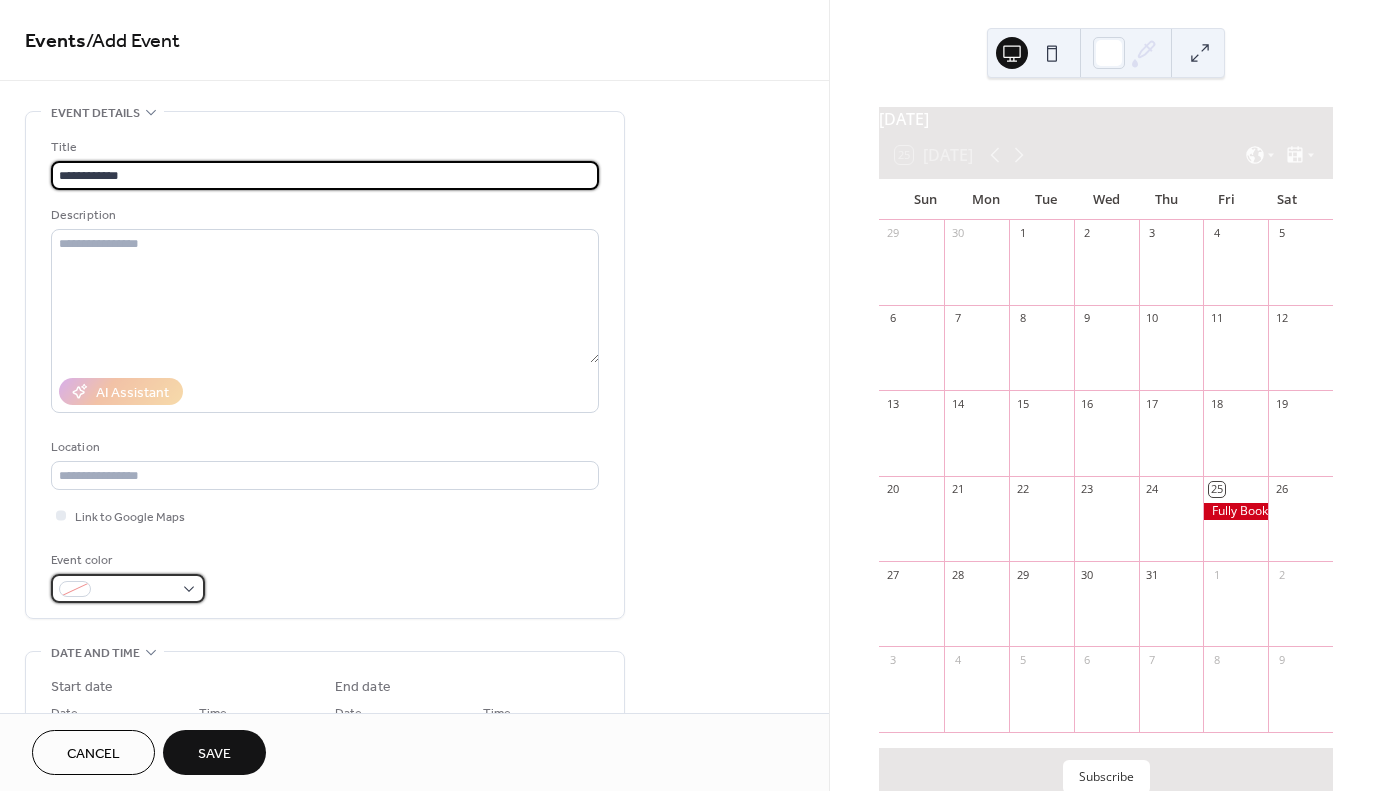 click at bounding box center [136, 590] 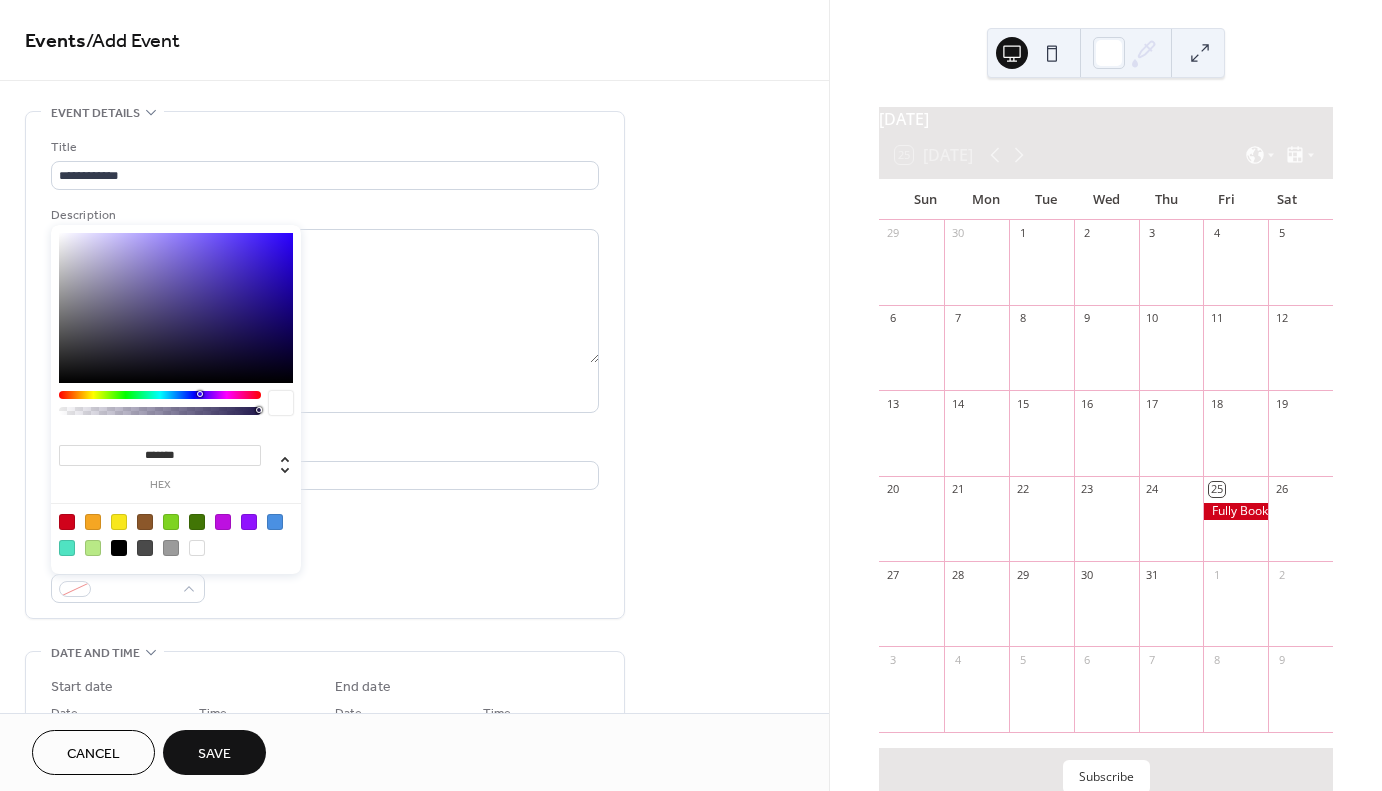 click at bounding box center [67, 522] 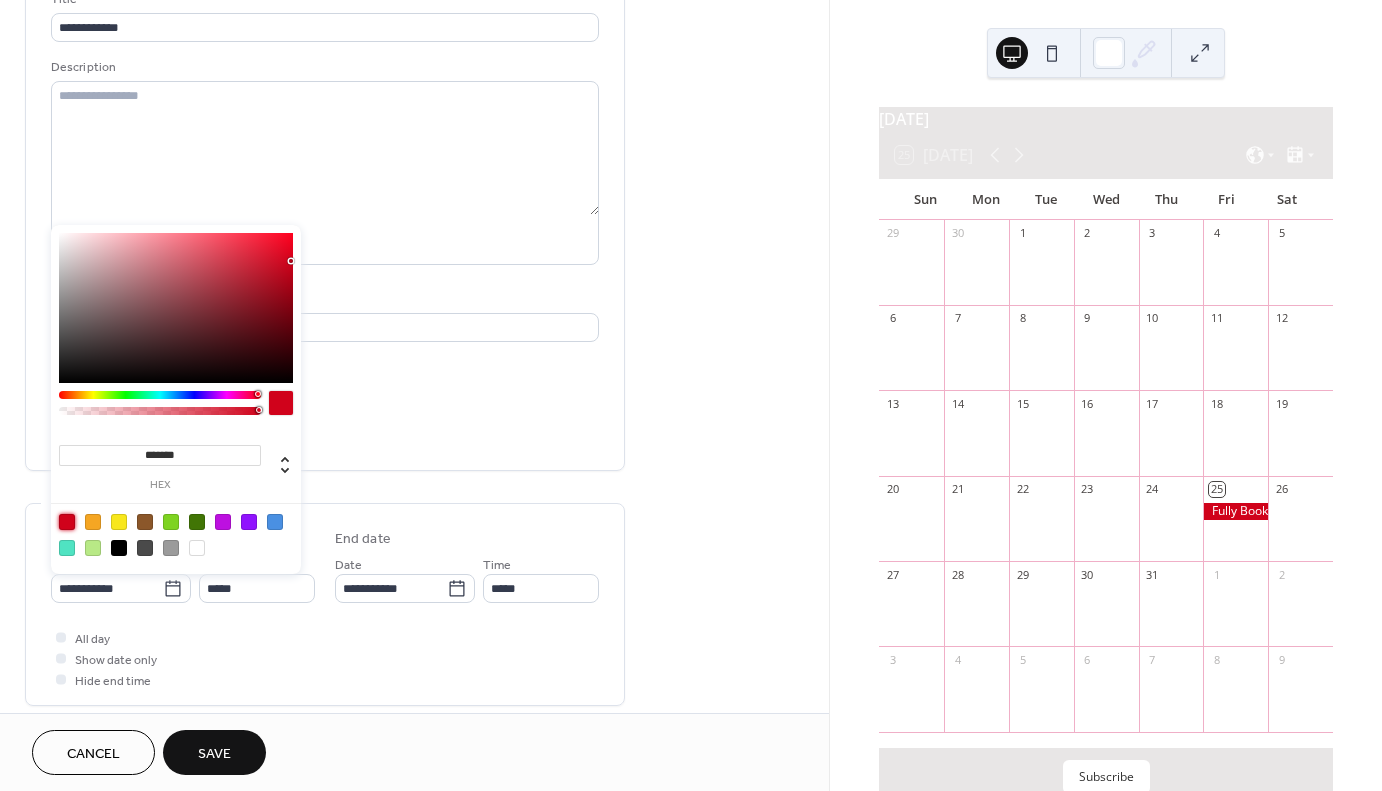 scroll, scrollTop: 163, scrollLeft: 0, axis: vertical 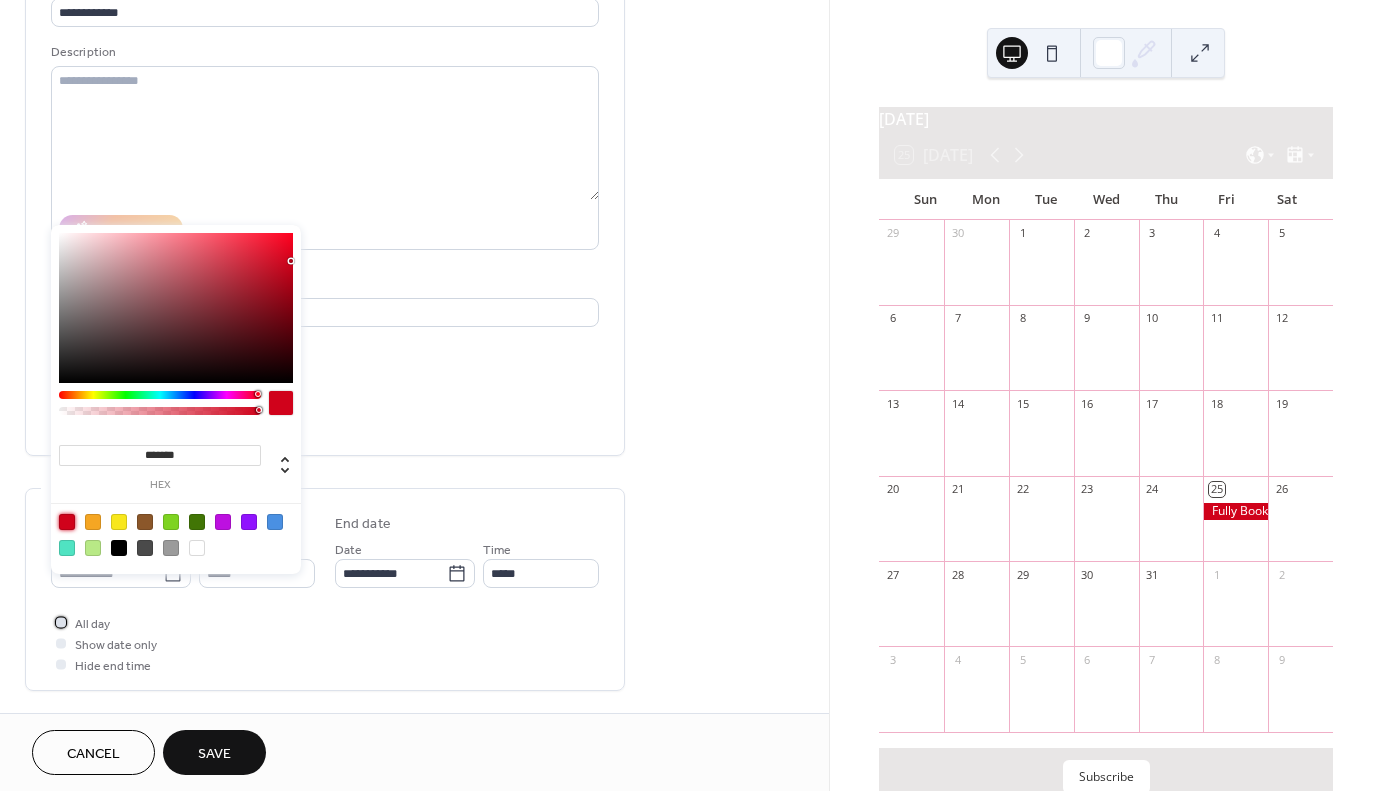 click on "All day" at bounding box center [92, 624] 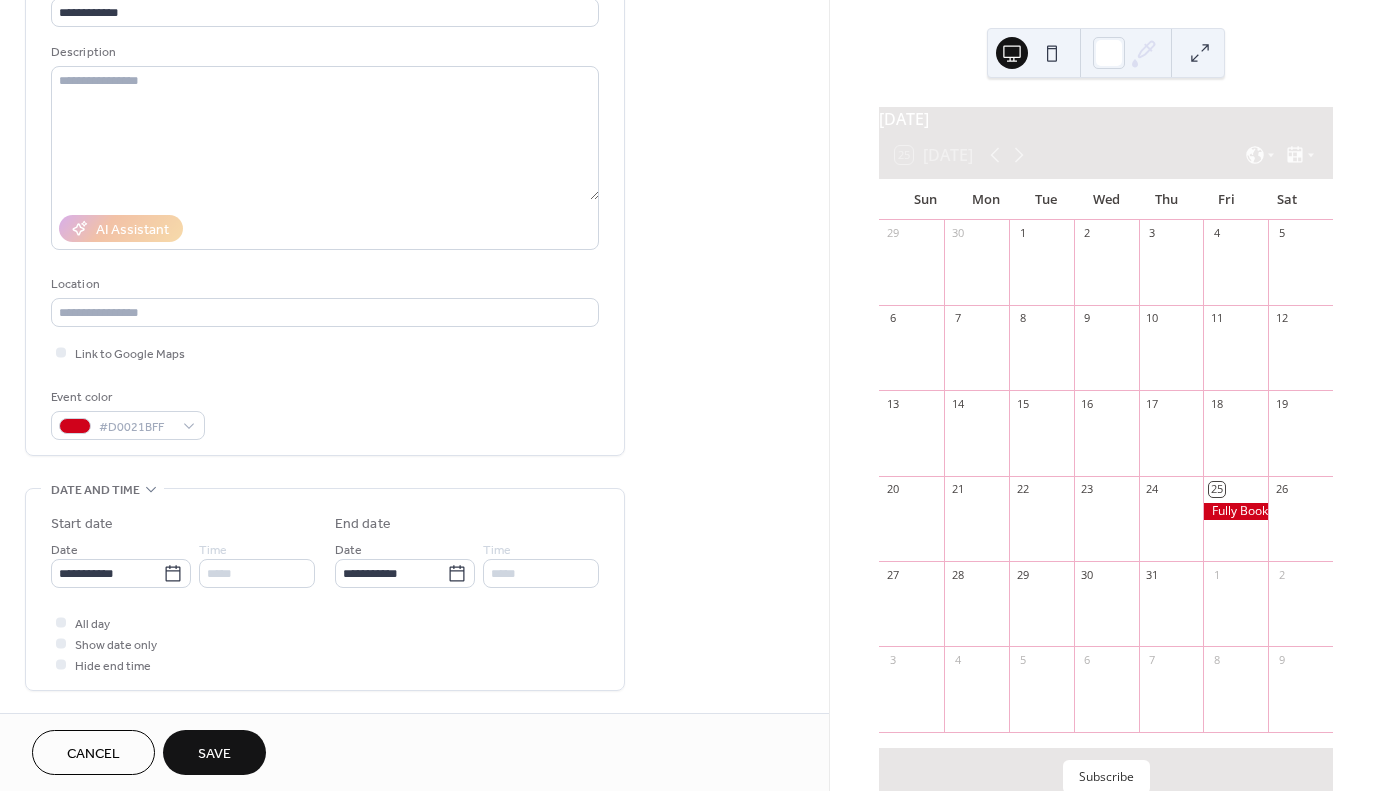 click on "Save" at bounding box center [214, 754] 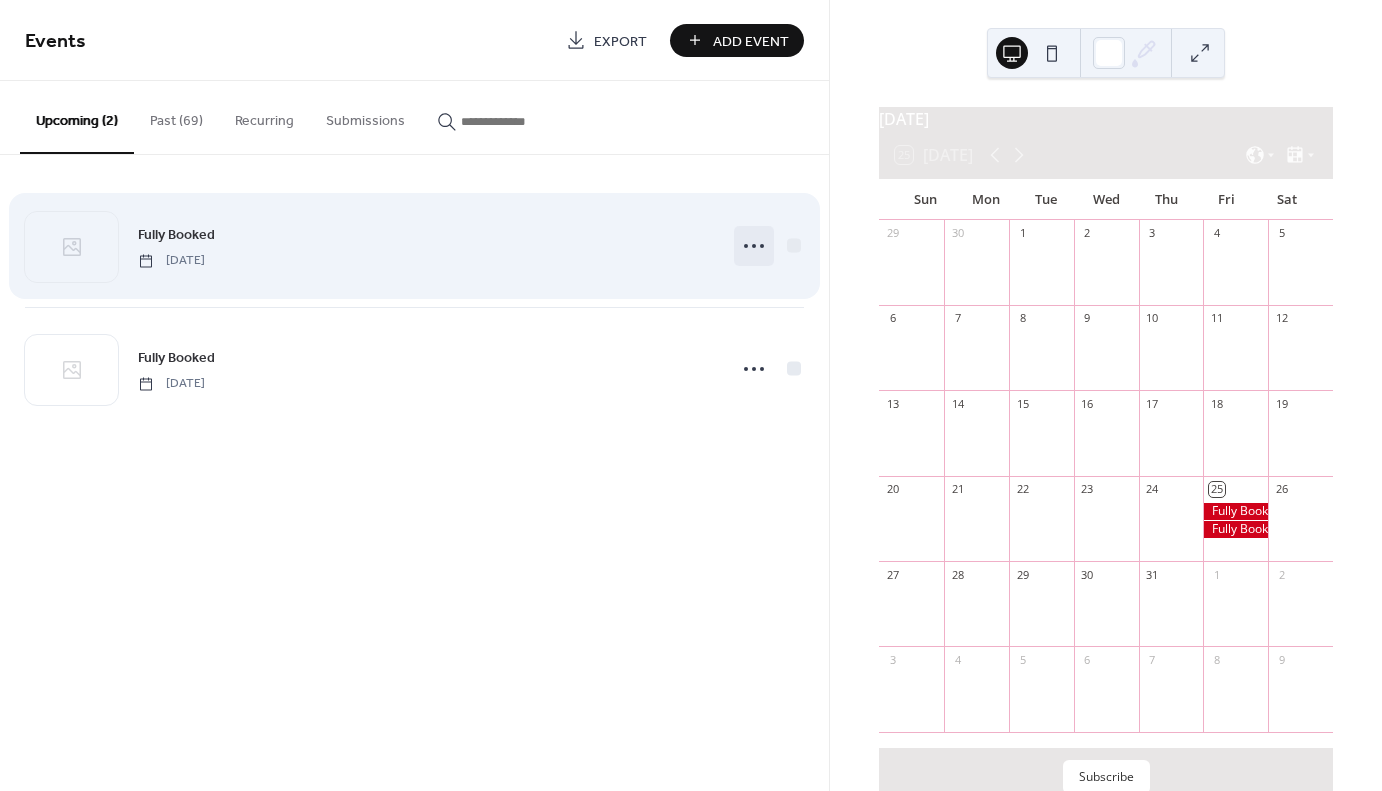 click 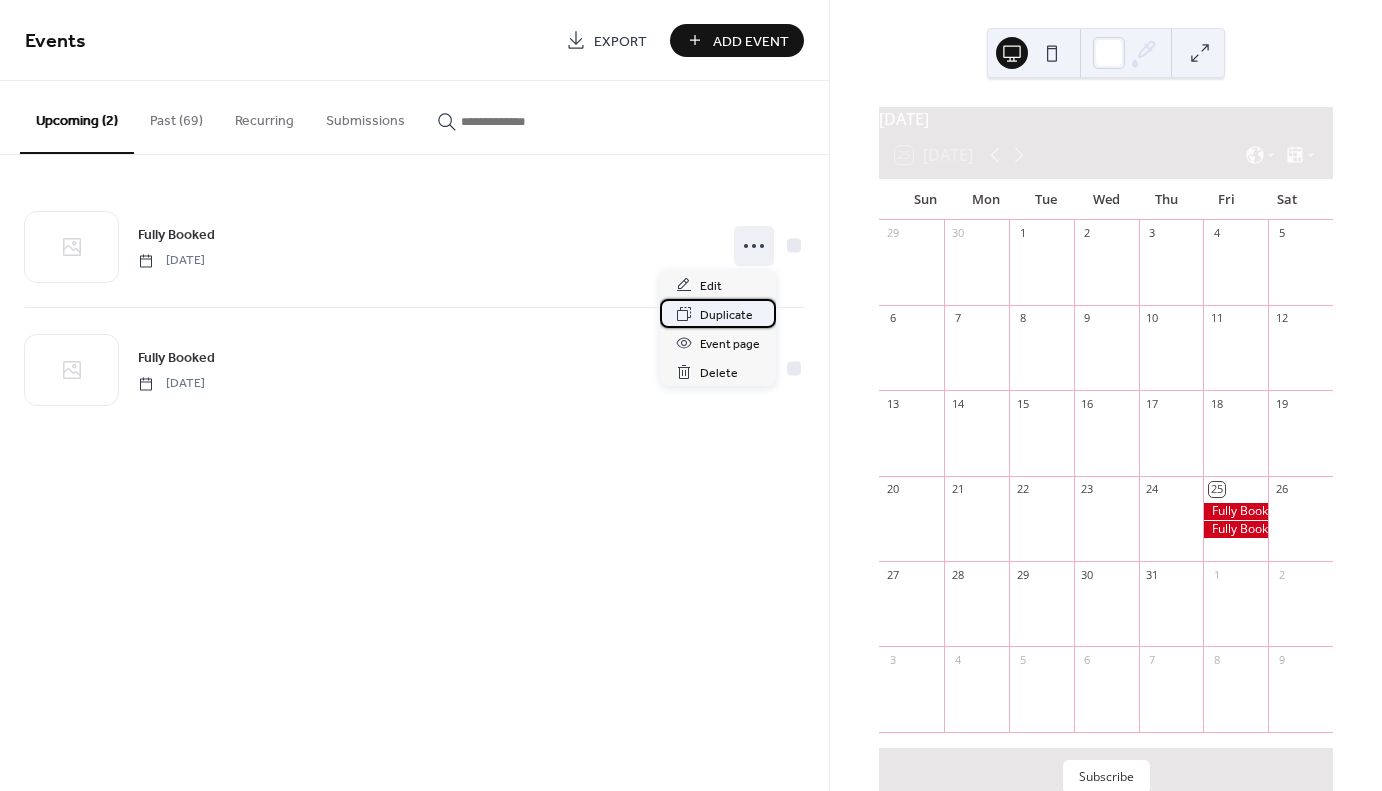 click on "Duplicate" at bounding box center (718, 313) 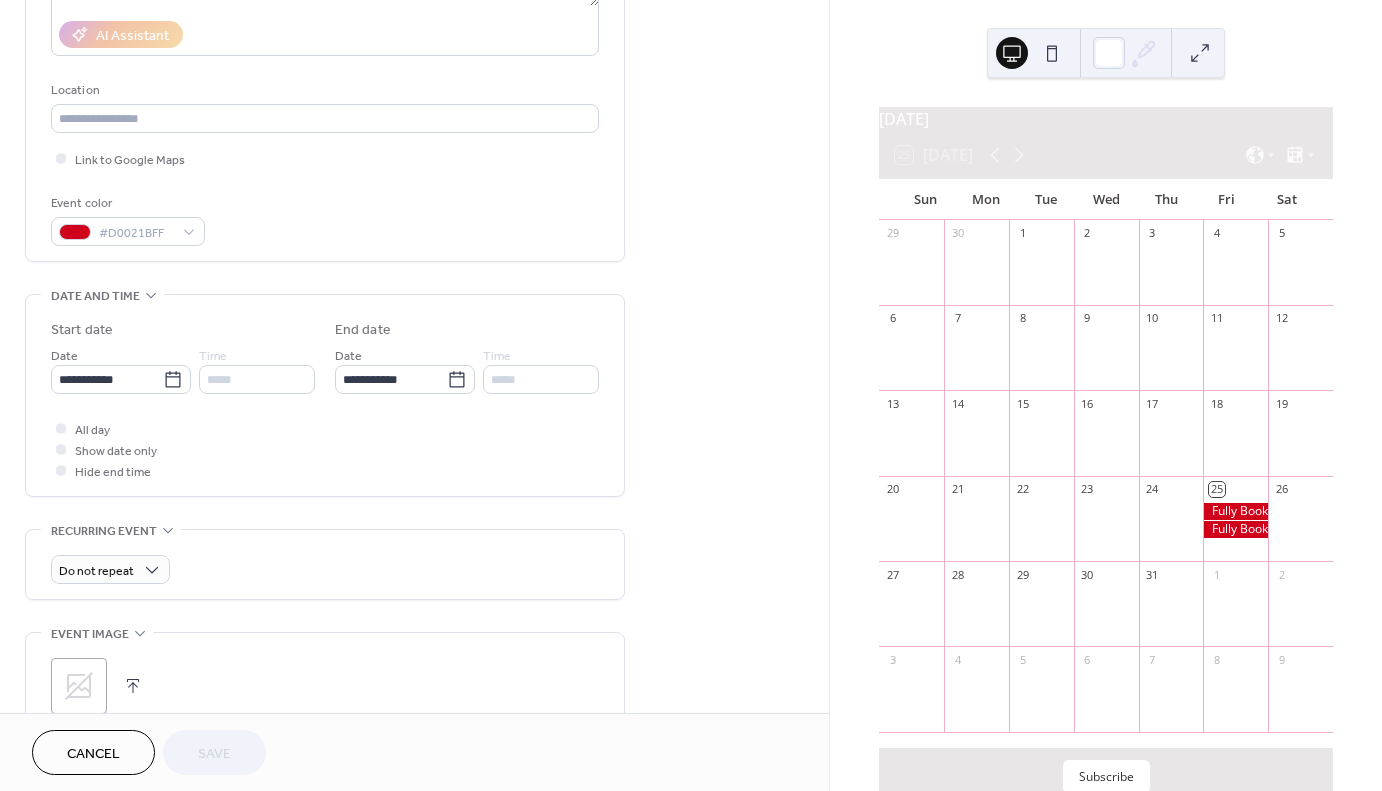 scroll, scrollTop: 359, scrollLeft: 0, axis: vertical 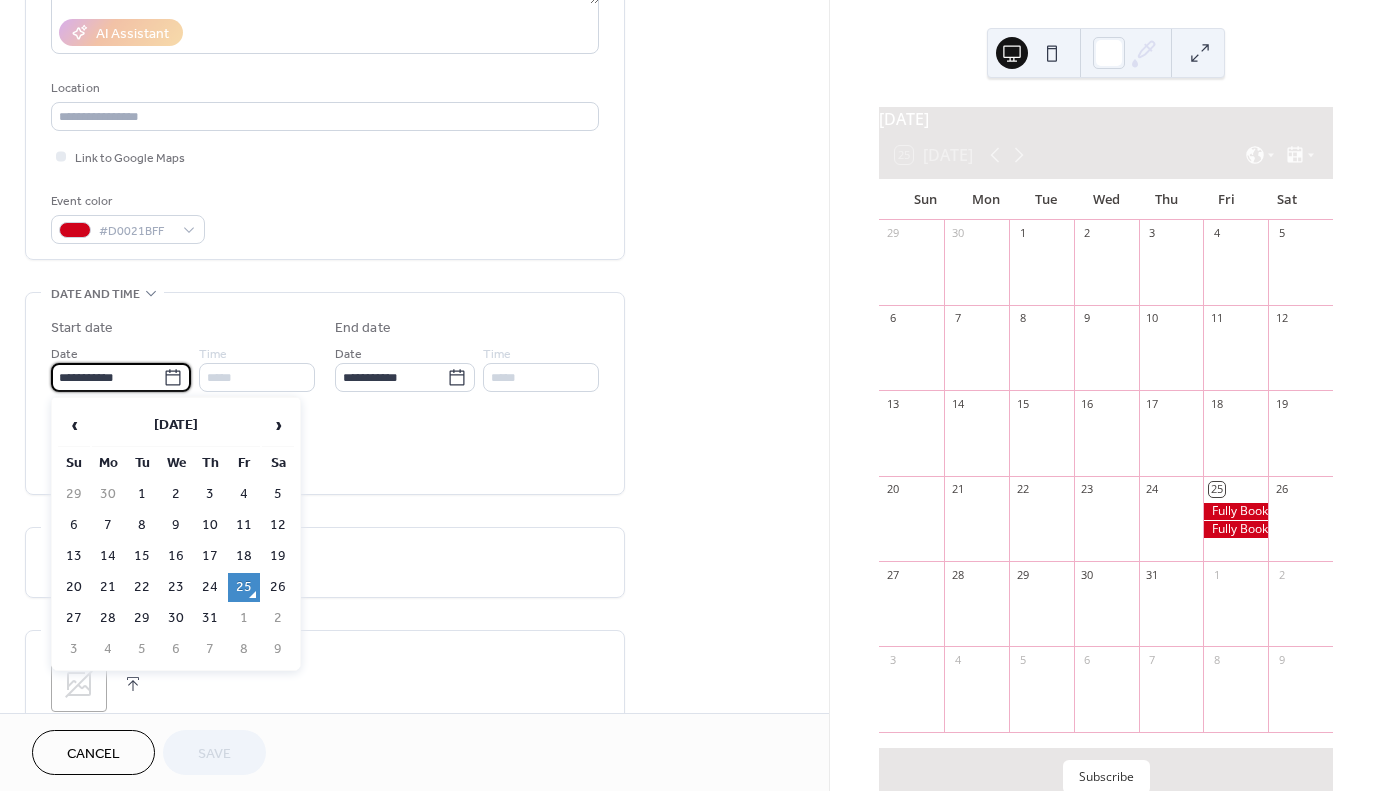click on "**********" at bounding box center [107, 377] 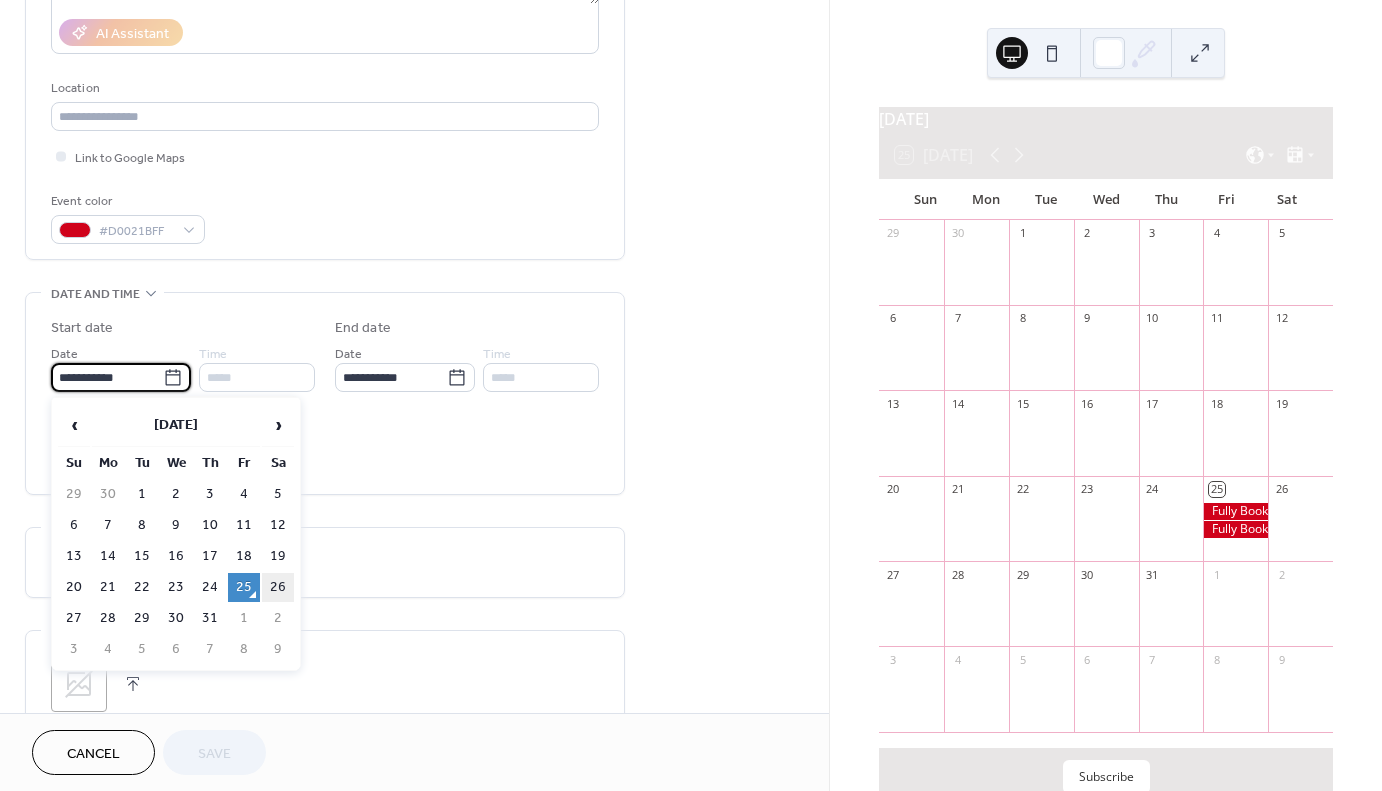 click on "26" at bounding box center [278, 587] 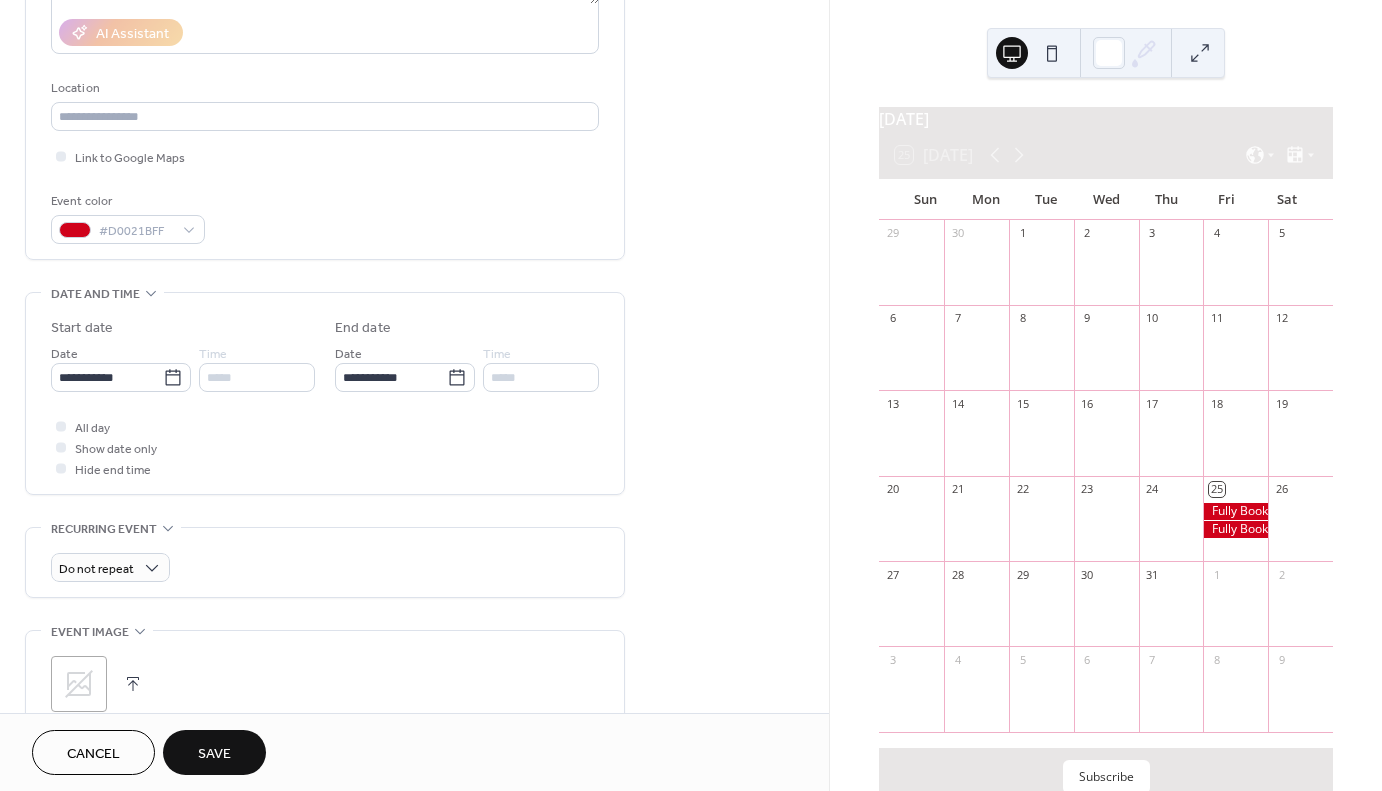 click on "Save" at bounding box center [214, 754] 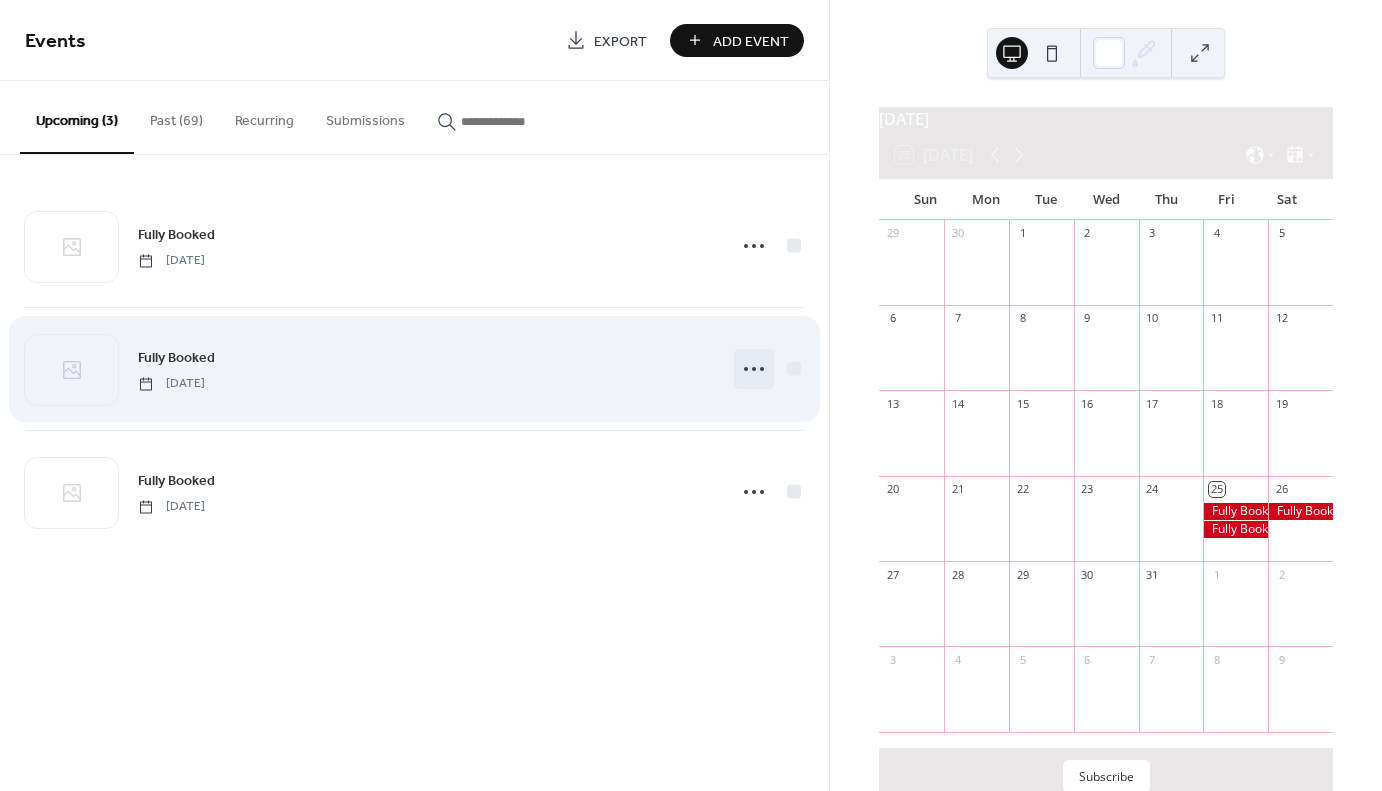 click 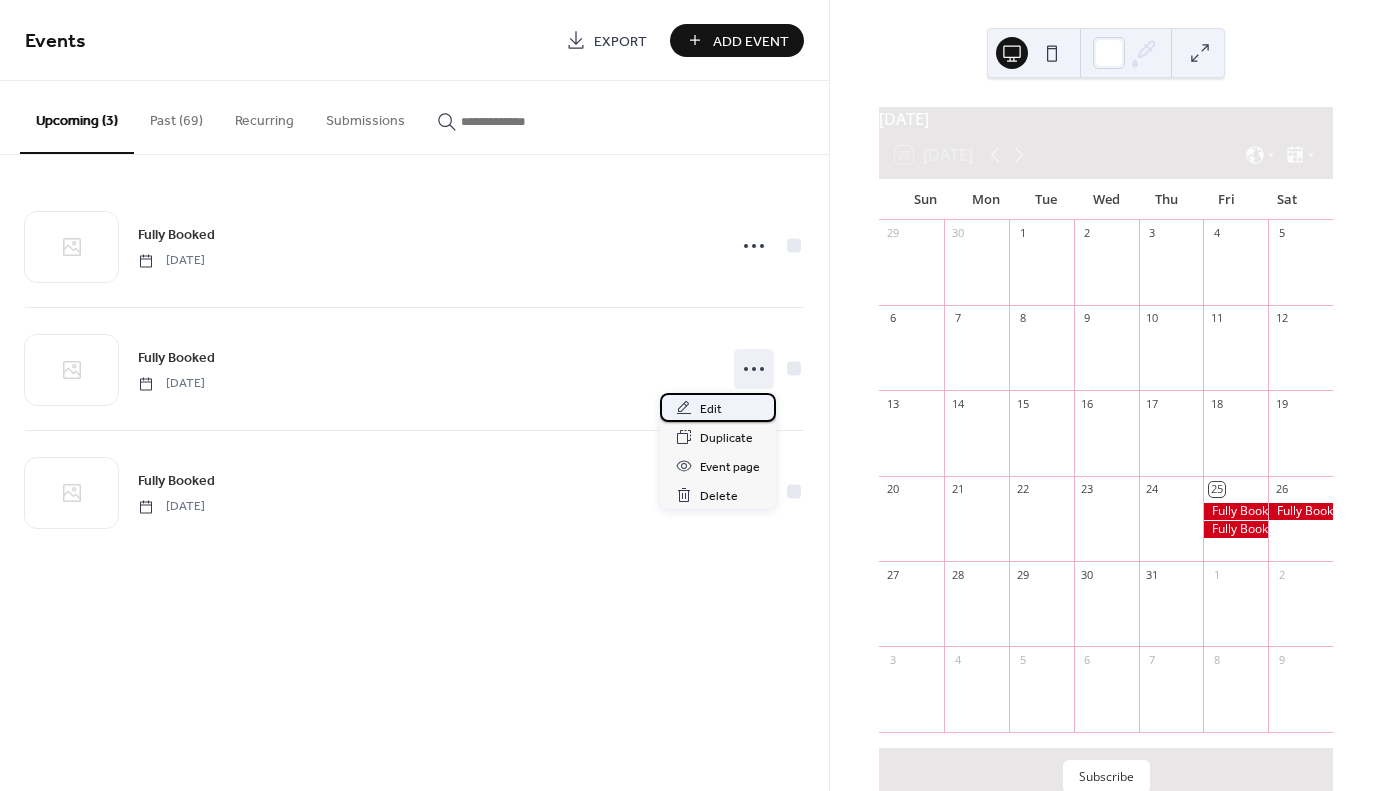 click on "Edit" at bounding box center (711, 409) 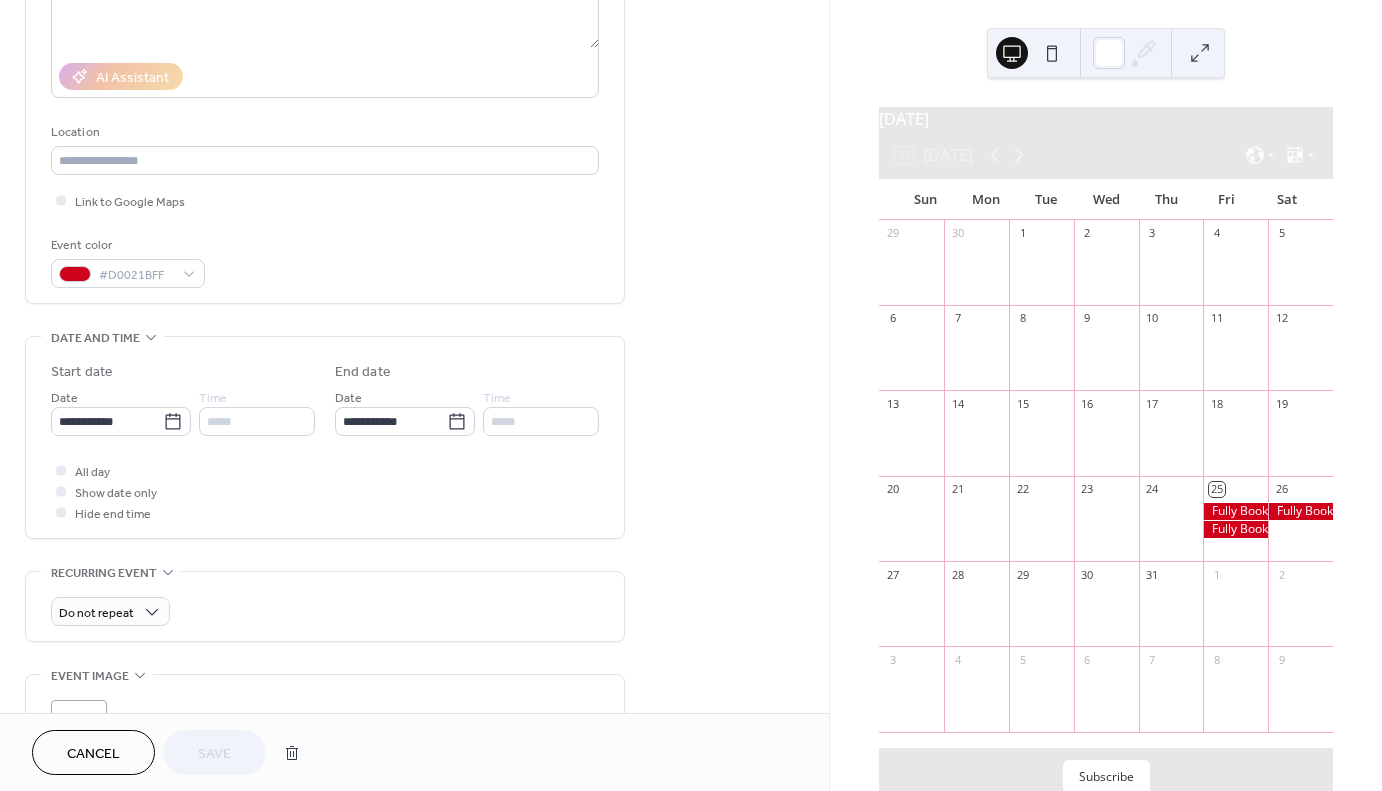 scroll, scrollTop: 316, scrollLeft: 0, axis: vertical 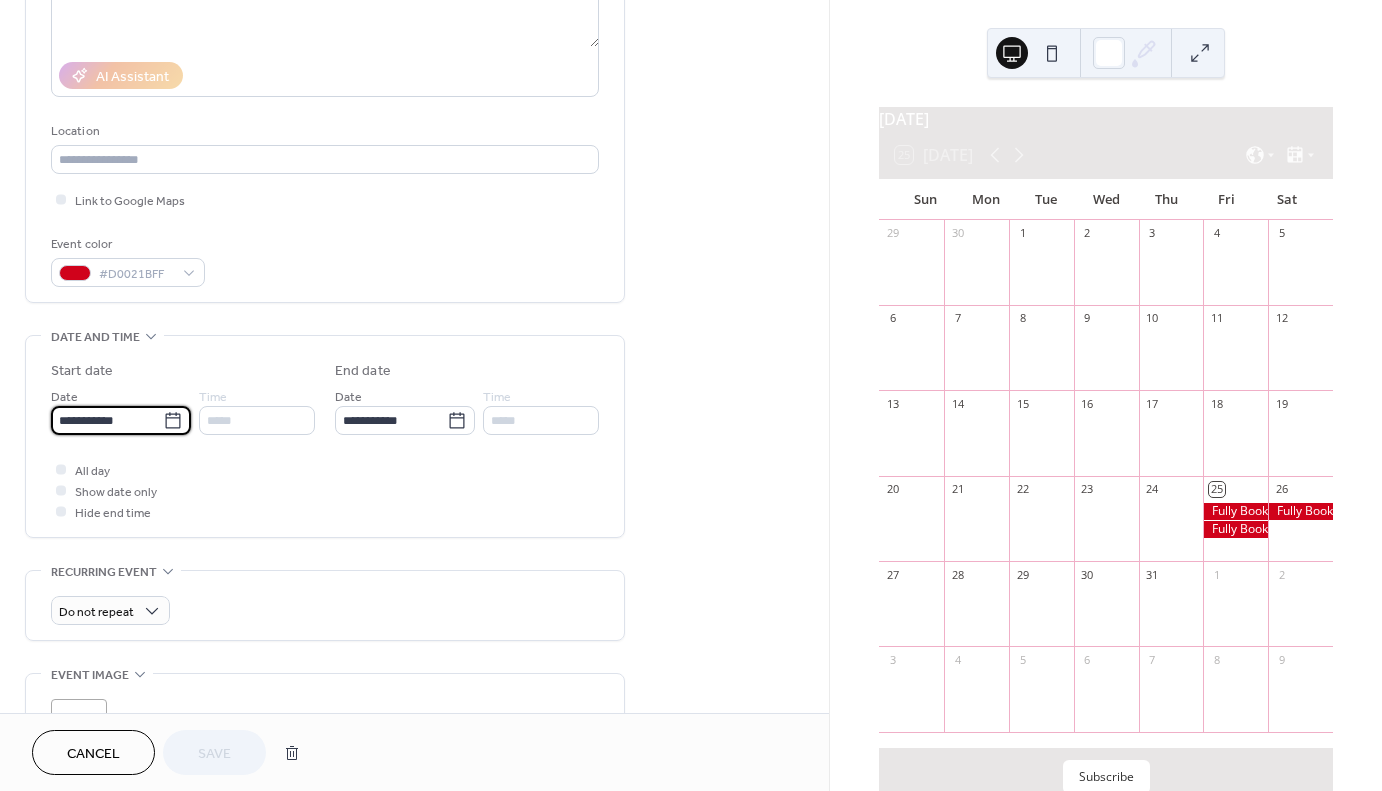 click on "**********" at bounding box center [107, 420] 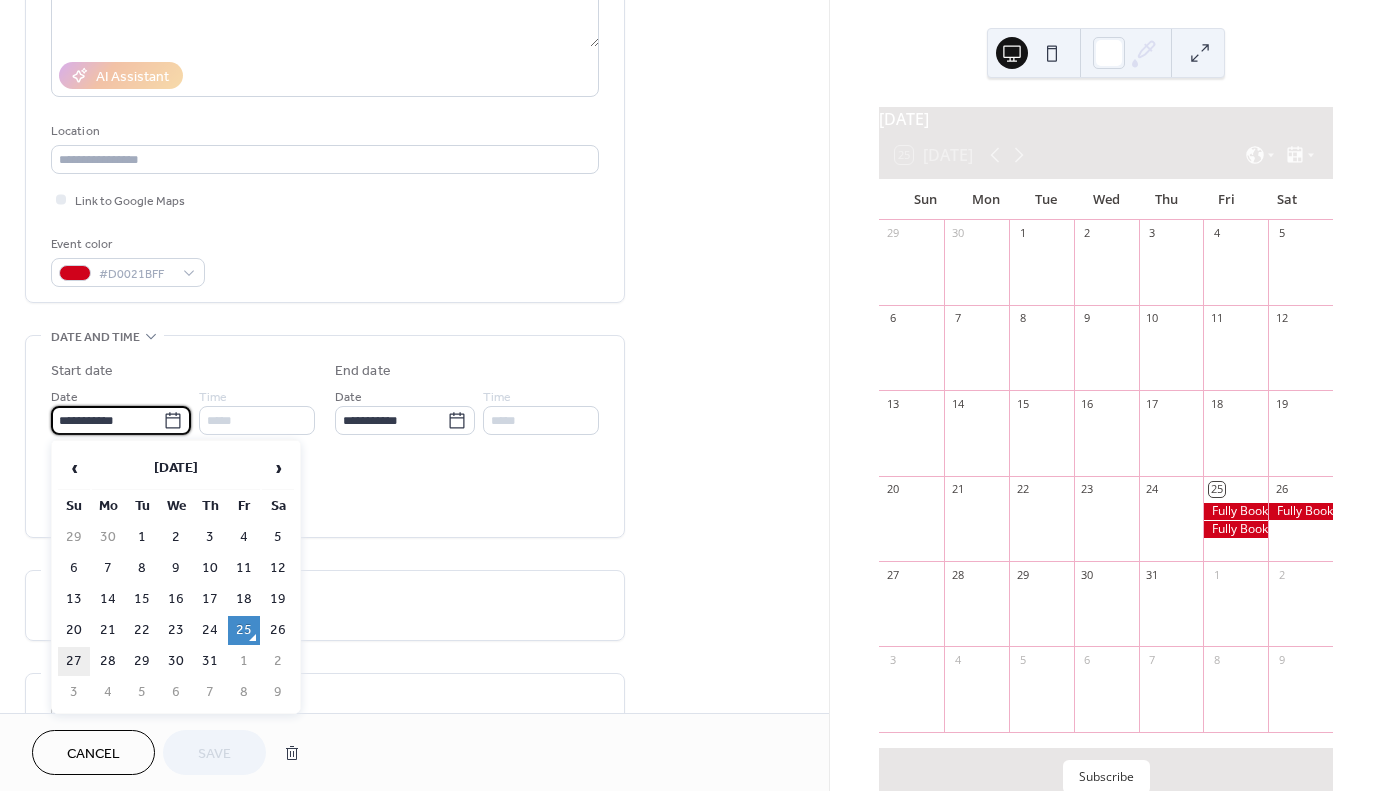 click on "27" at bounding box center (74, 661) 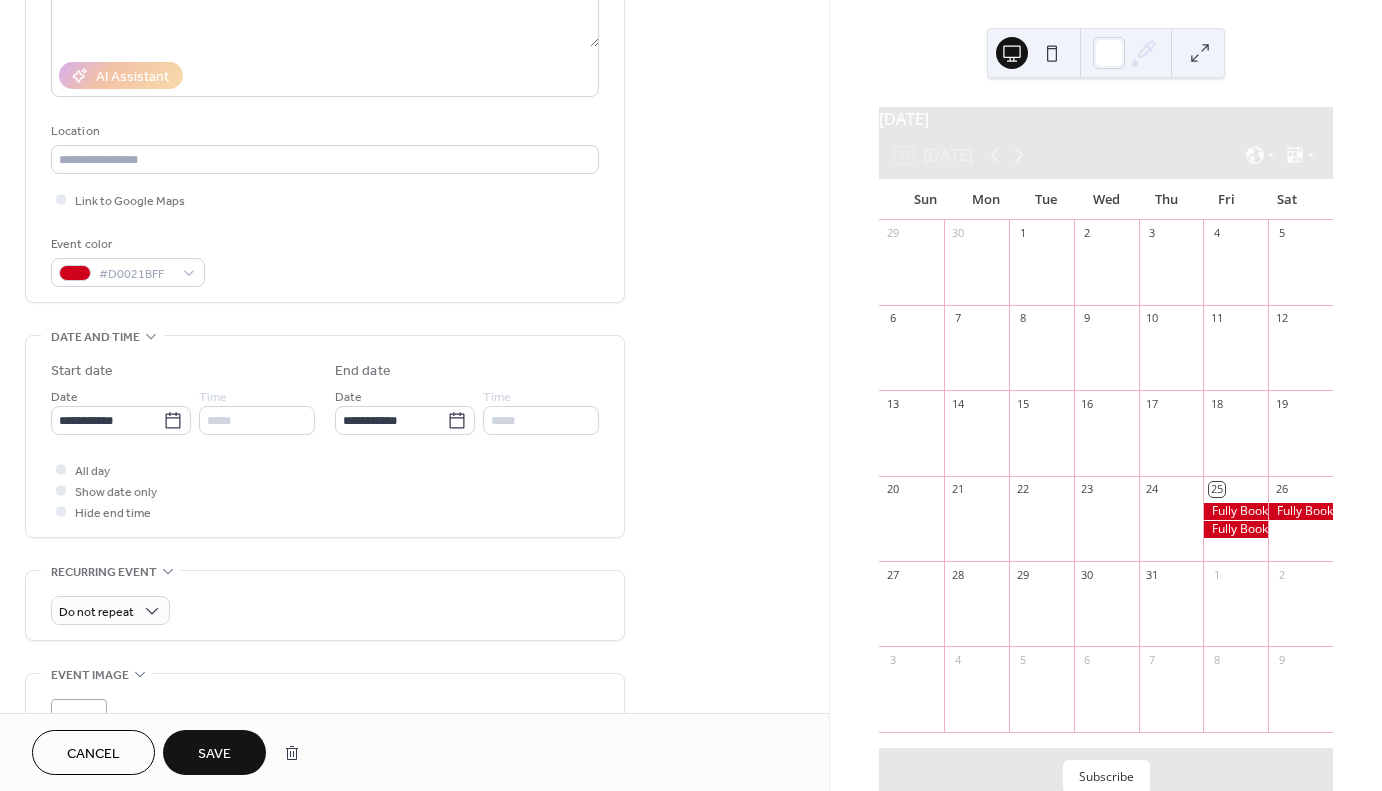 click on "Save" at bounding box center [214, 754] 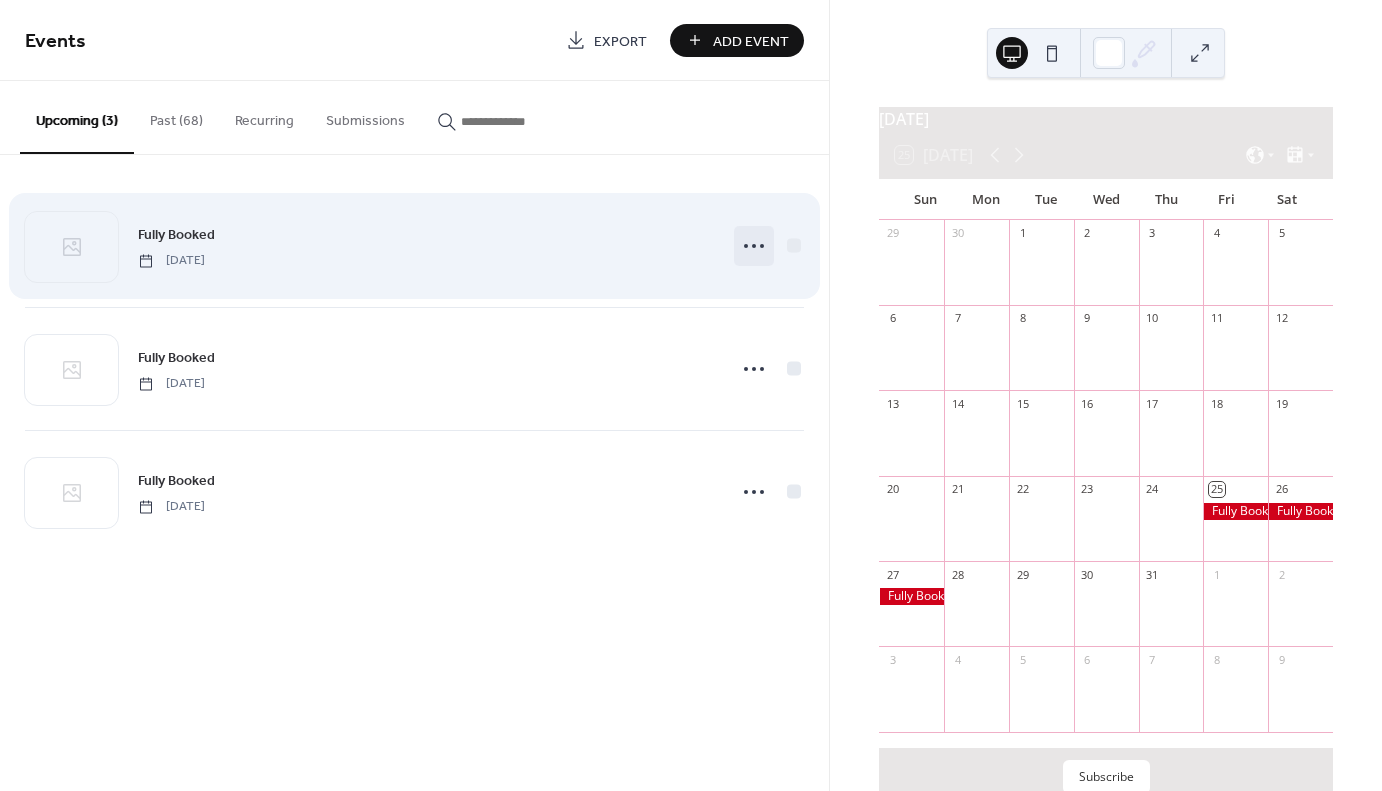click 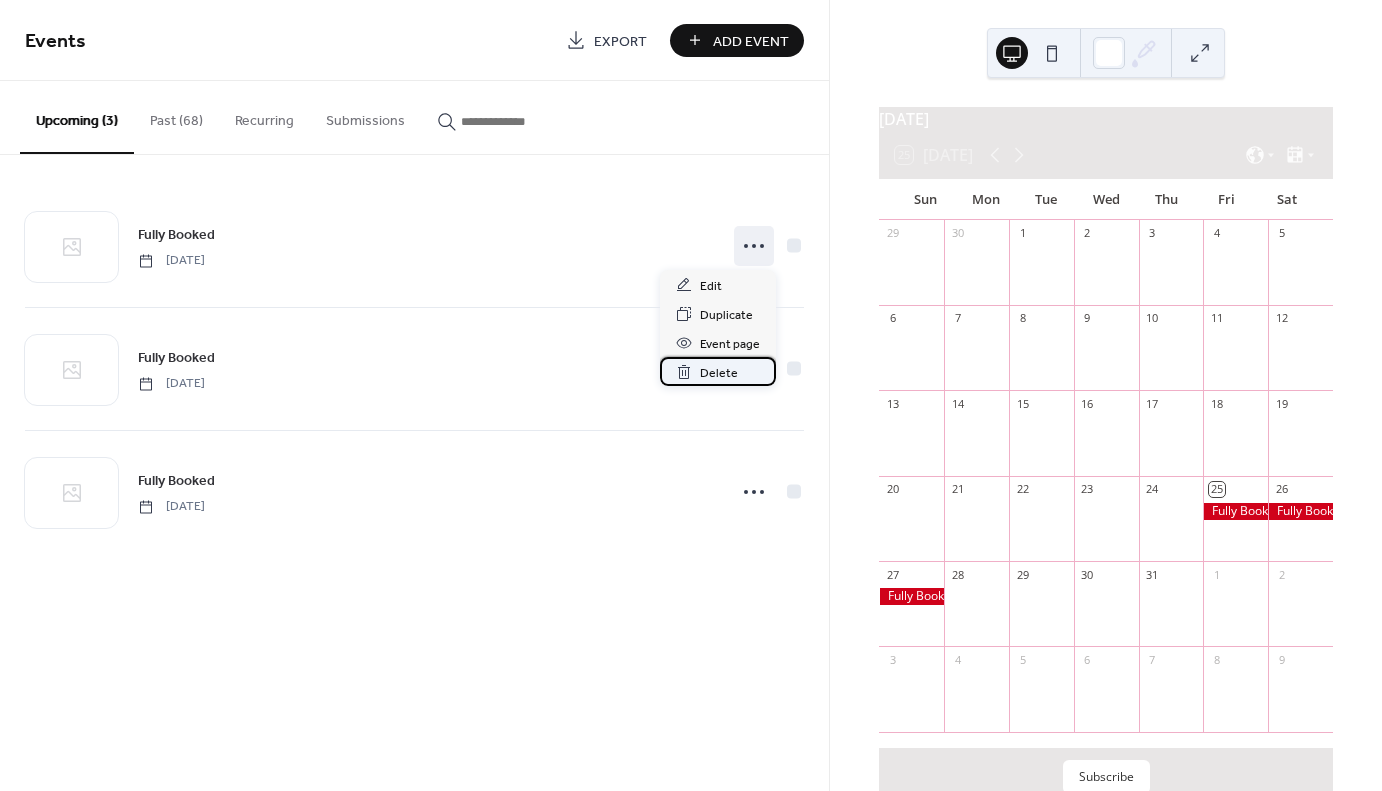 click on "Delete" at bounding box center [719, 373] 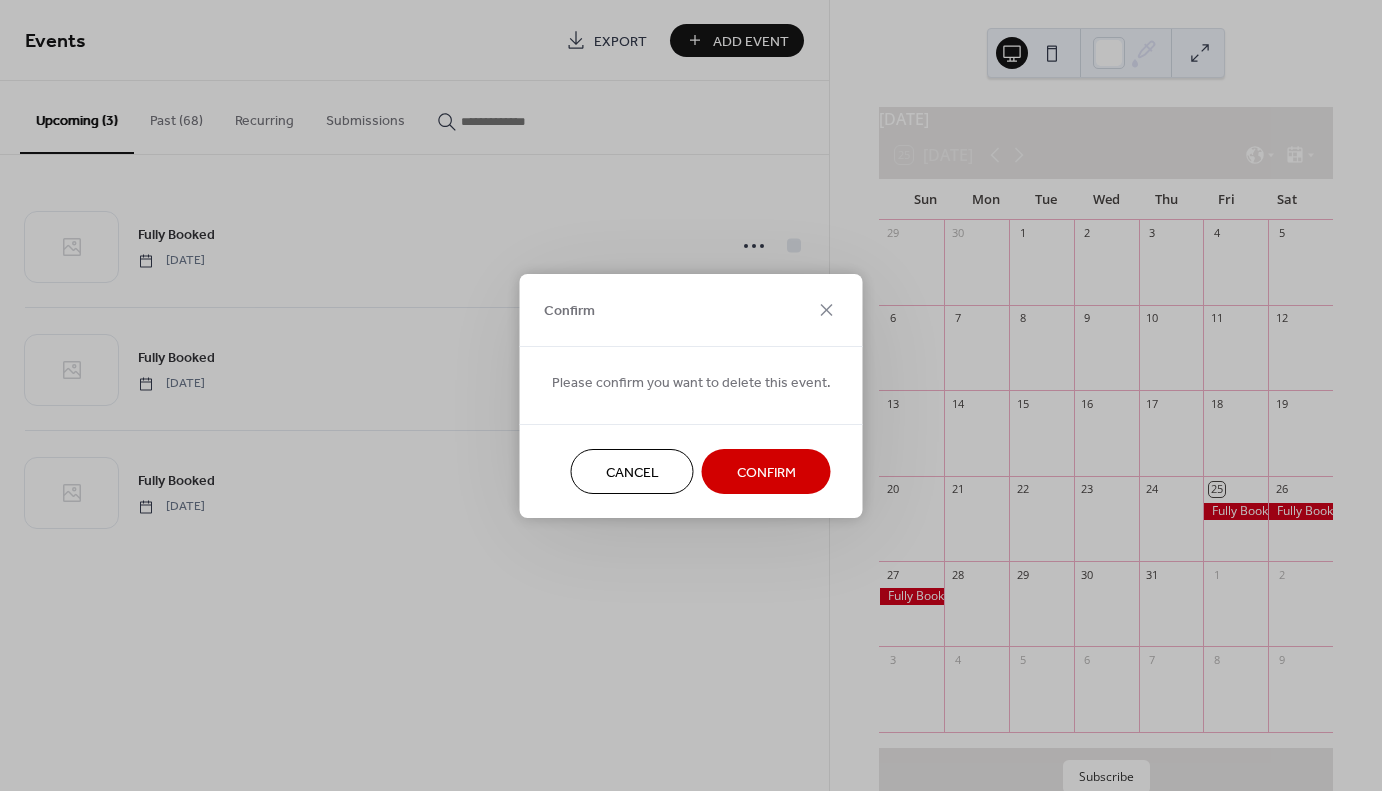 click on "Confirm" at bounding box center (766, 471) 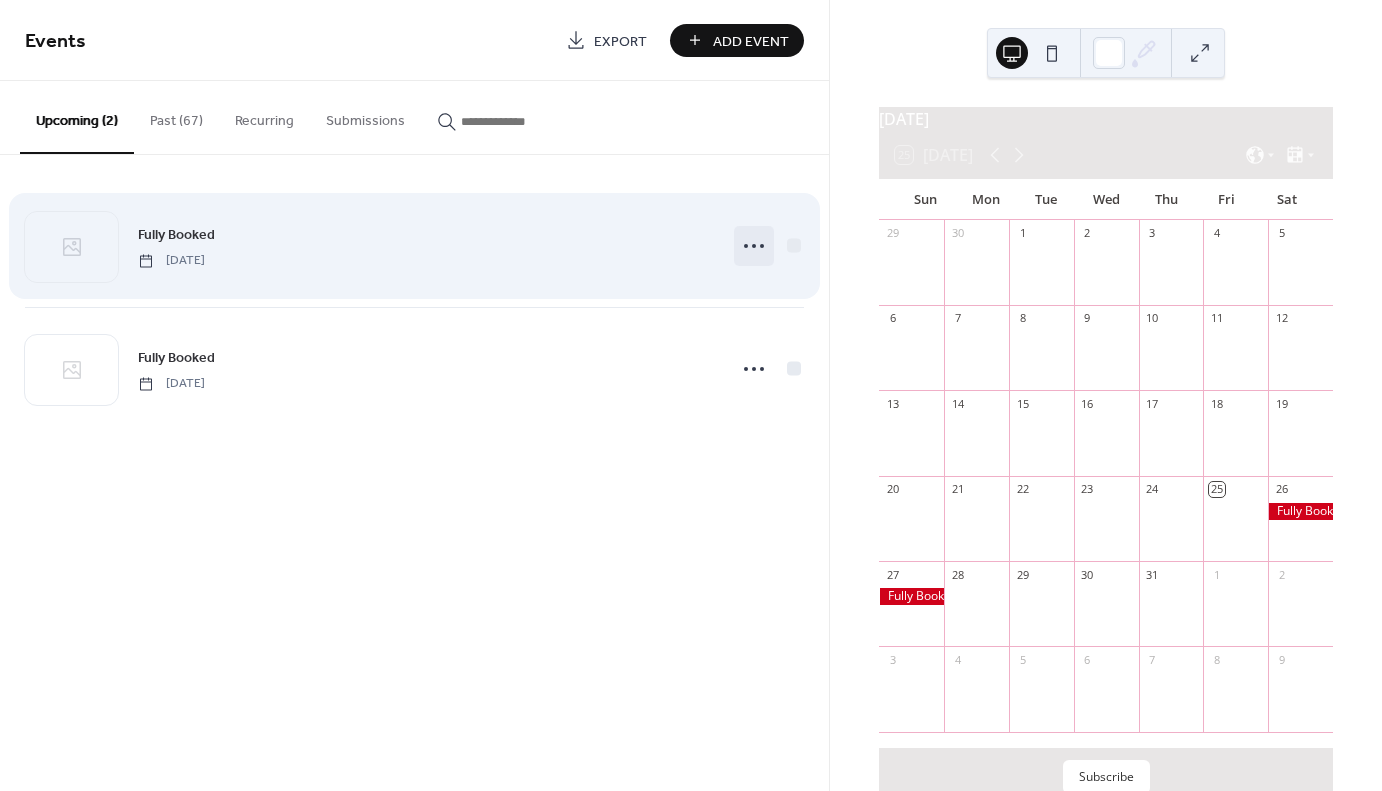 click 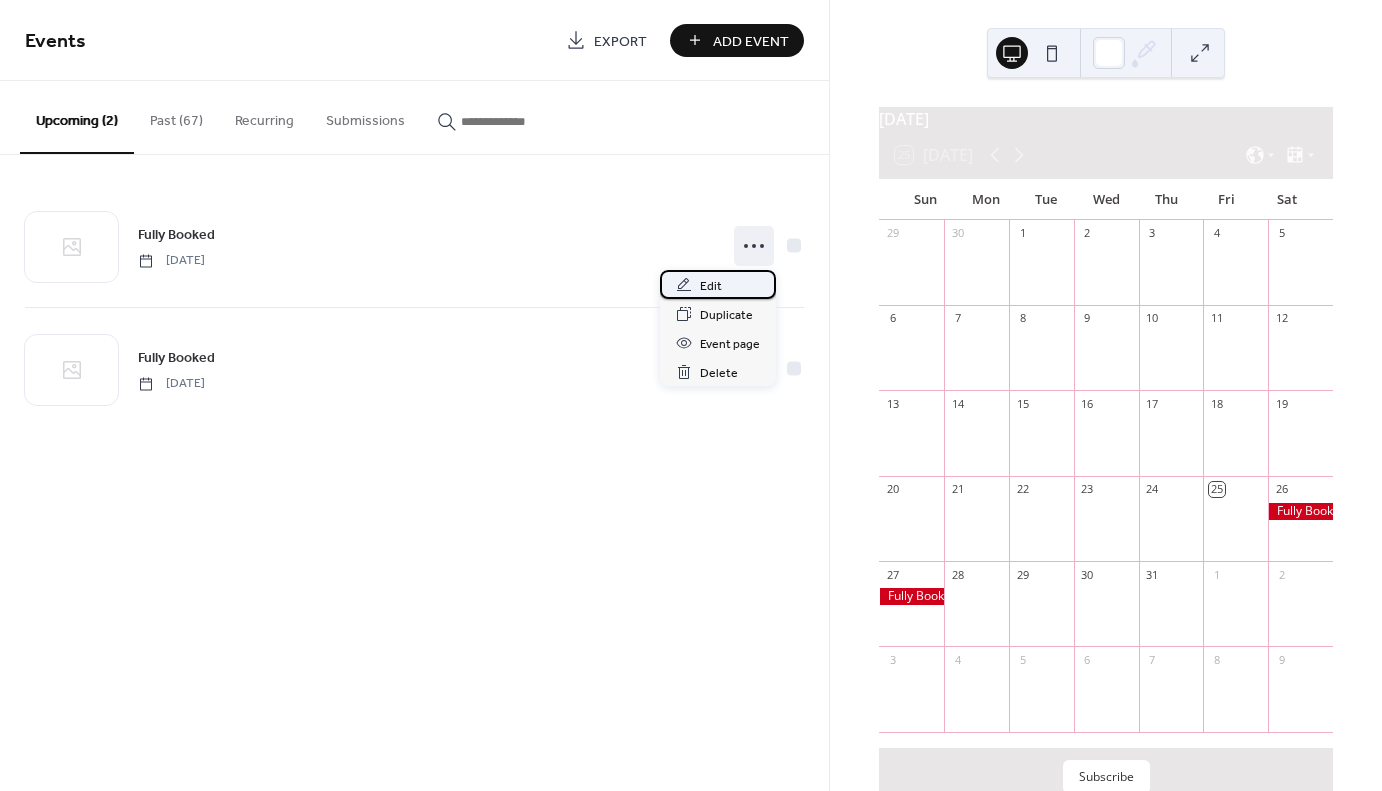 click on "Edit" at bounding box center (718, 284) 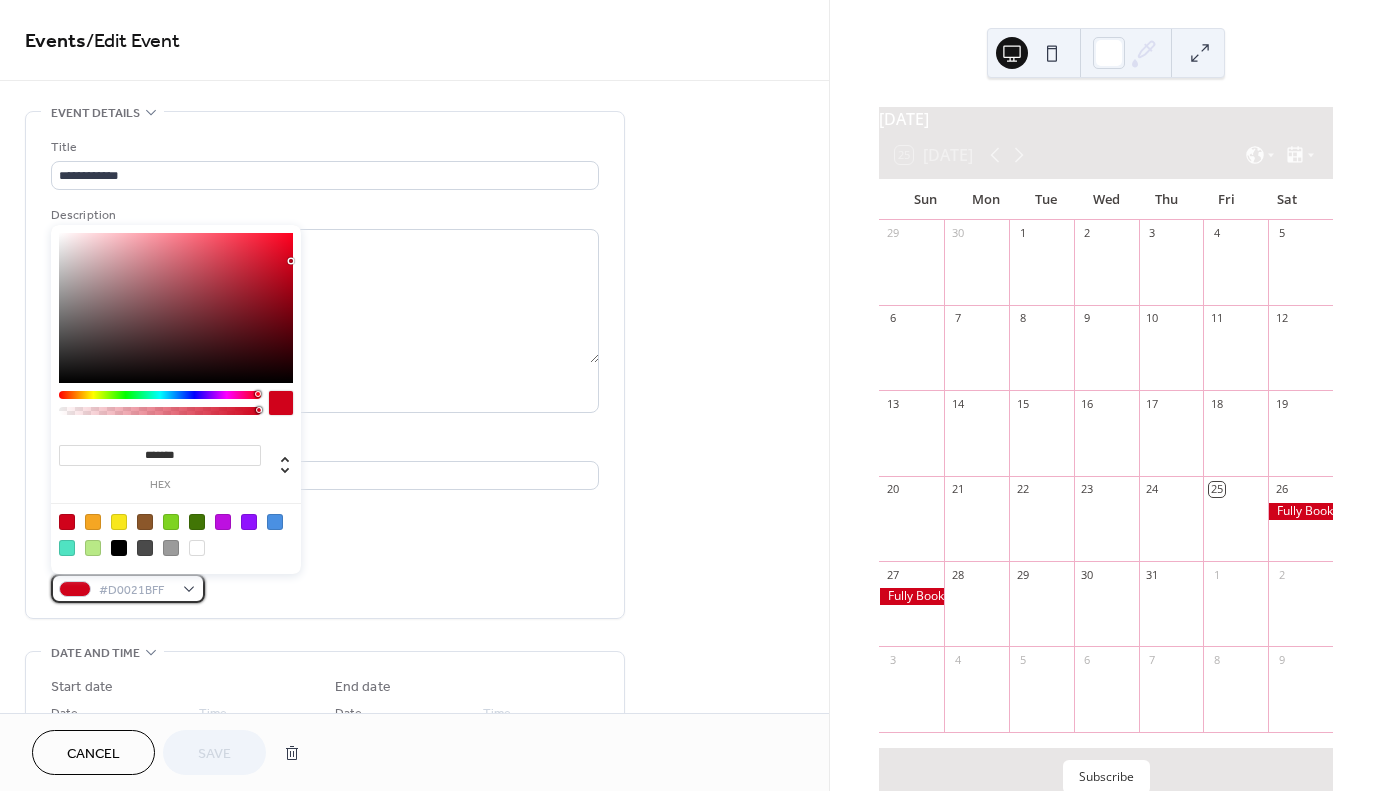 click on "#D0021BFF" at bounding box center [136, 590] 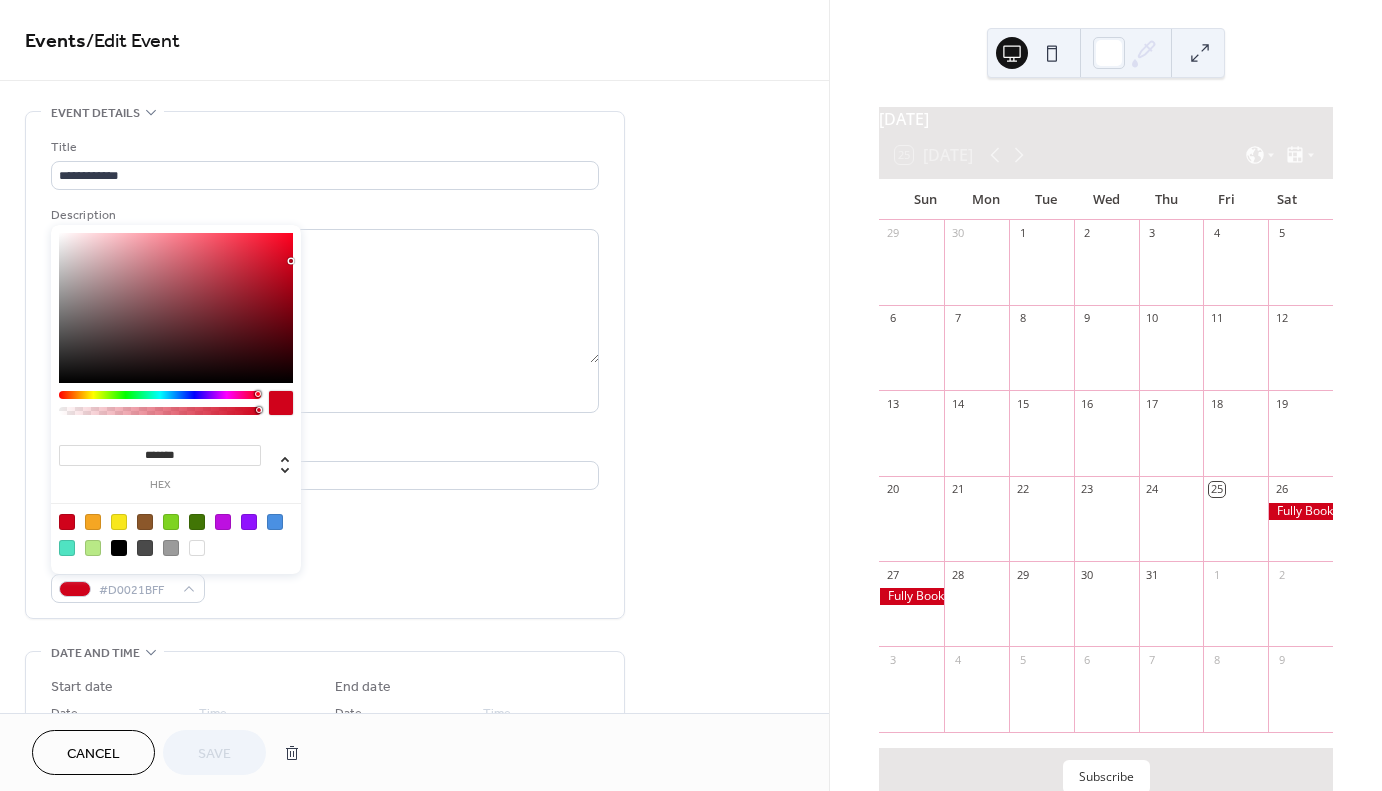 click at bounding box center (93, 522) 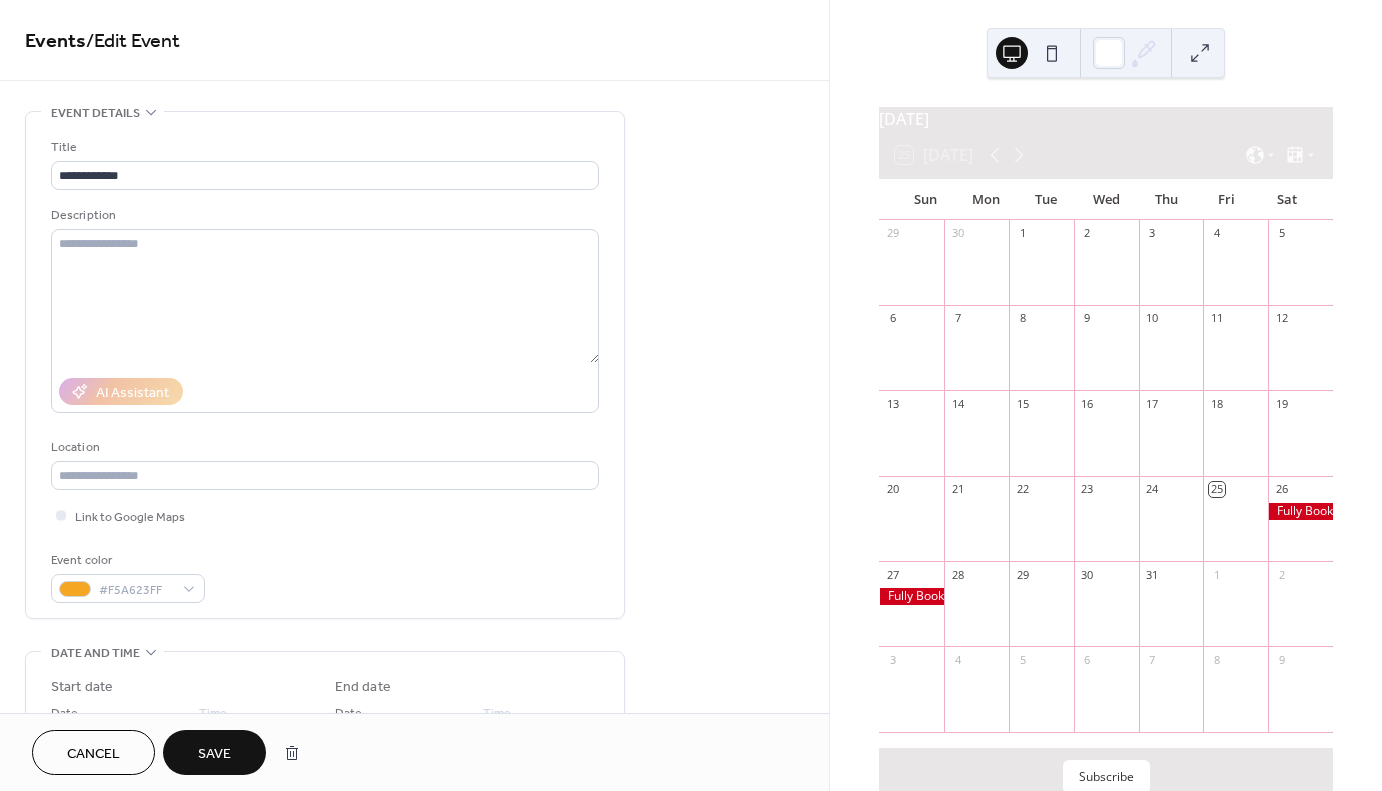 click on "**********" at bounding box center (325, 370) 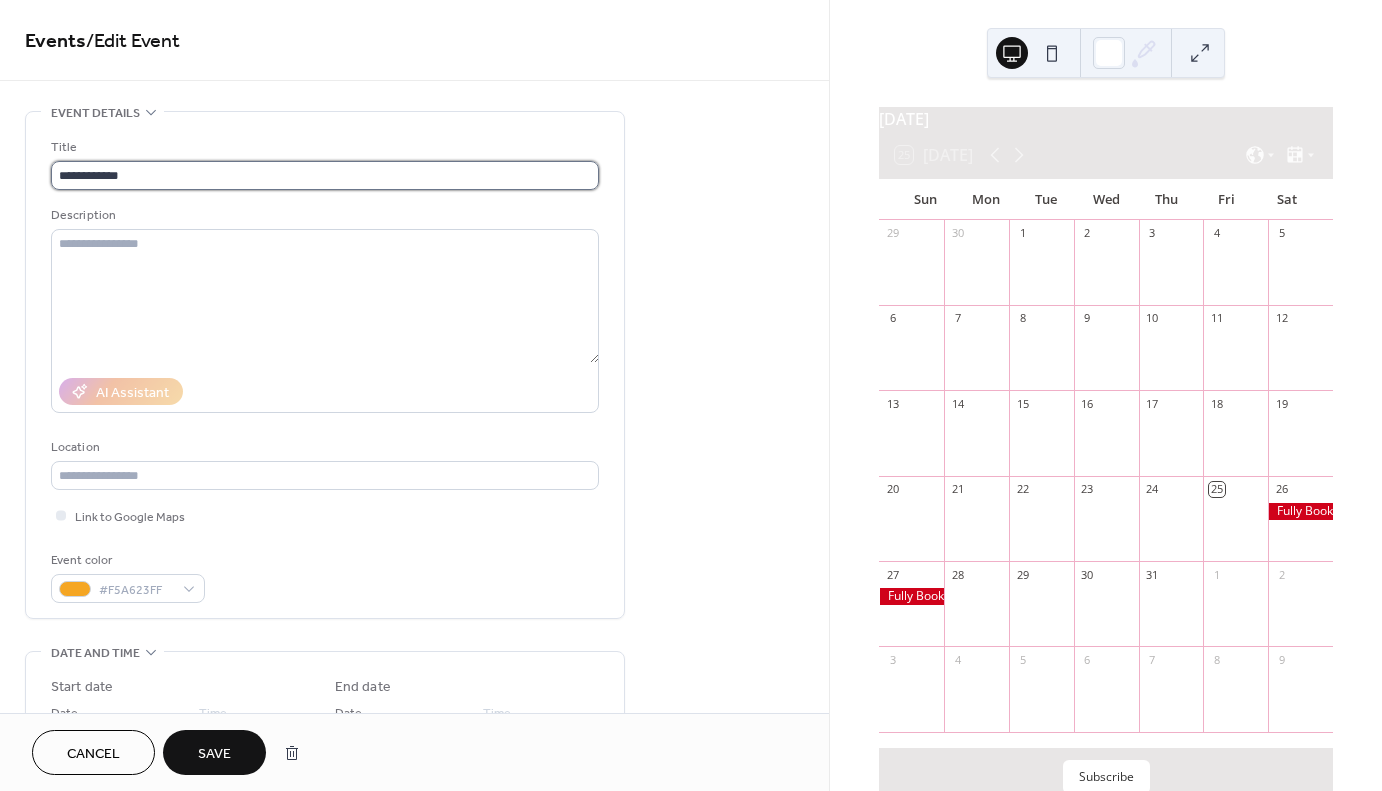 click on "**********" at bounding box center (325, 175) 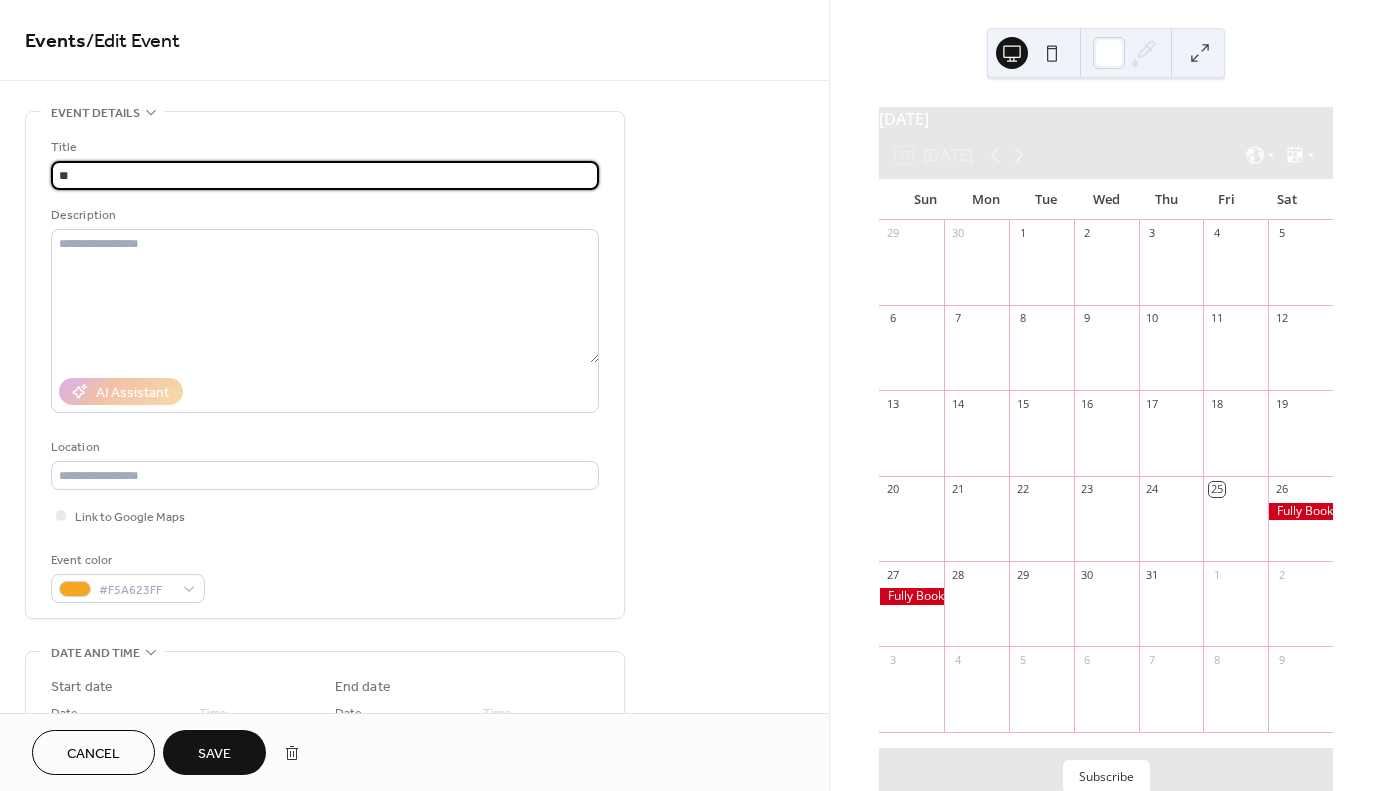 type on "*" 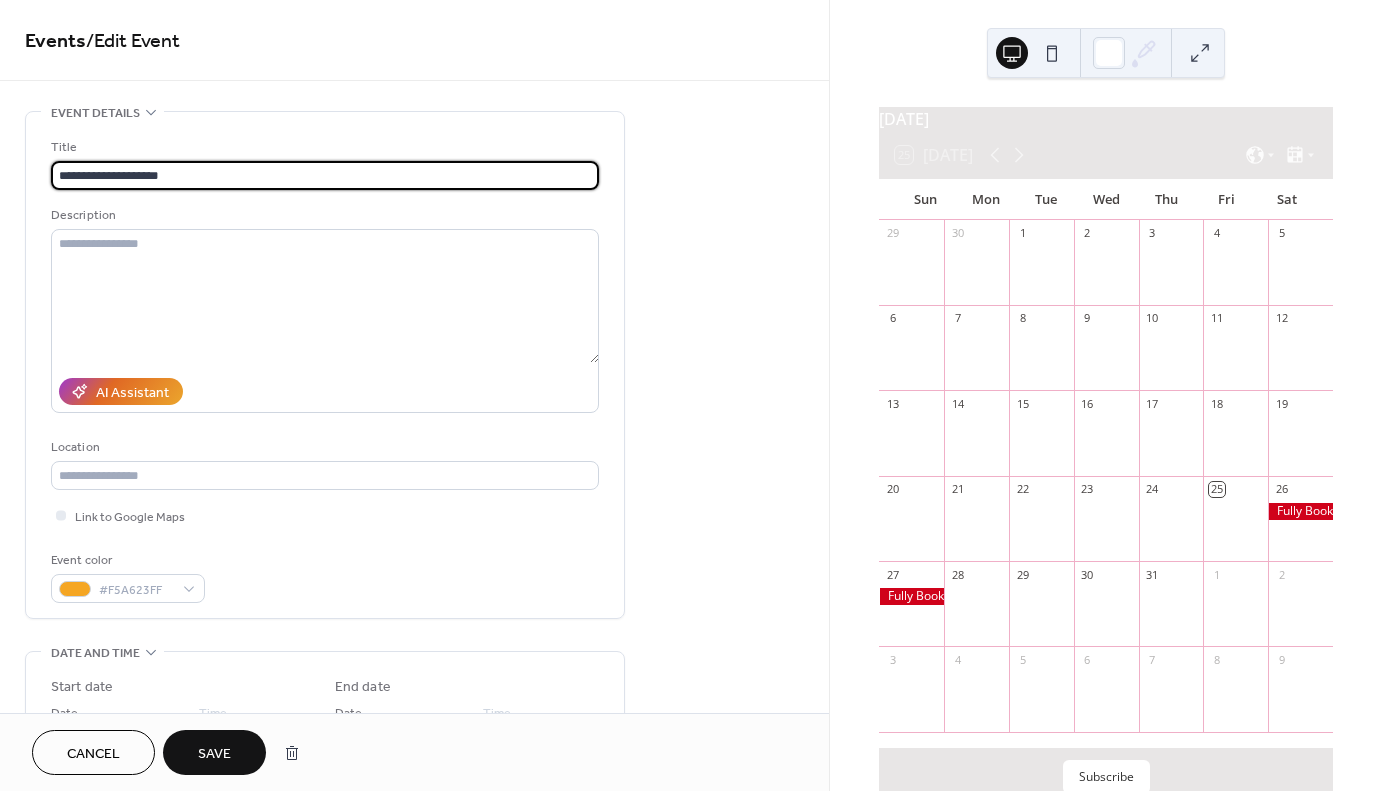 type on "**********" 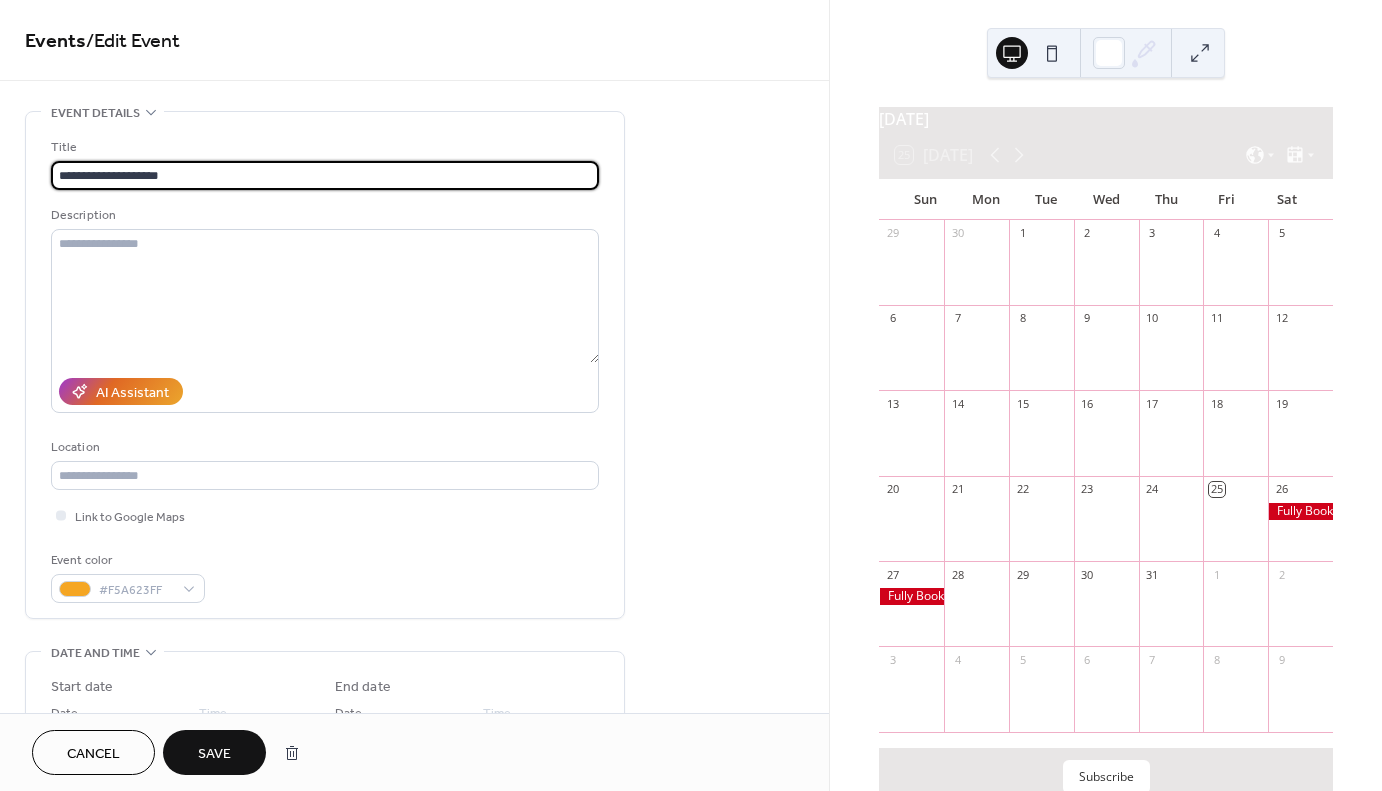 click on "Save" at bounding box center [214, 754] 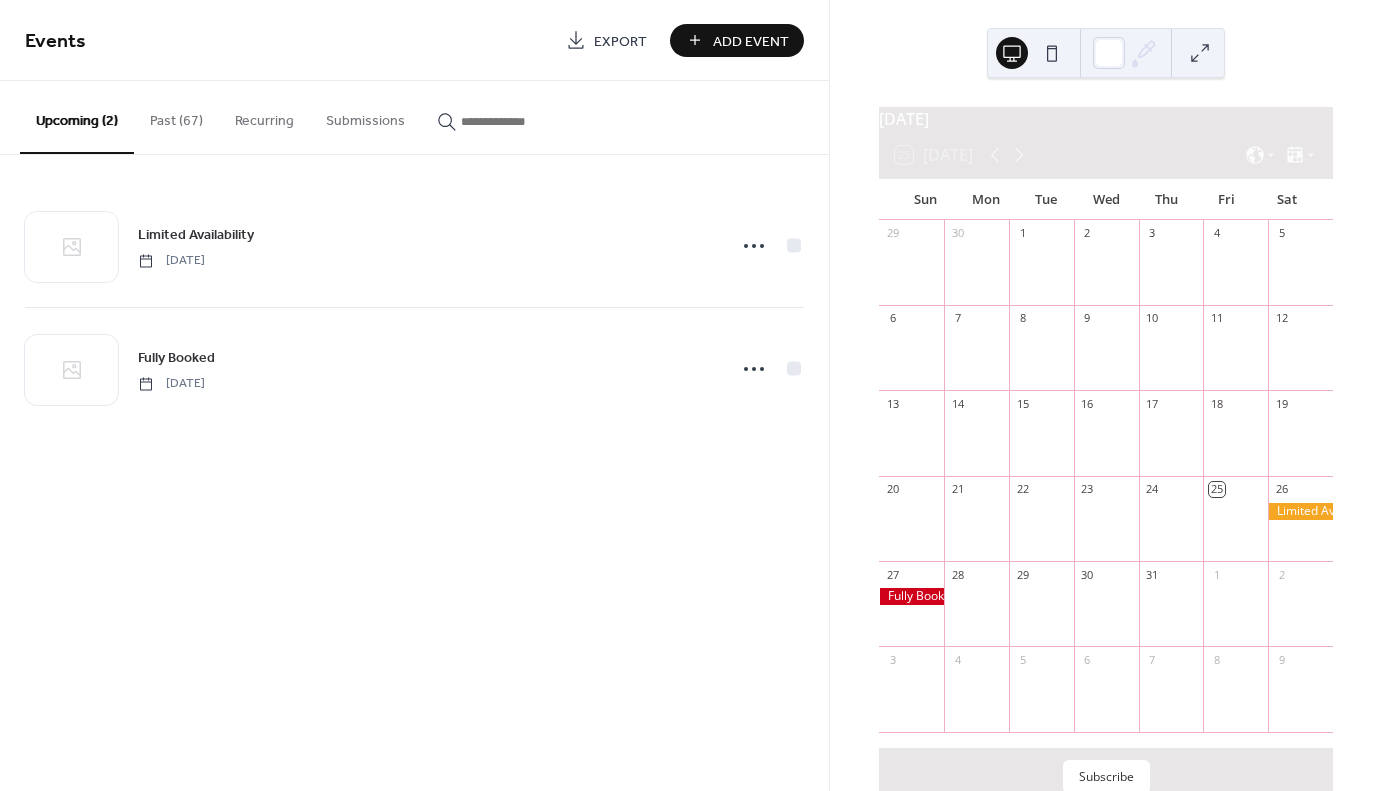 click on "Add Event" at bounding box center (737, 40) 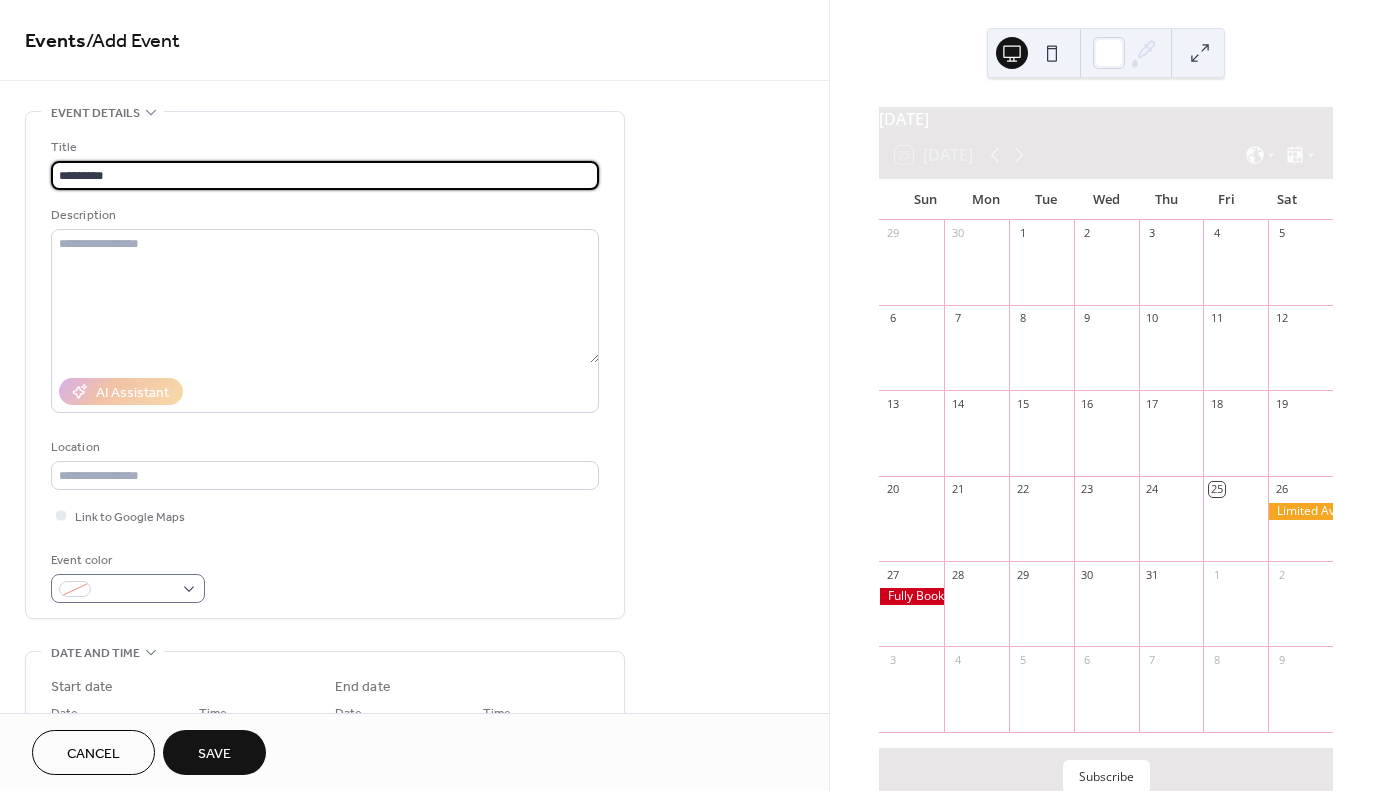 type on "*********" 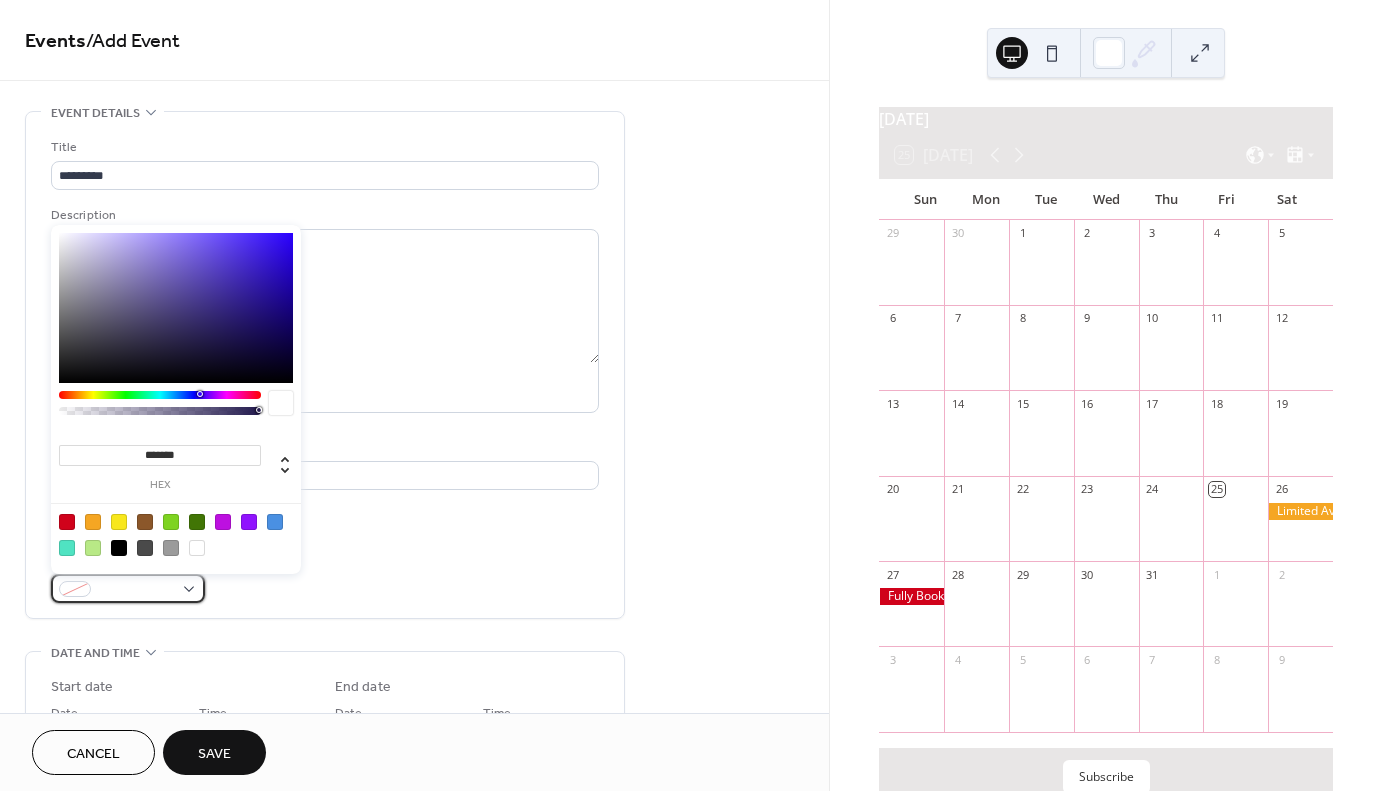 click at bounding box center [128, 588] 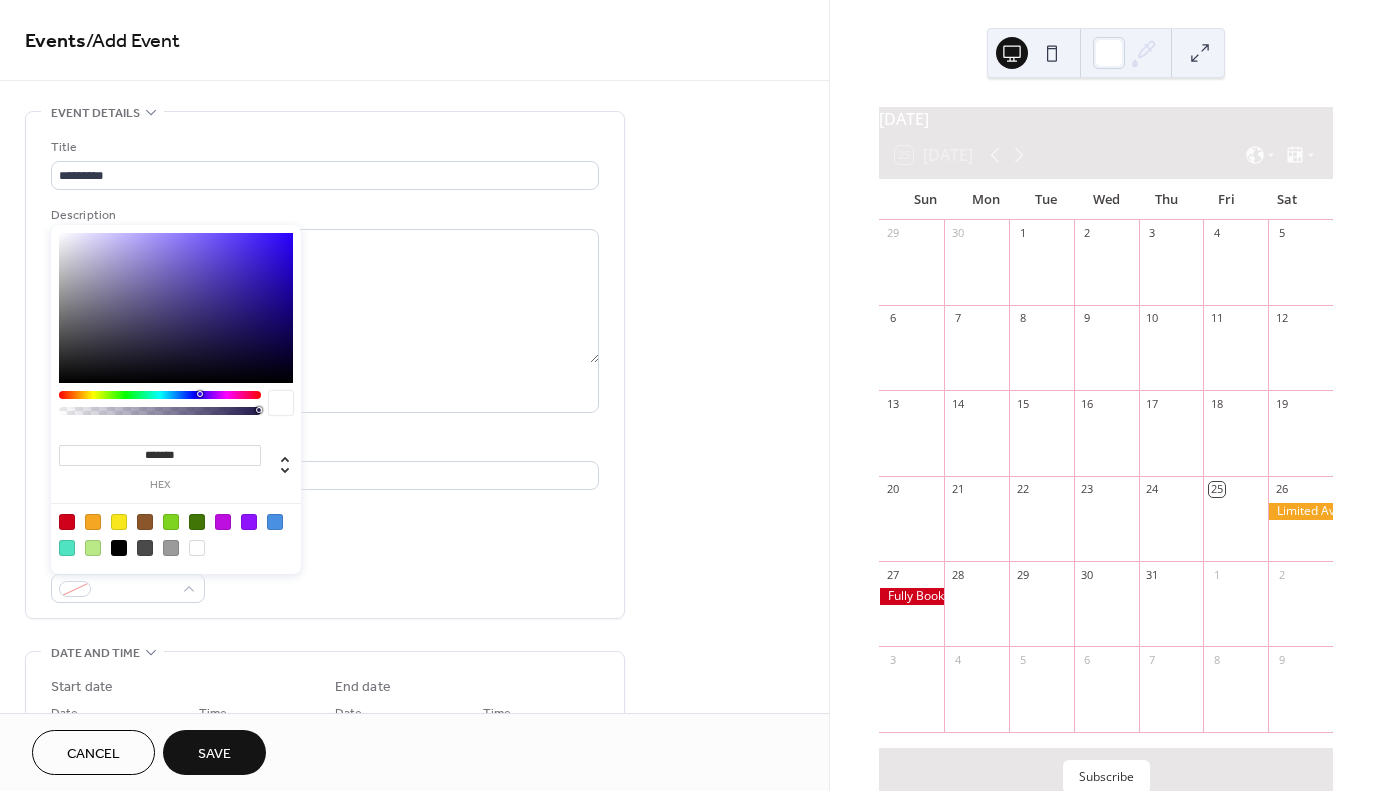 click at bounding box center (171, 522) 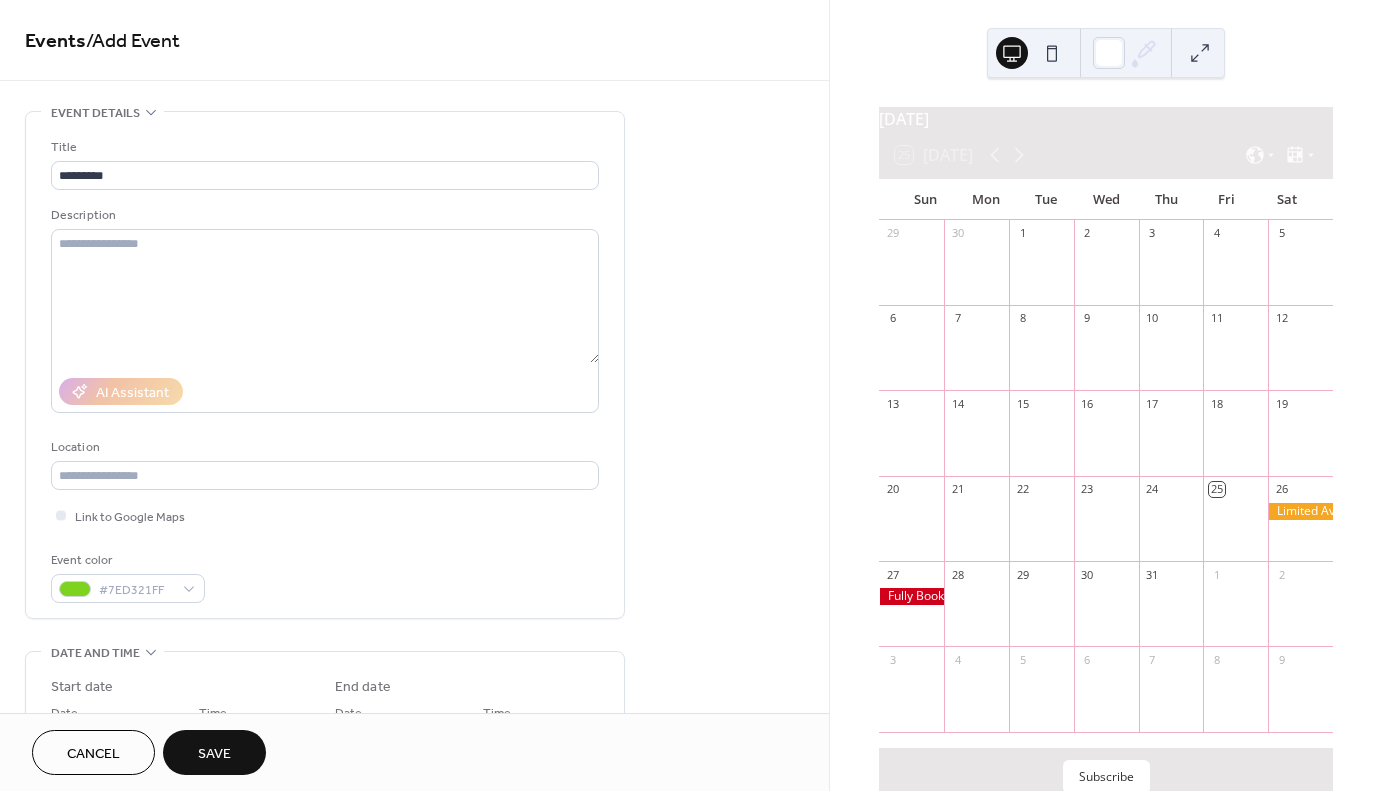 click on "Event color #7ED321FF" at bounding box center (325, 576) 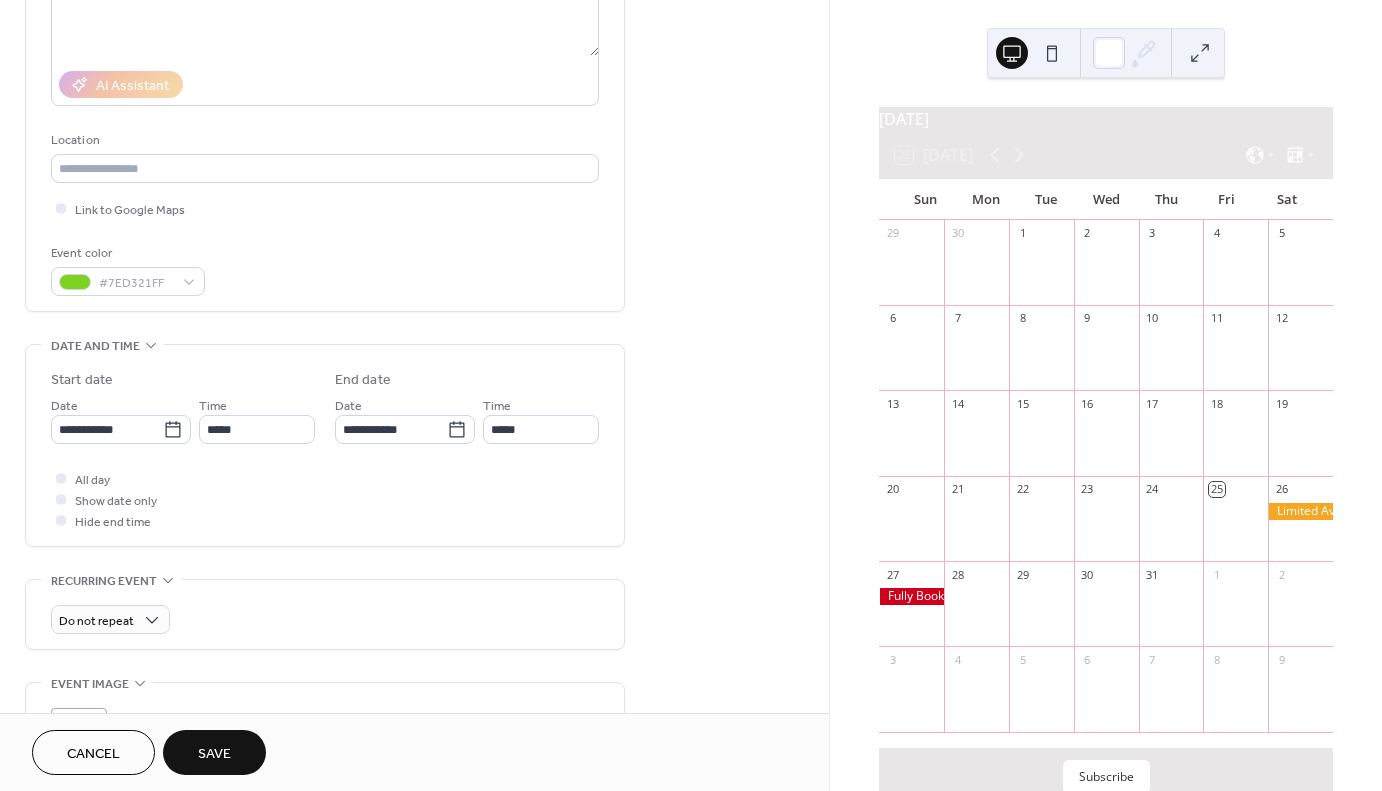 scroll, scrollTop: 323, scrollLeft: 0, axis: vertical 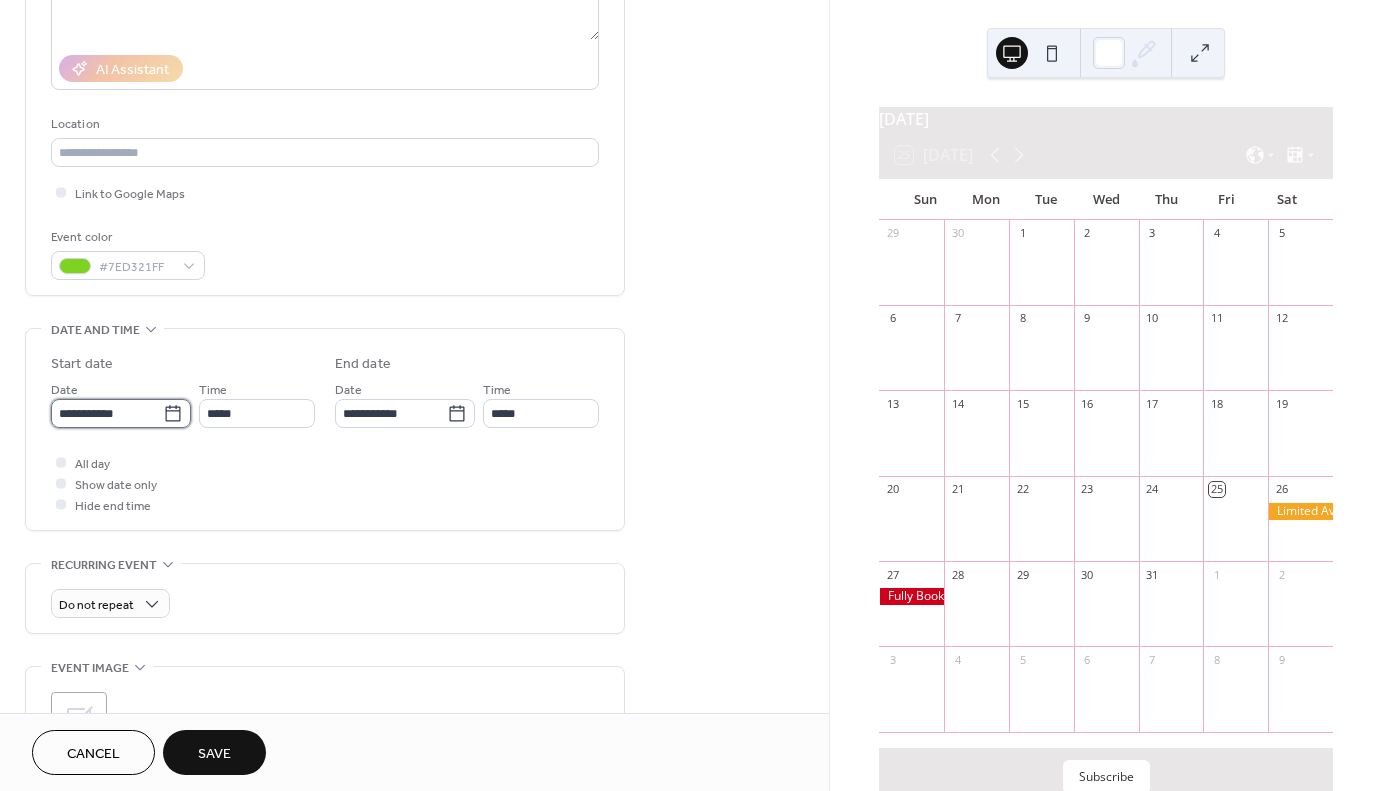 click on "**********" at bounding box center [107, 413] 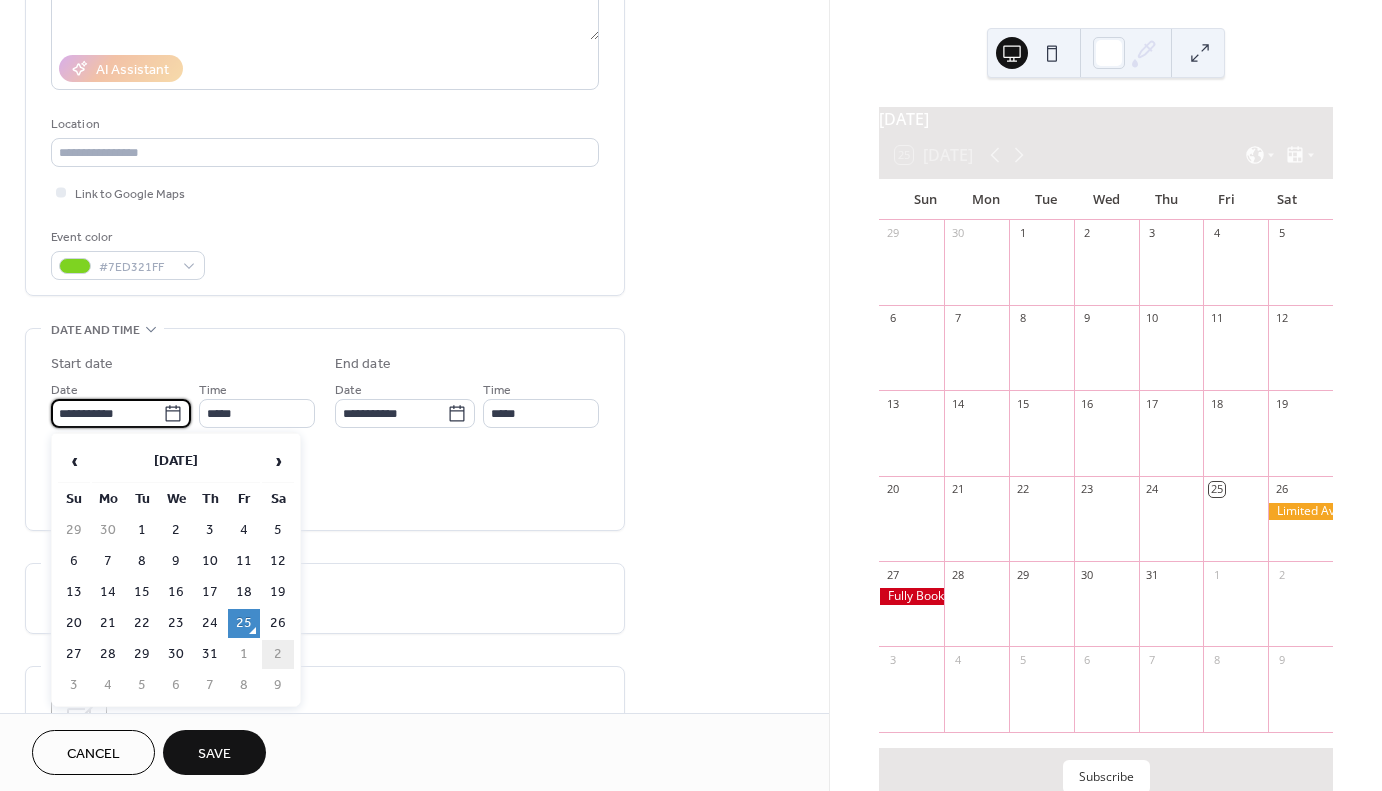 click on "2" at bounding box center [278, 654] 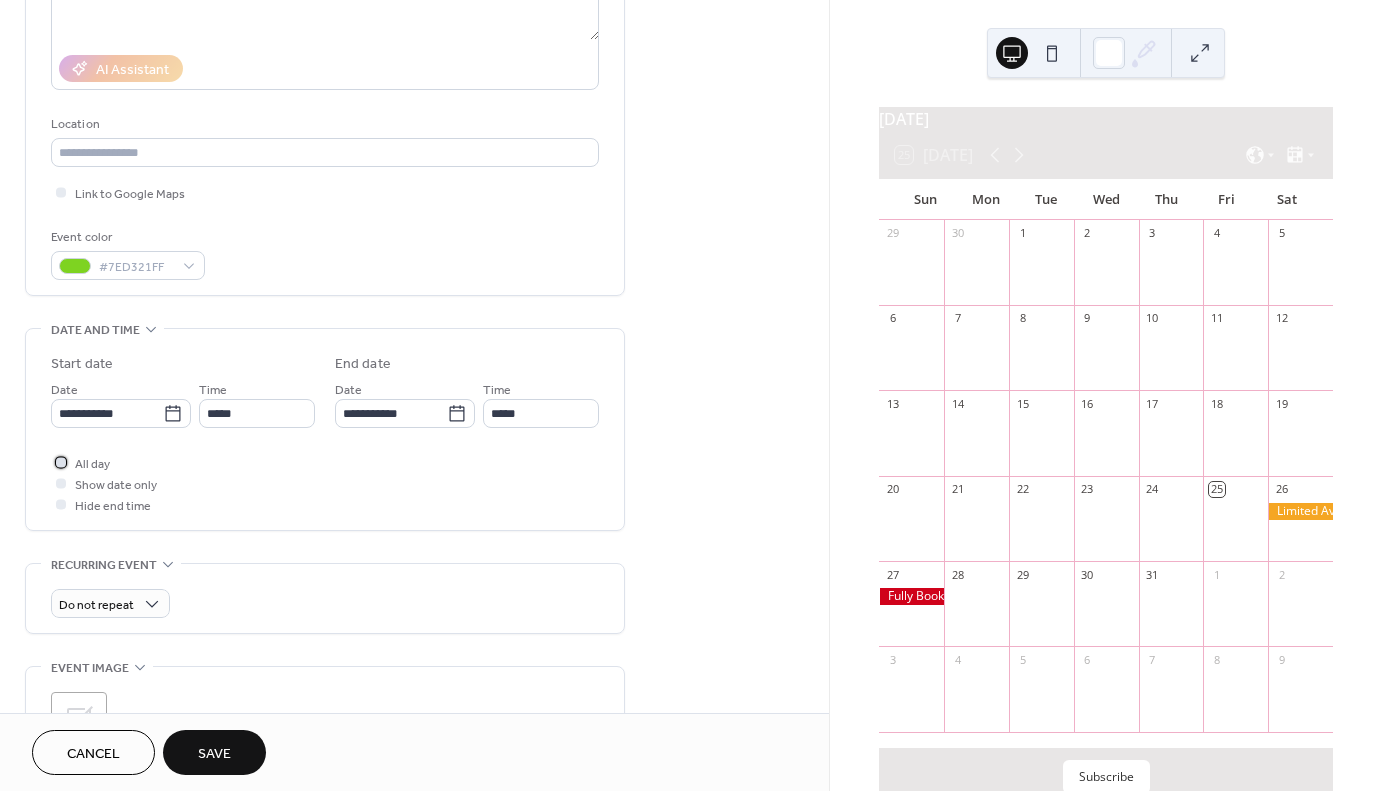 click at bounding box center (61, 462) 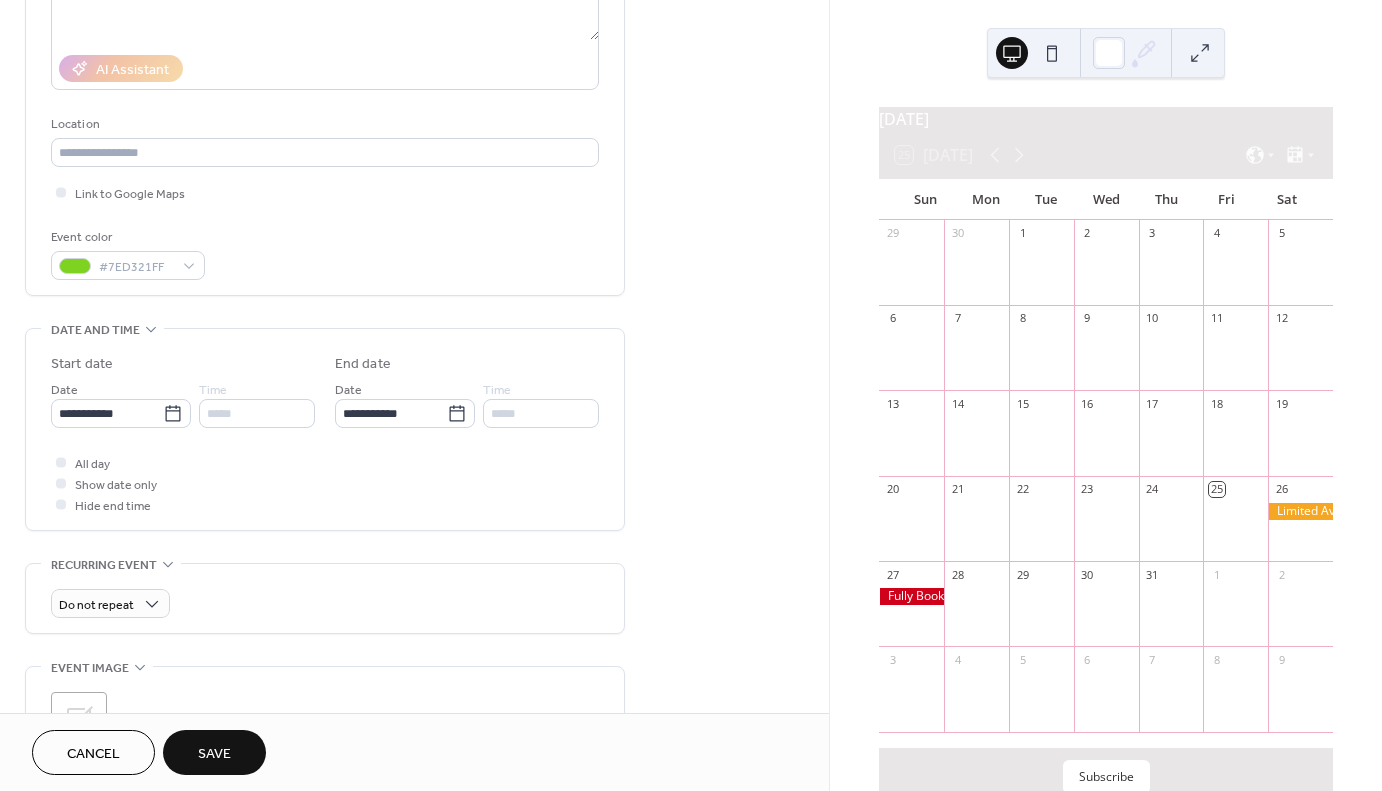click on "Save" at bounding box center [214, 754] 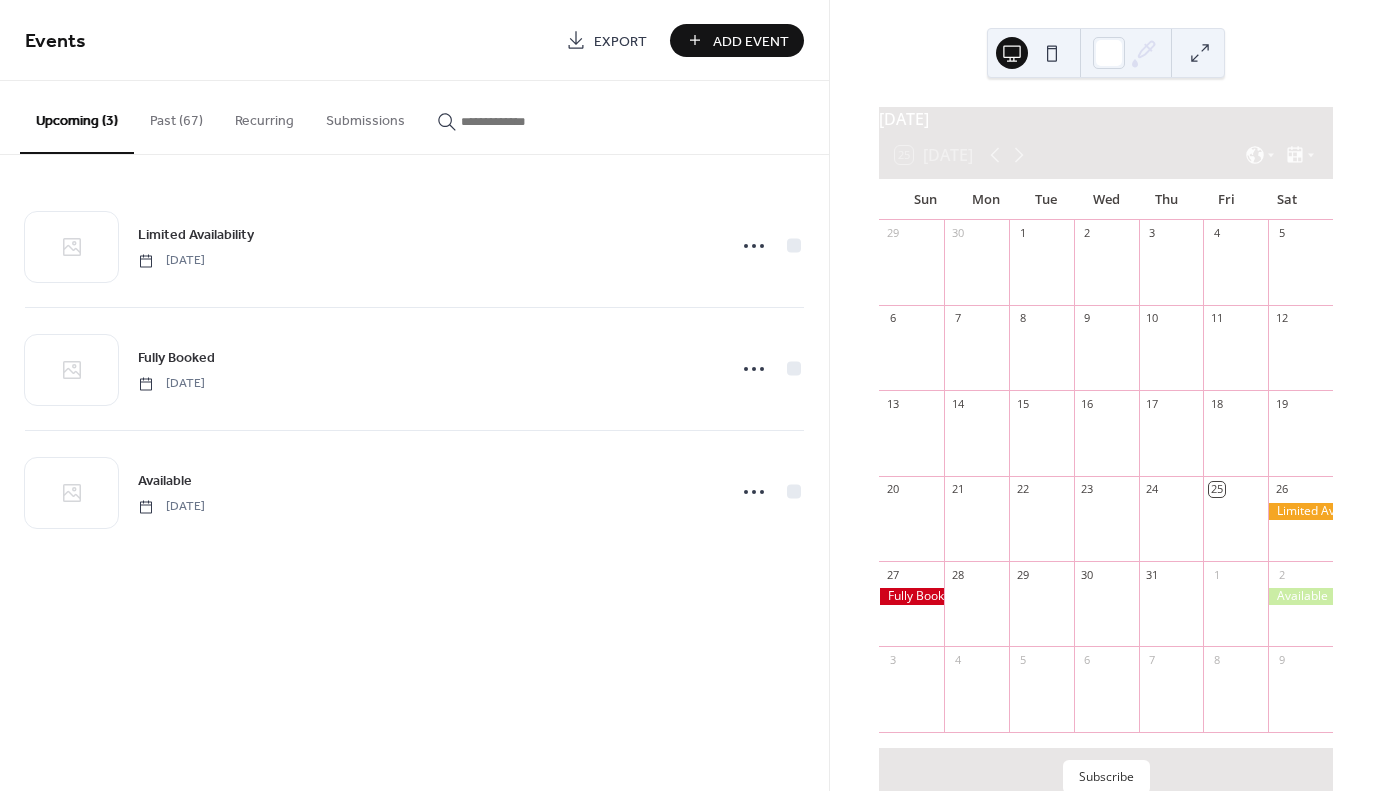 click on "Add Event" at bounding box center (737, 40) 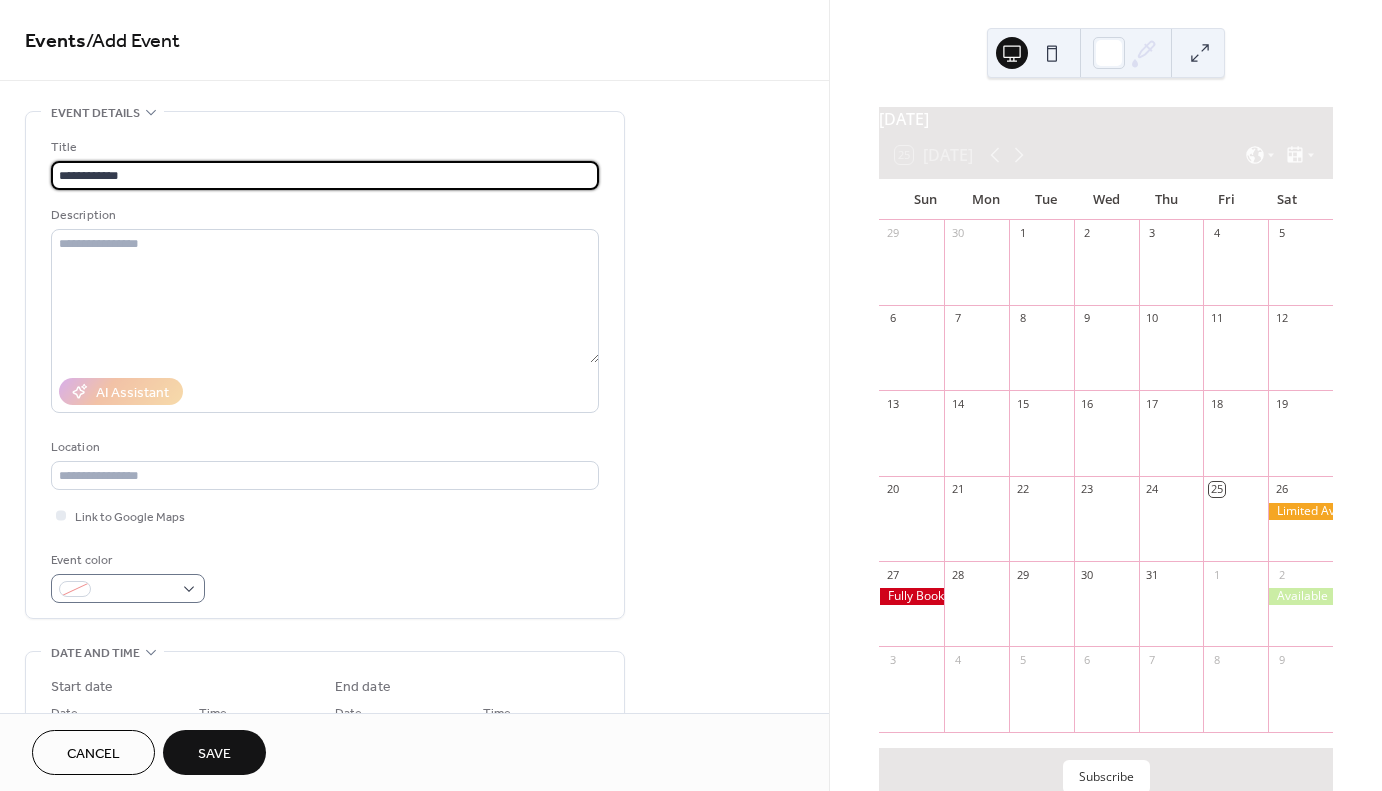 type on "**********" 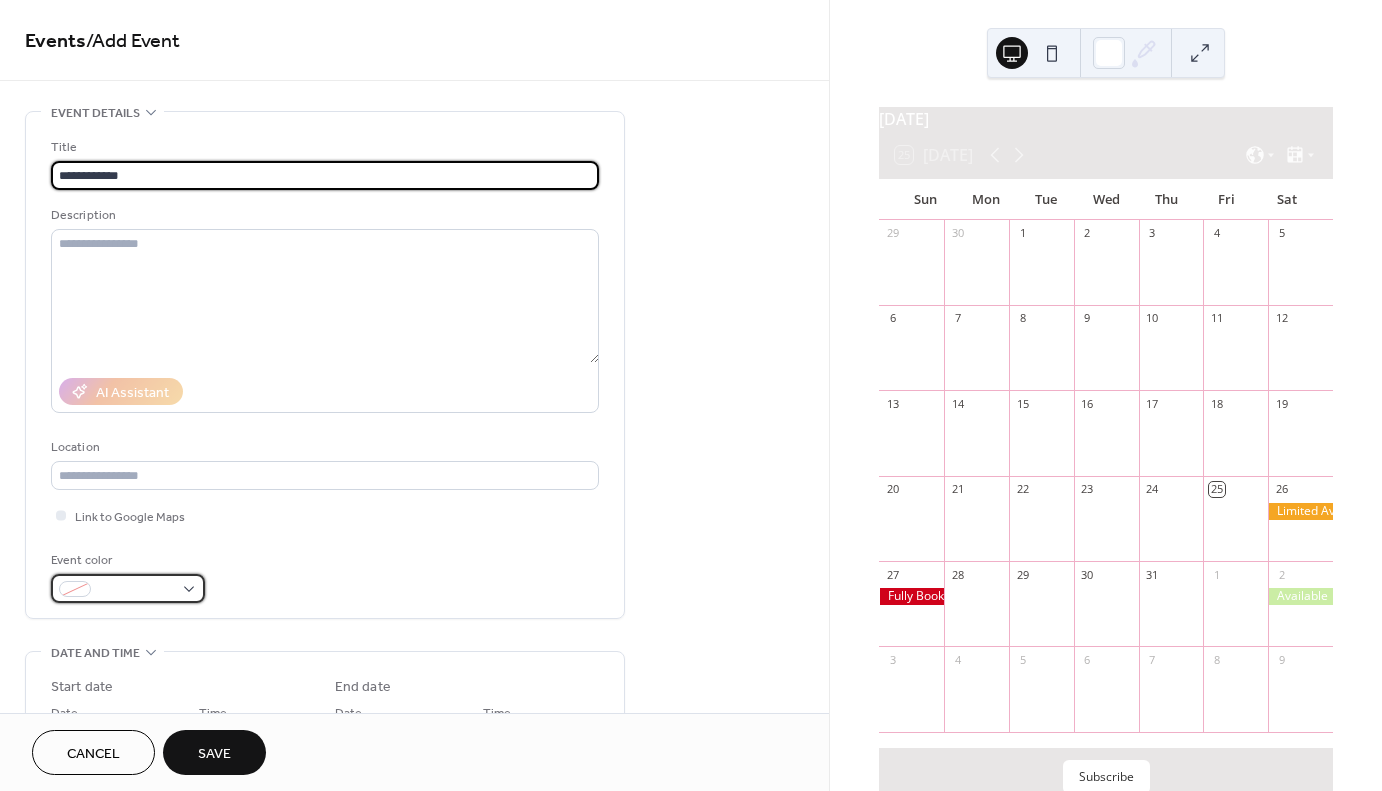click at bounding box center (128, 588) 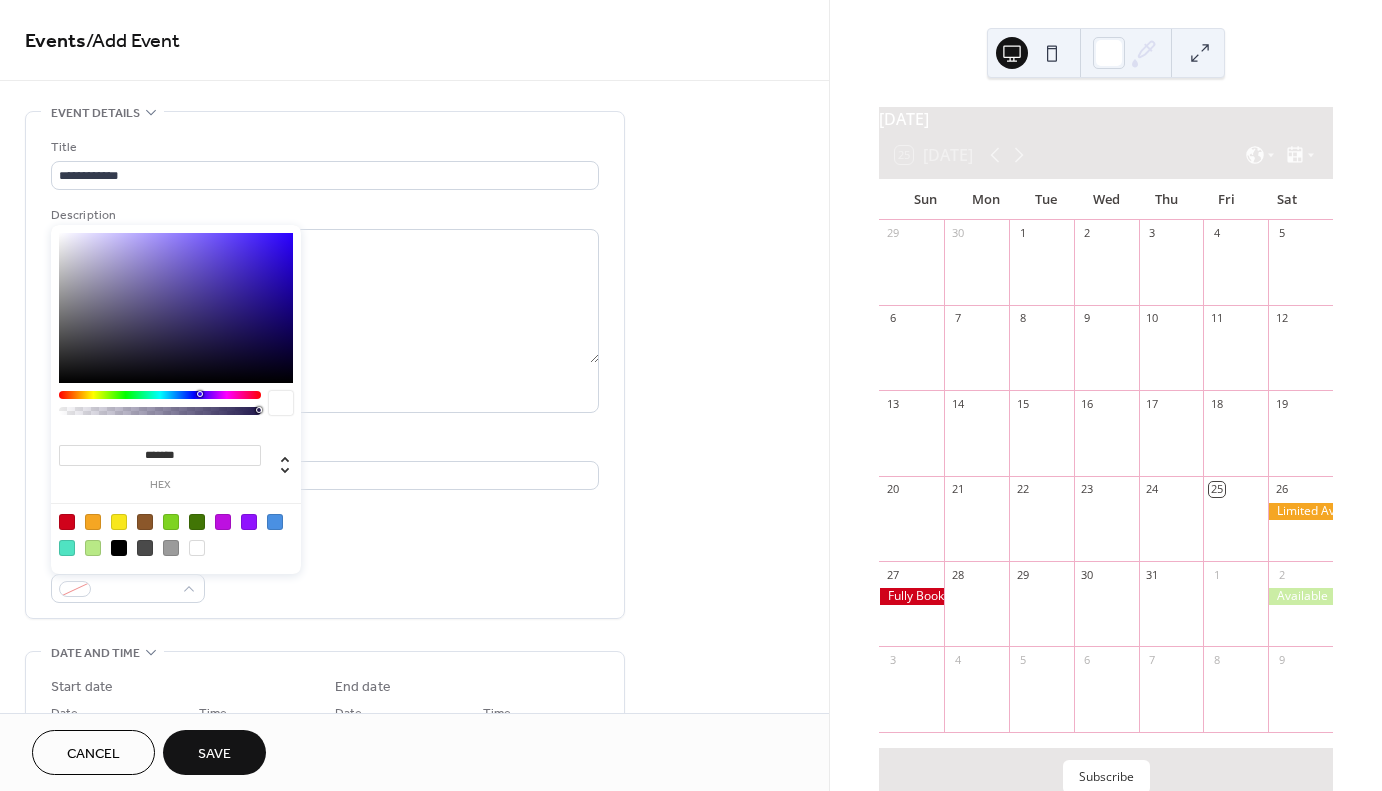 click at bounding box center (67, 522) 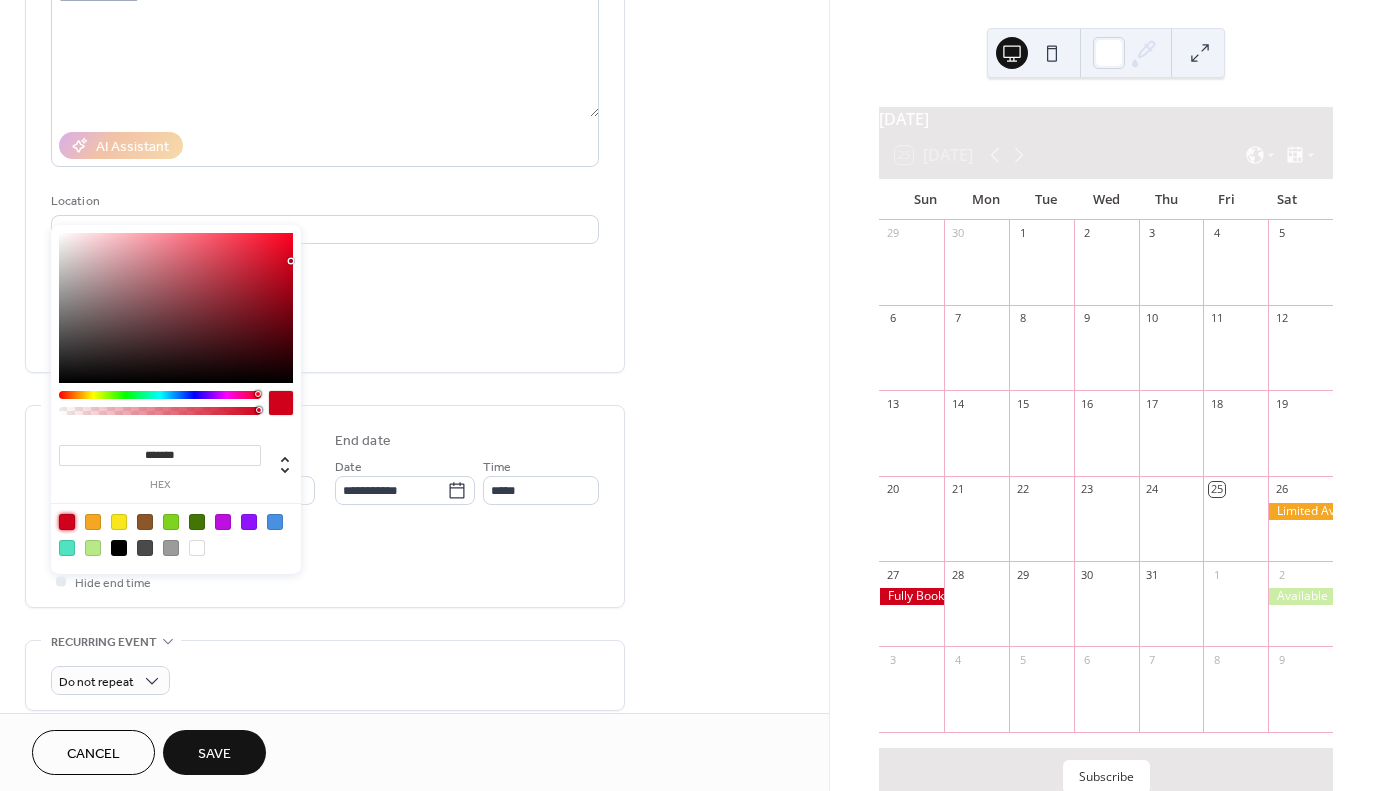 scroll, scrollTop: 247, scrollLeft: 0, axis: vertical 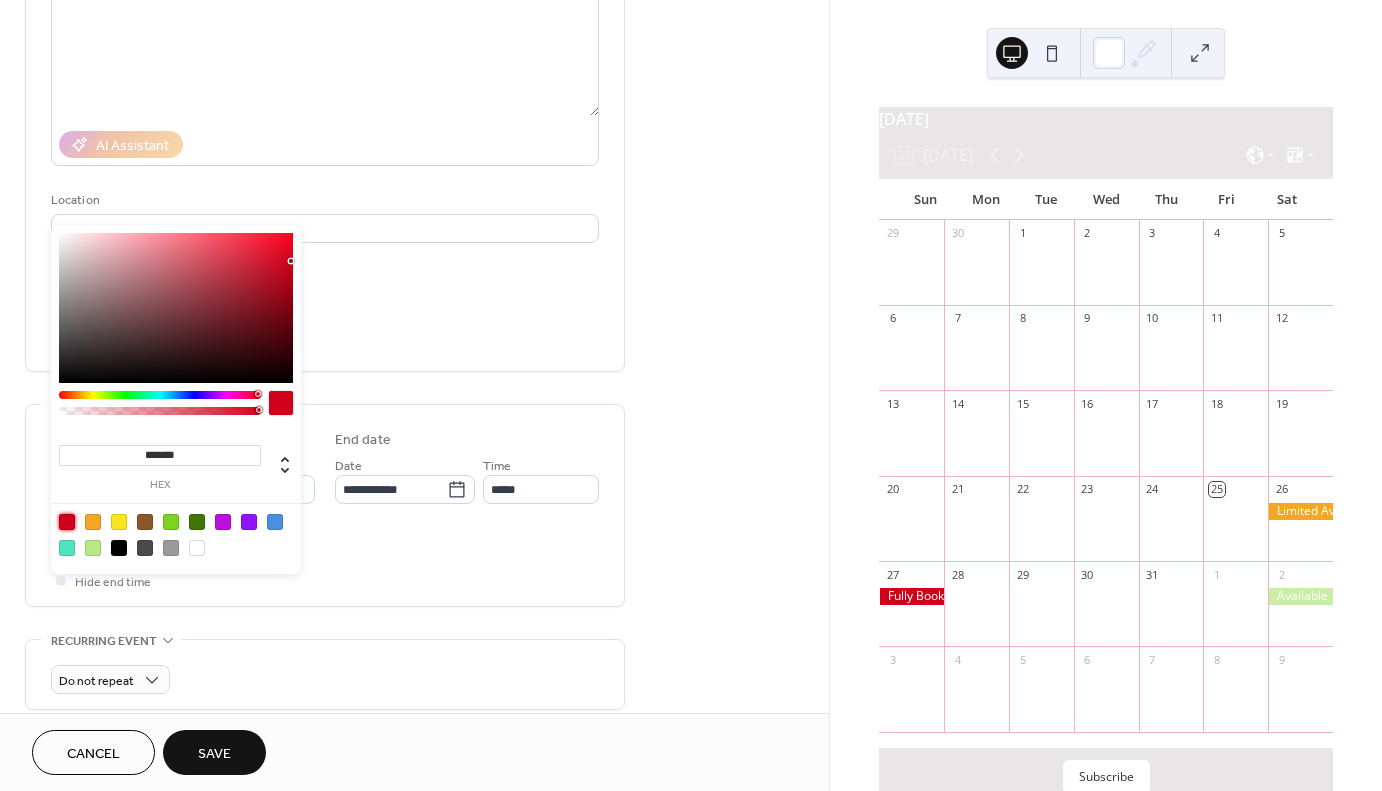 click on "**********" at bounding box center [325, 505] 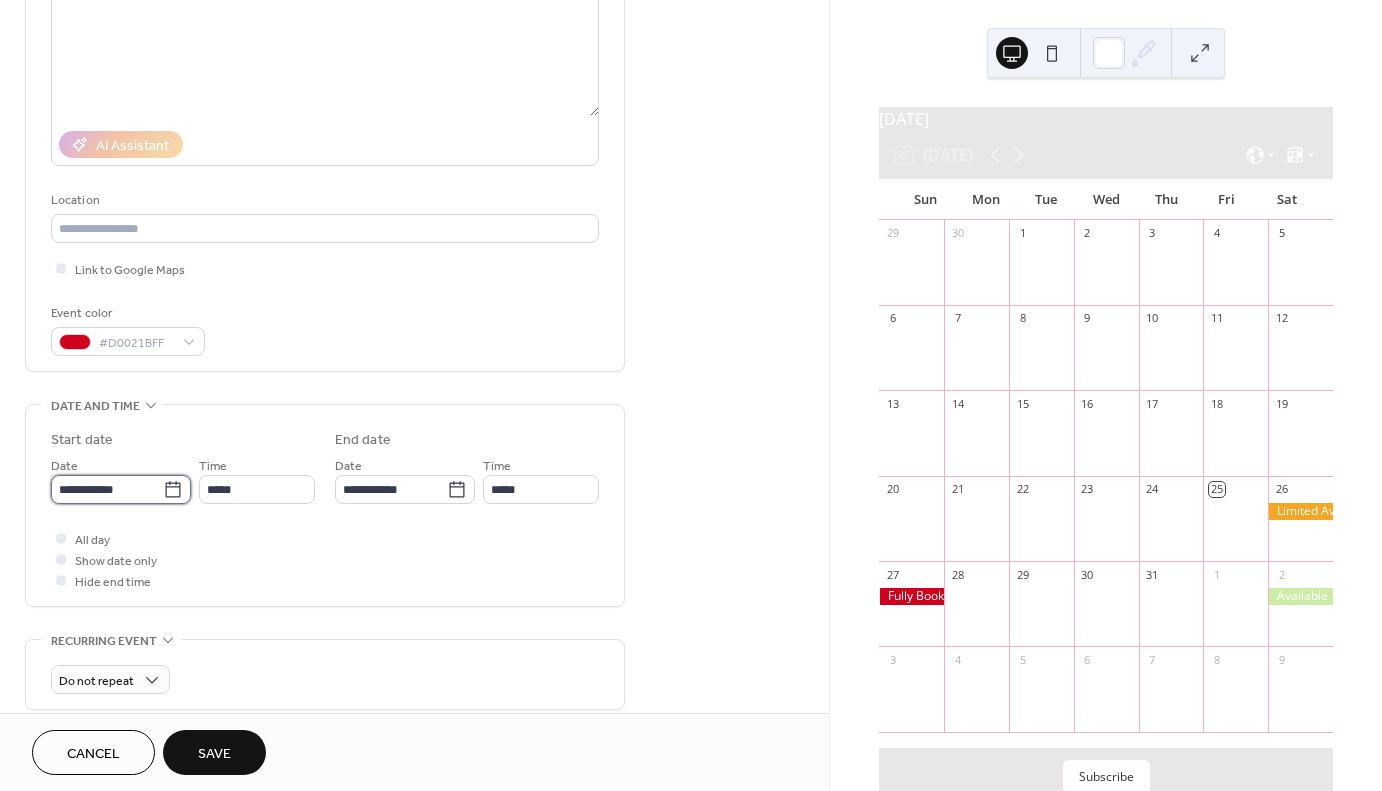 click on "**********" at bounding box center (107, 489) 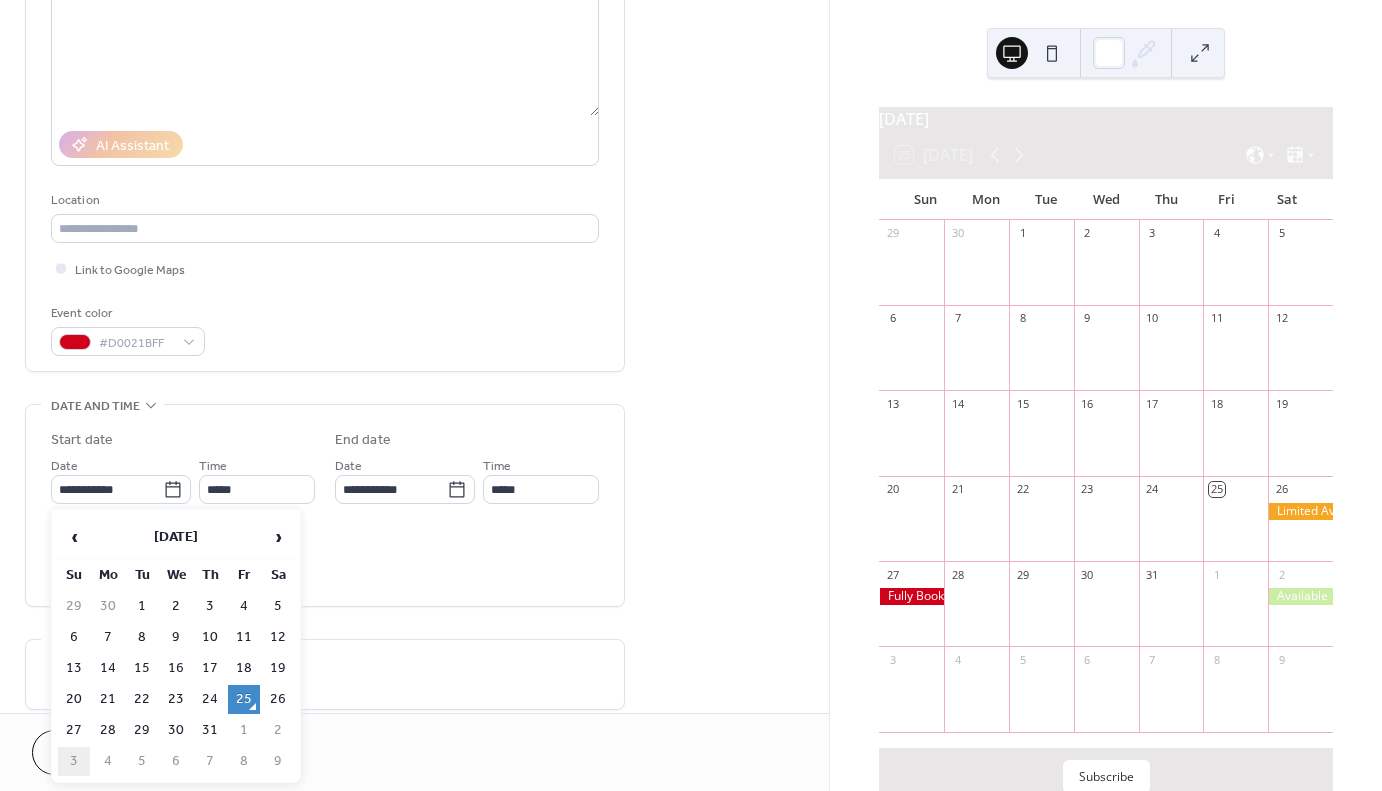 click on "3" at bounding box center (74, 761) 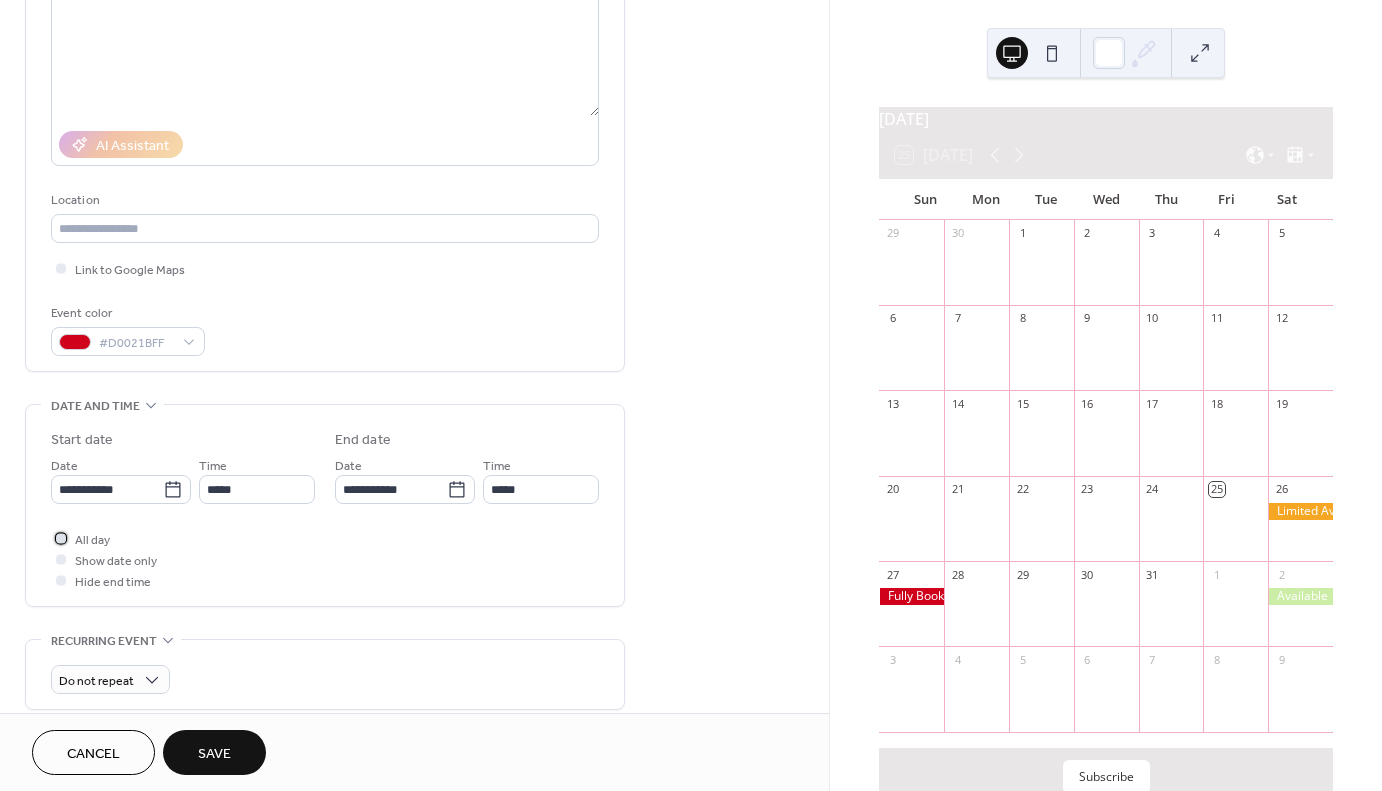click on "All day" at bounding box center [92, 540] 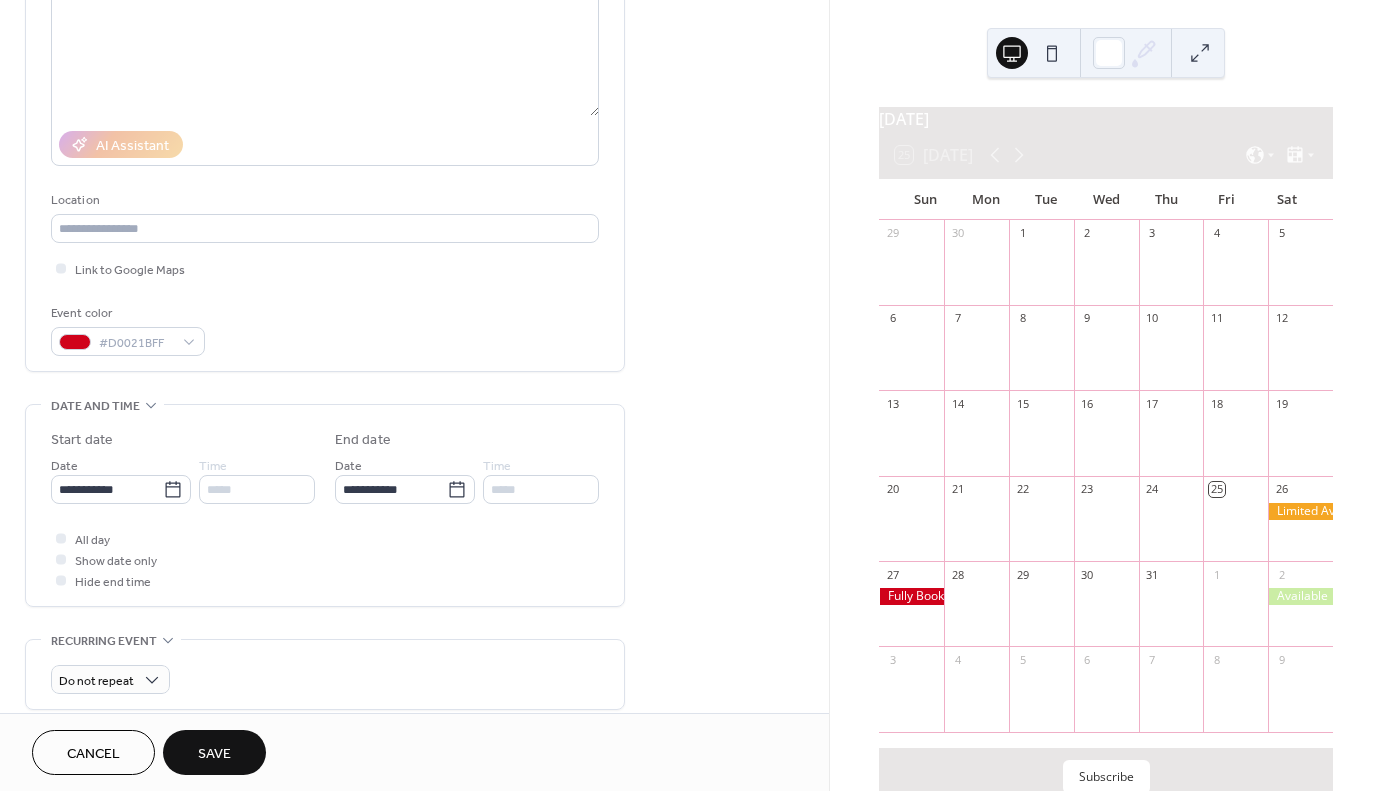 click on "Save" at bounding box center [214, 754] 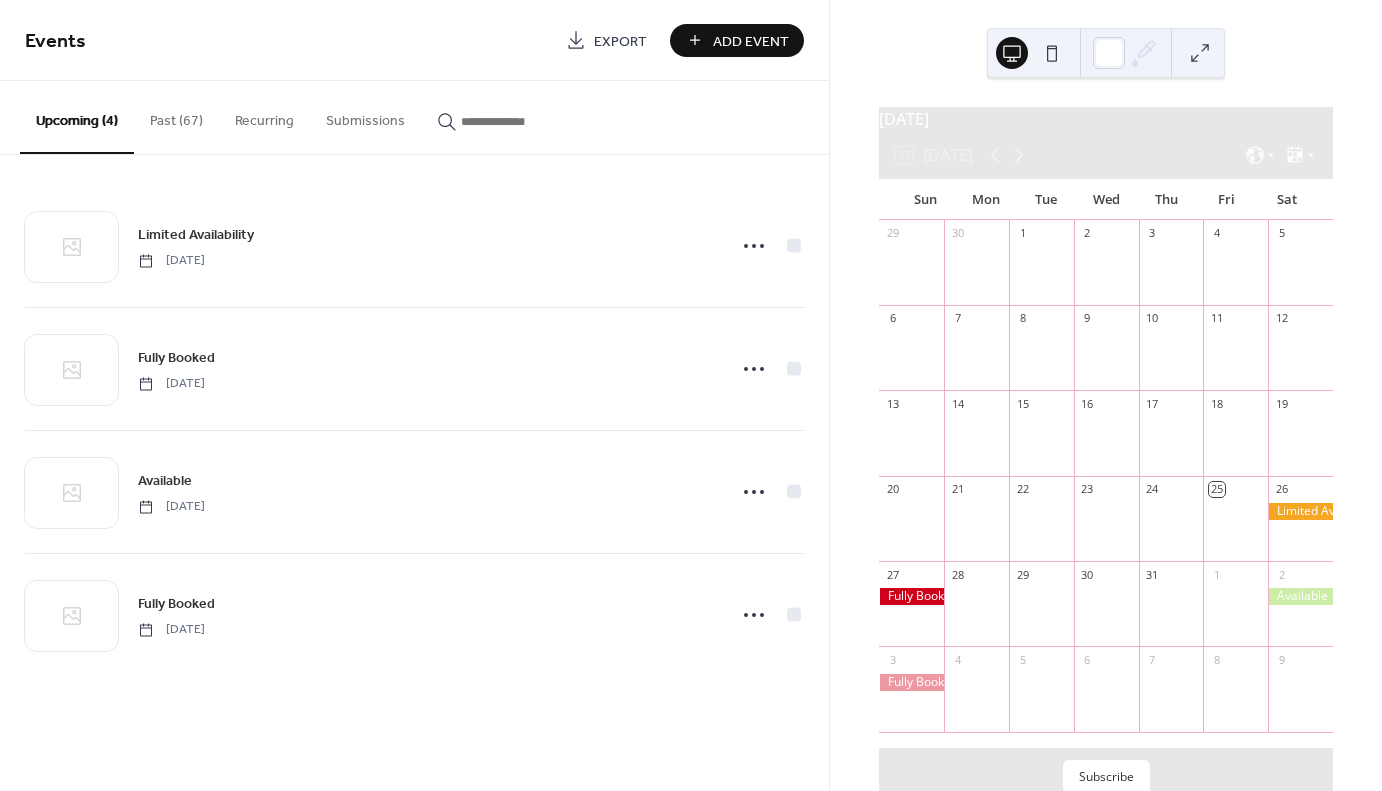 click on "Add Event" at bounding box center [737, 40] 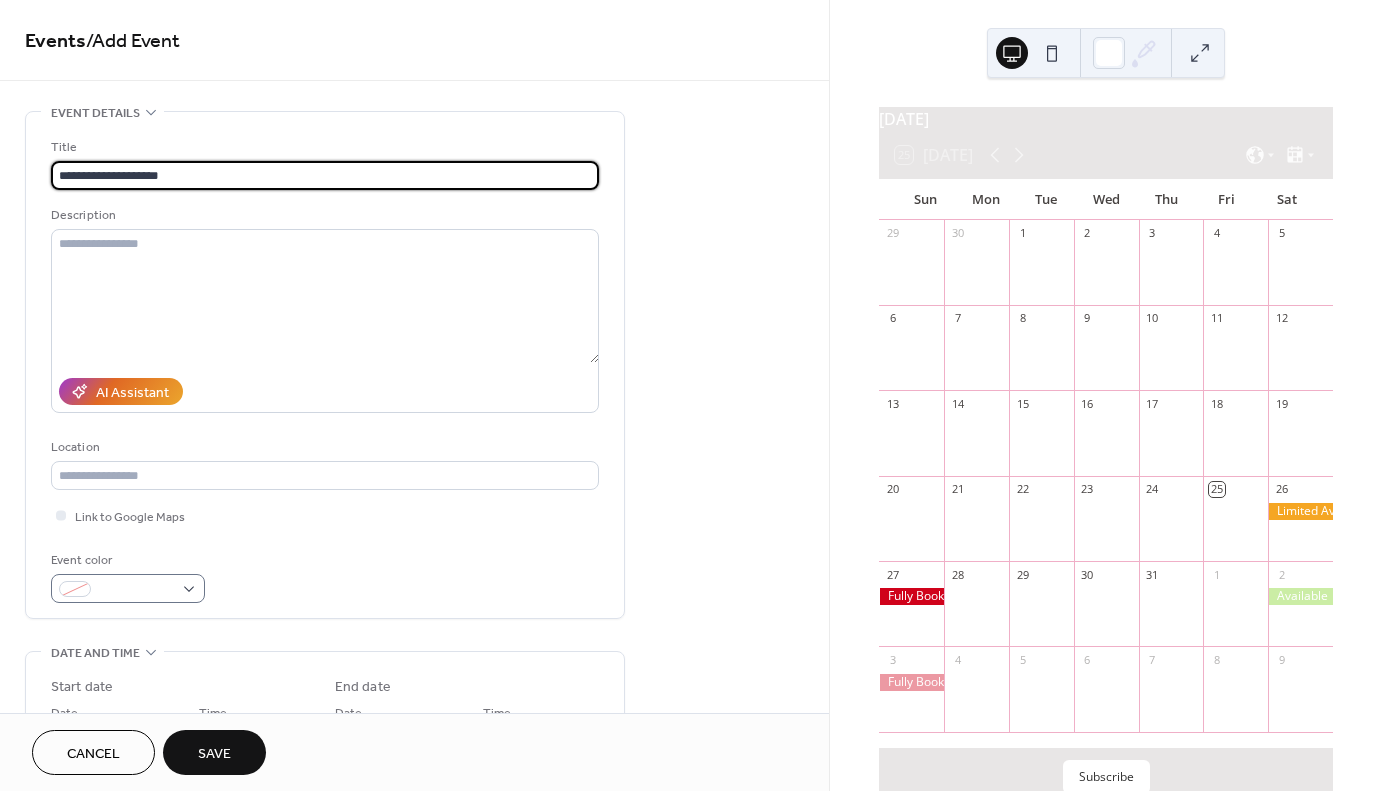 type on "**********" 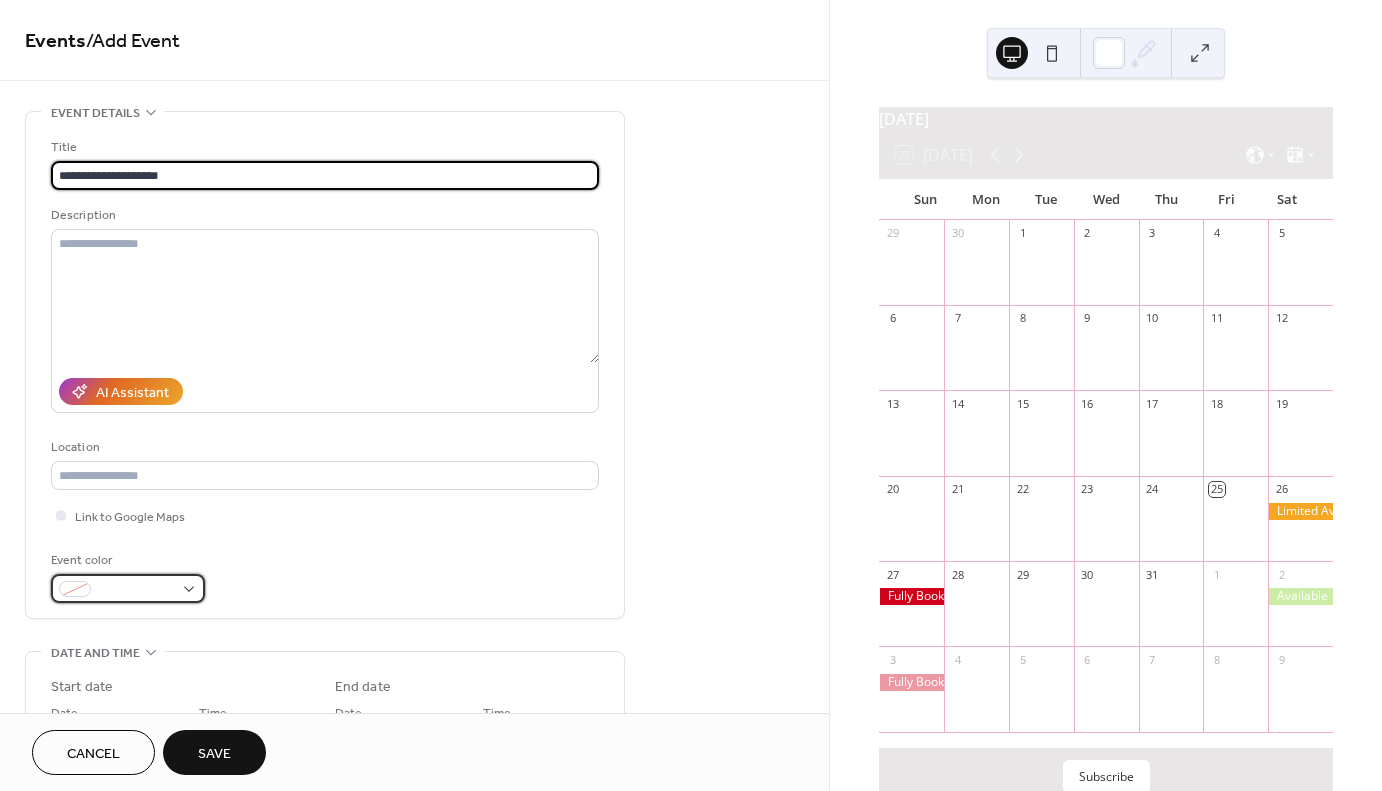 click at bounding box center (128, 588) 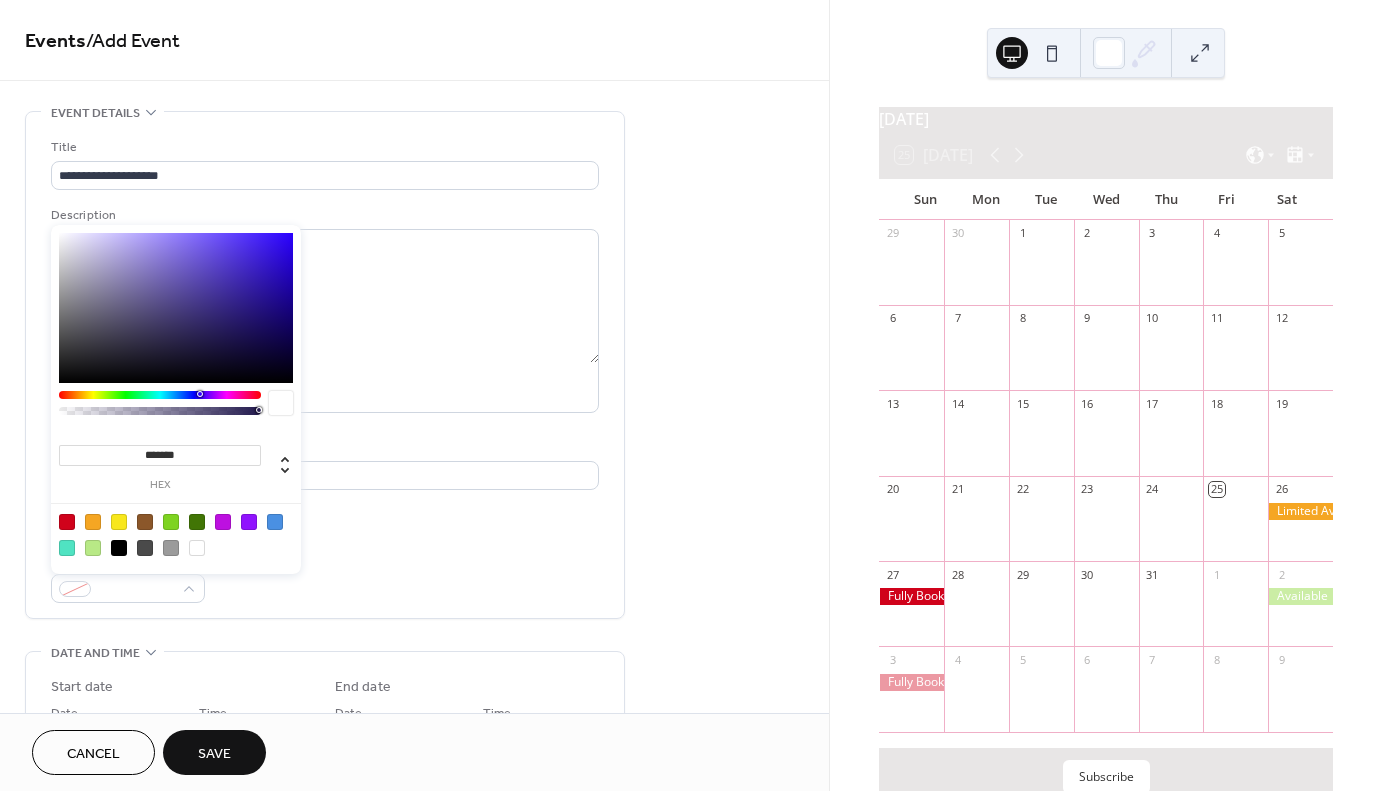click at bounding box center [93, 522] 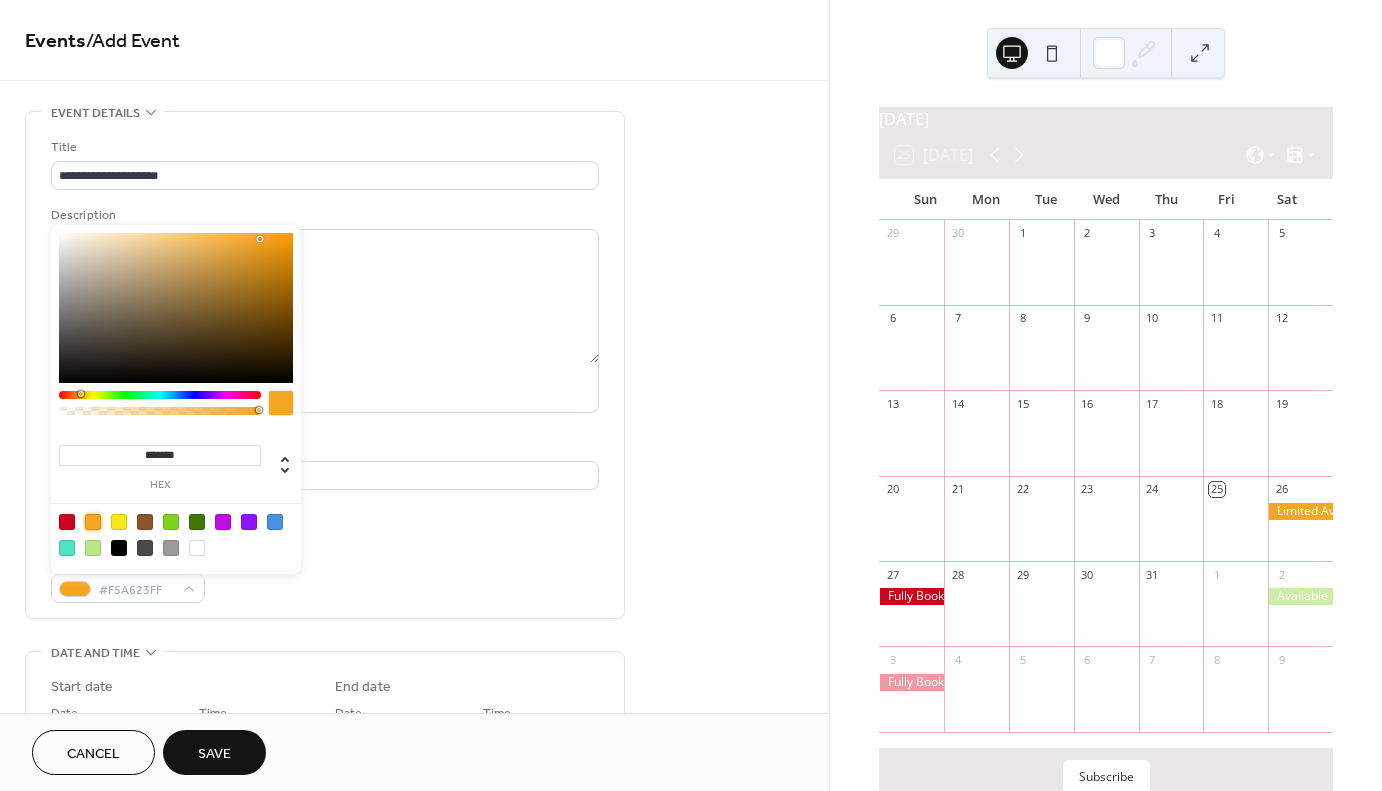 scroll, scrollTop: 115, scrollLeft: 0, axis: vertical 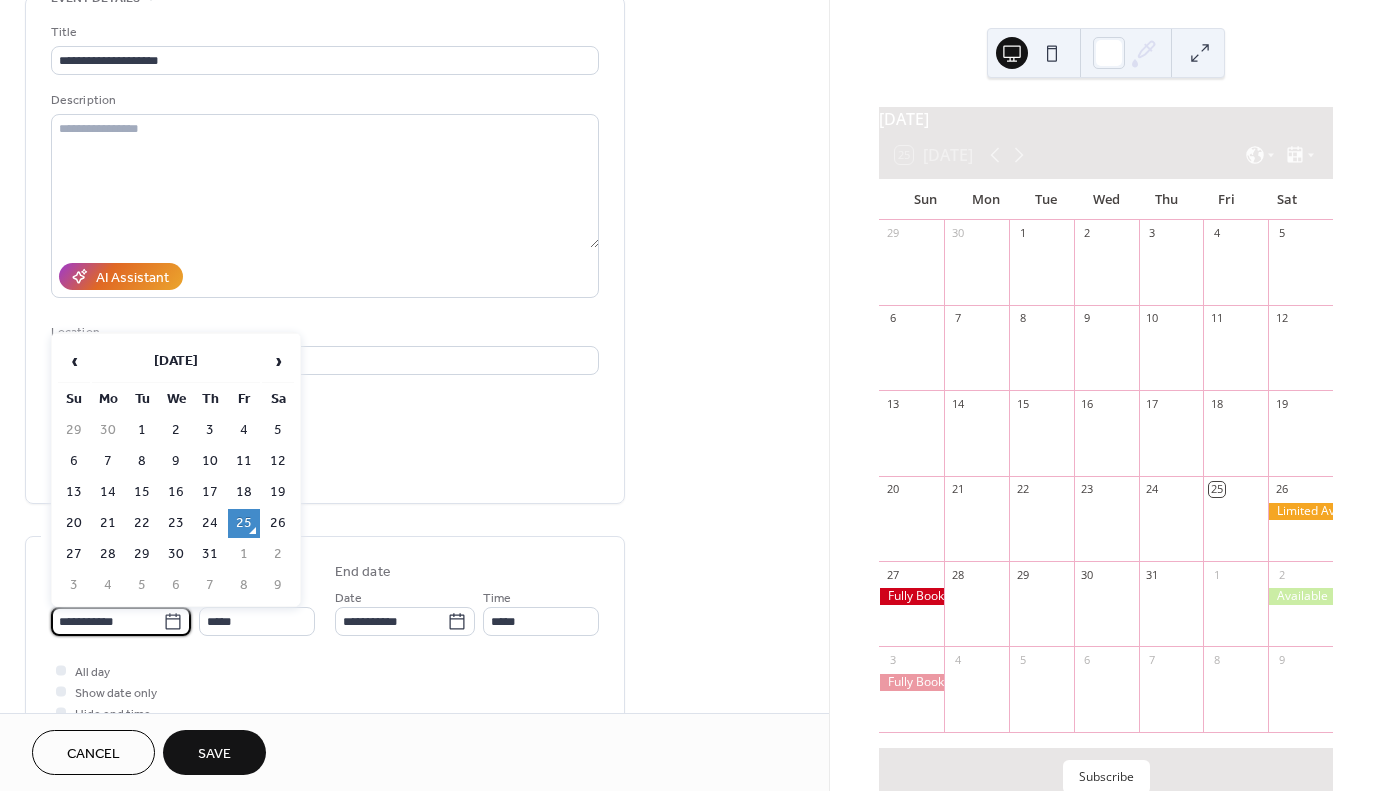 click on "**********" at bounding box center [107, 621] 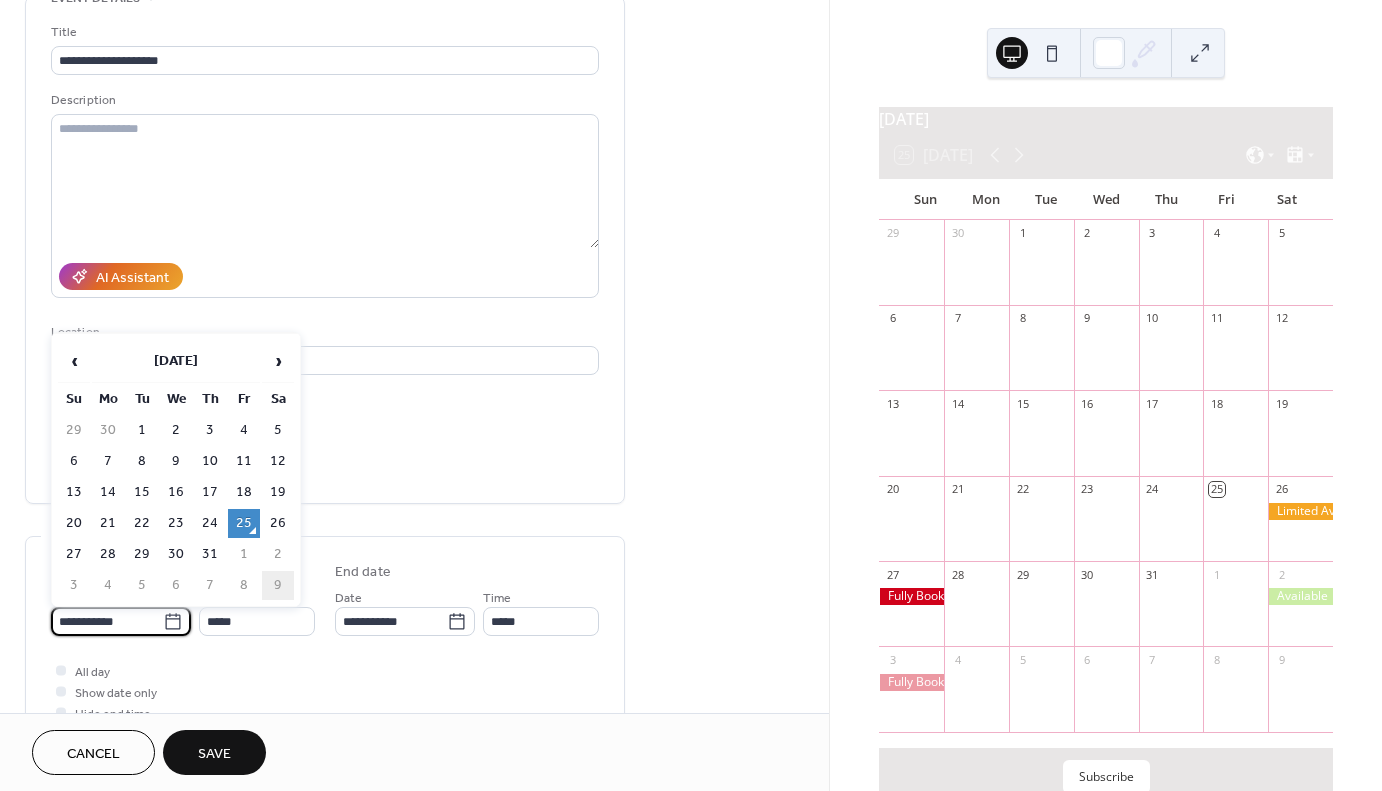 click on "9" at bounding box center (278, 585) 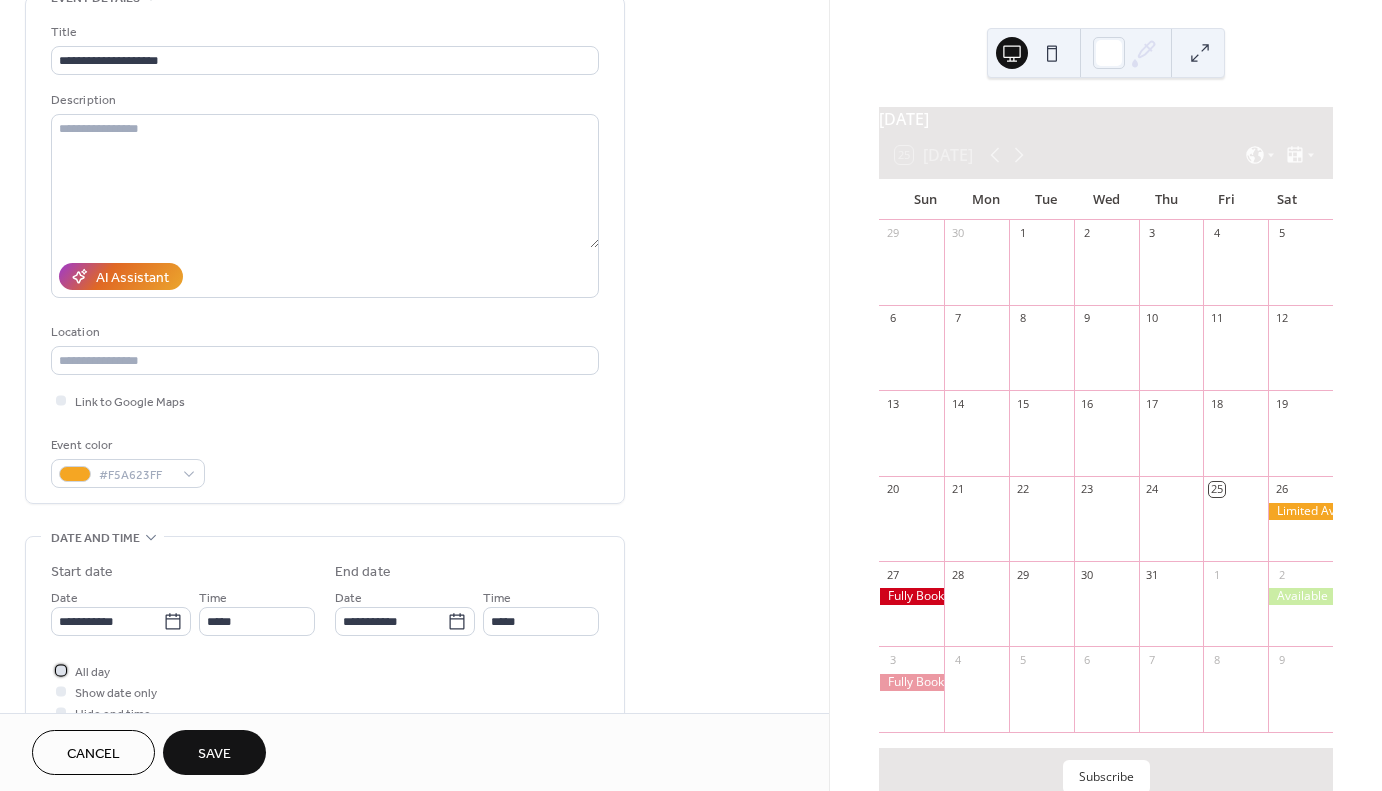 click on "All day" at bounding box center [92, 672] 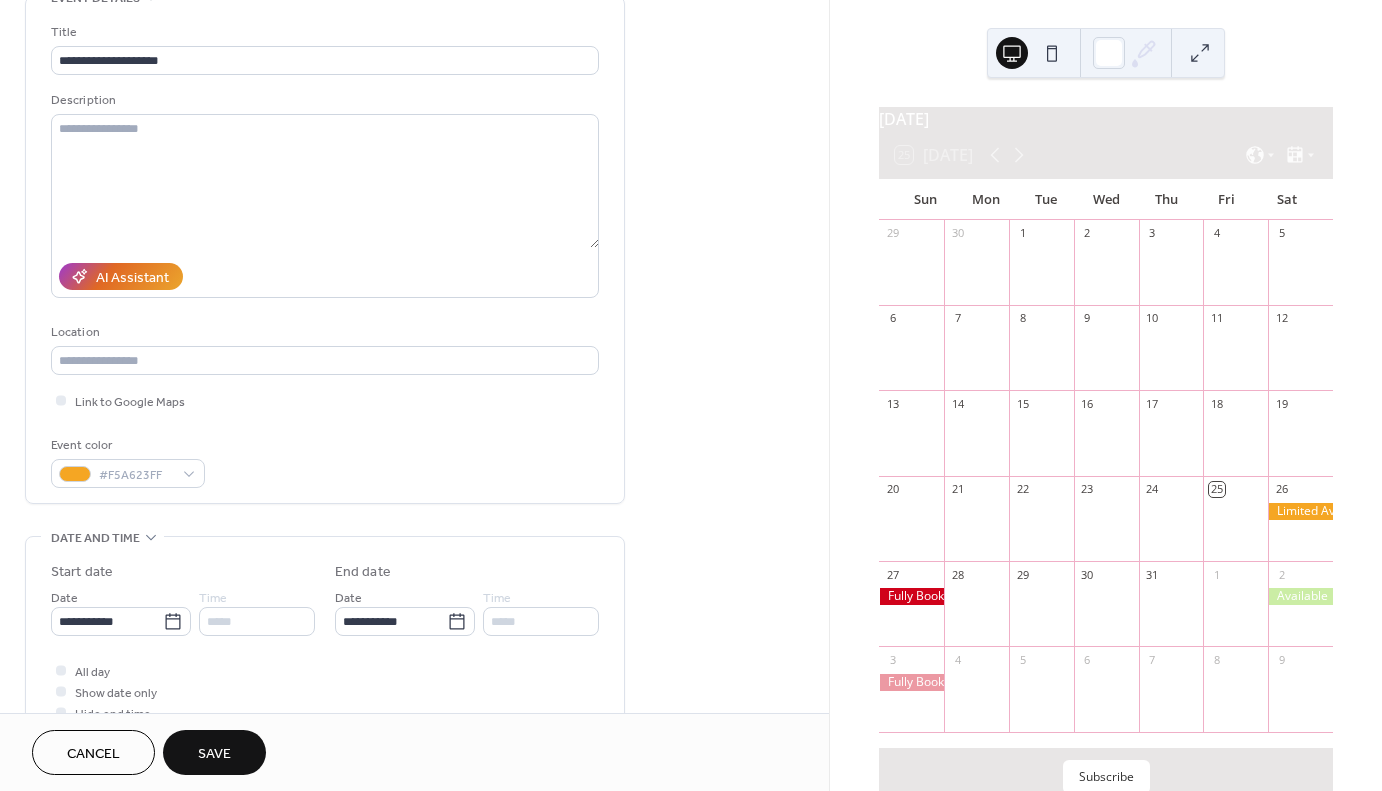 click on "Save" at bounding box center (214, 754) 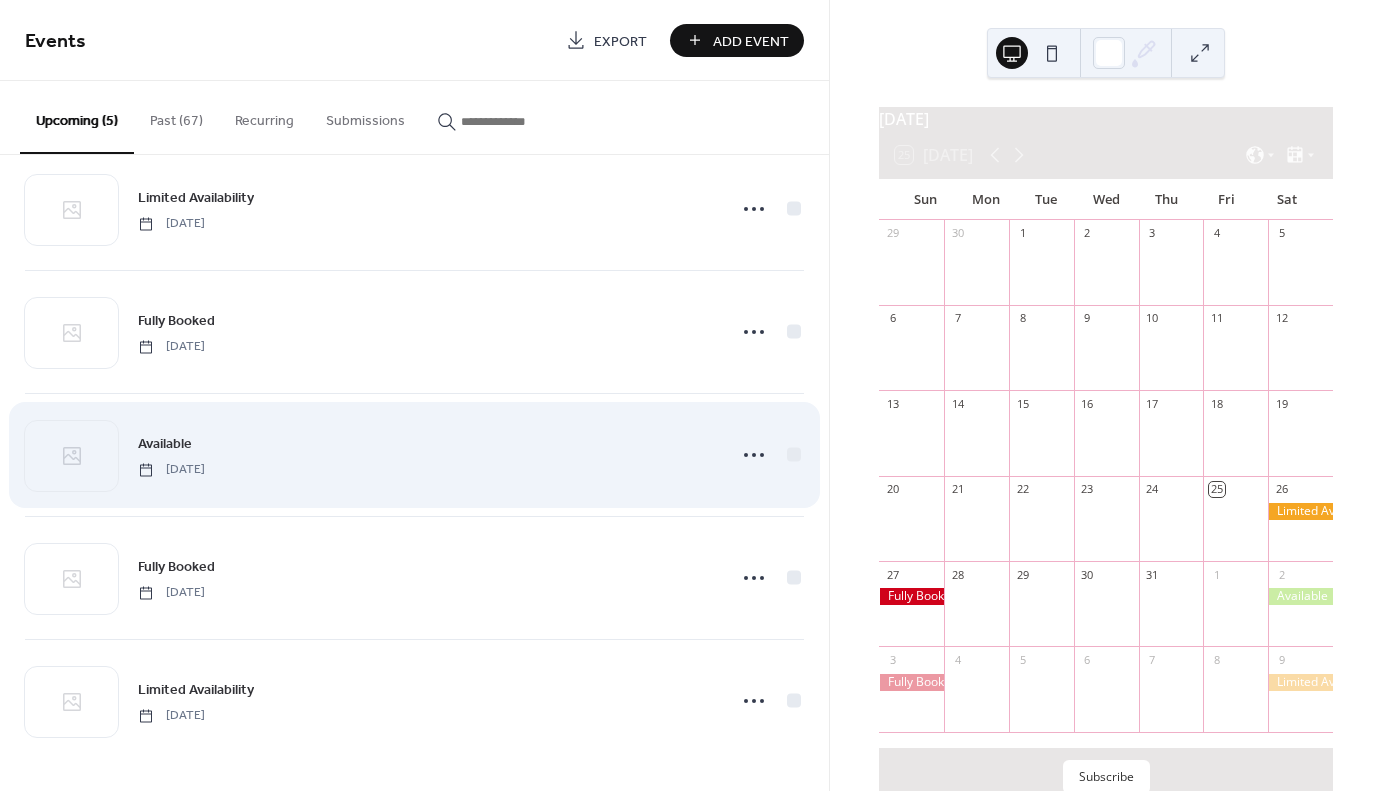 scroll, scrollTop: 0, scrollLeft: 0, axis: both 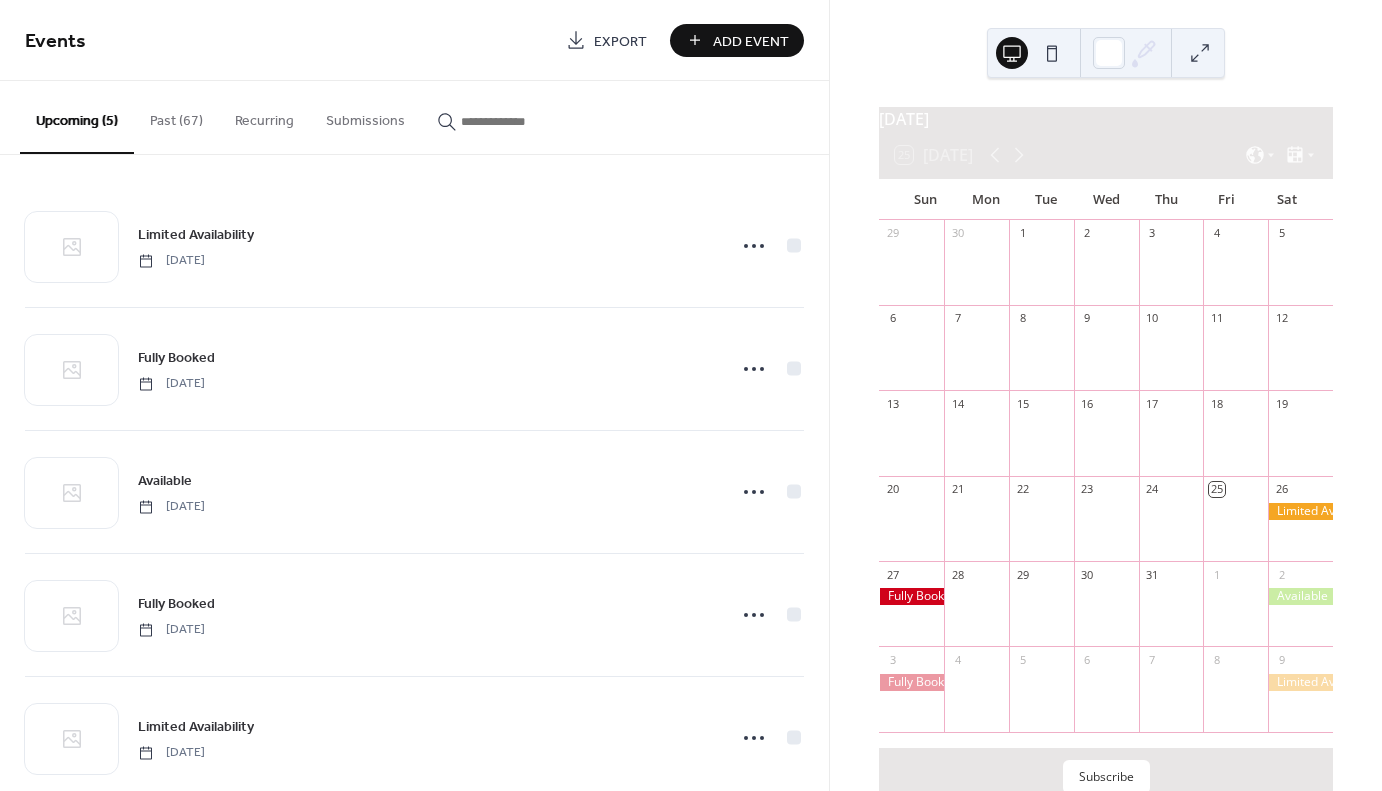 click on "Add Event" at bounding box center [751, 41] 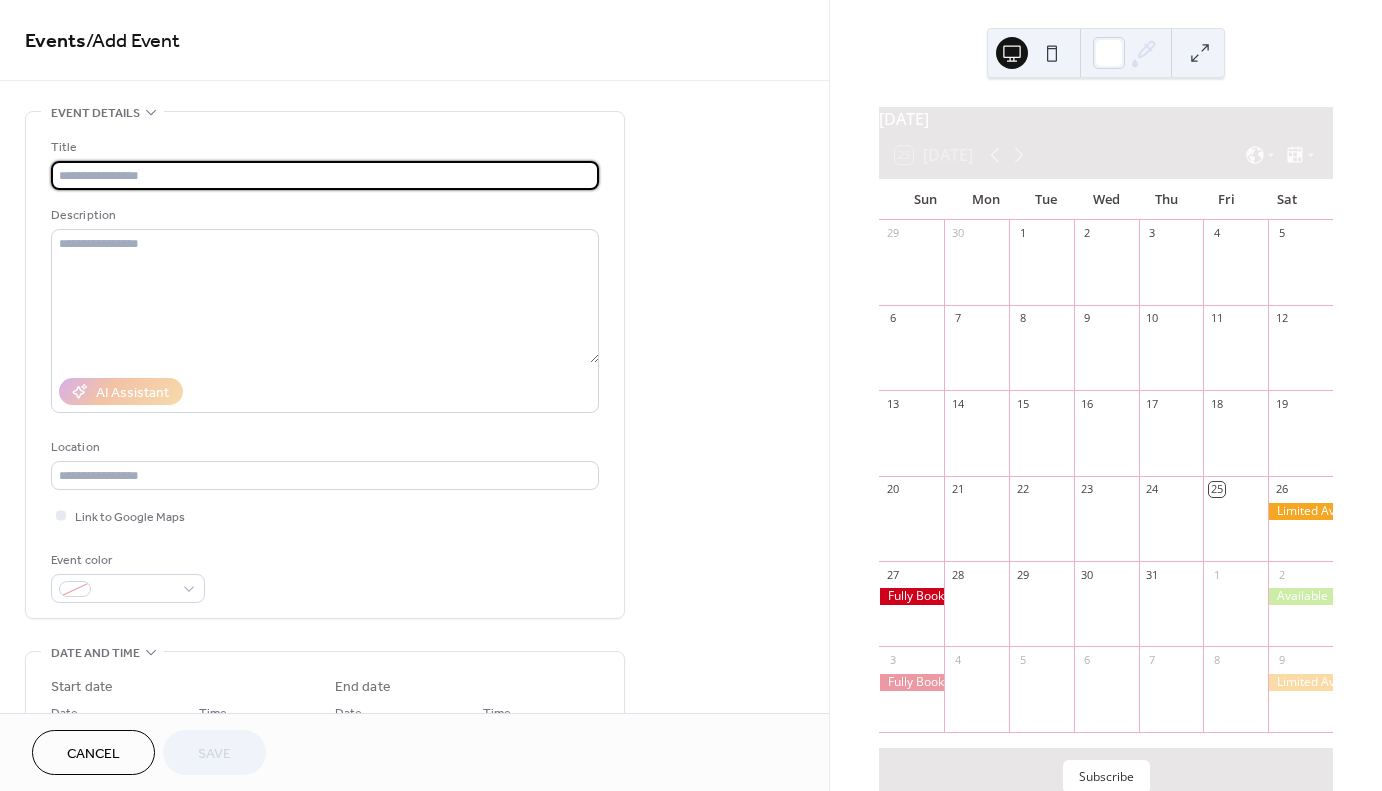 click at bounding box center (325, 175) 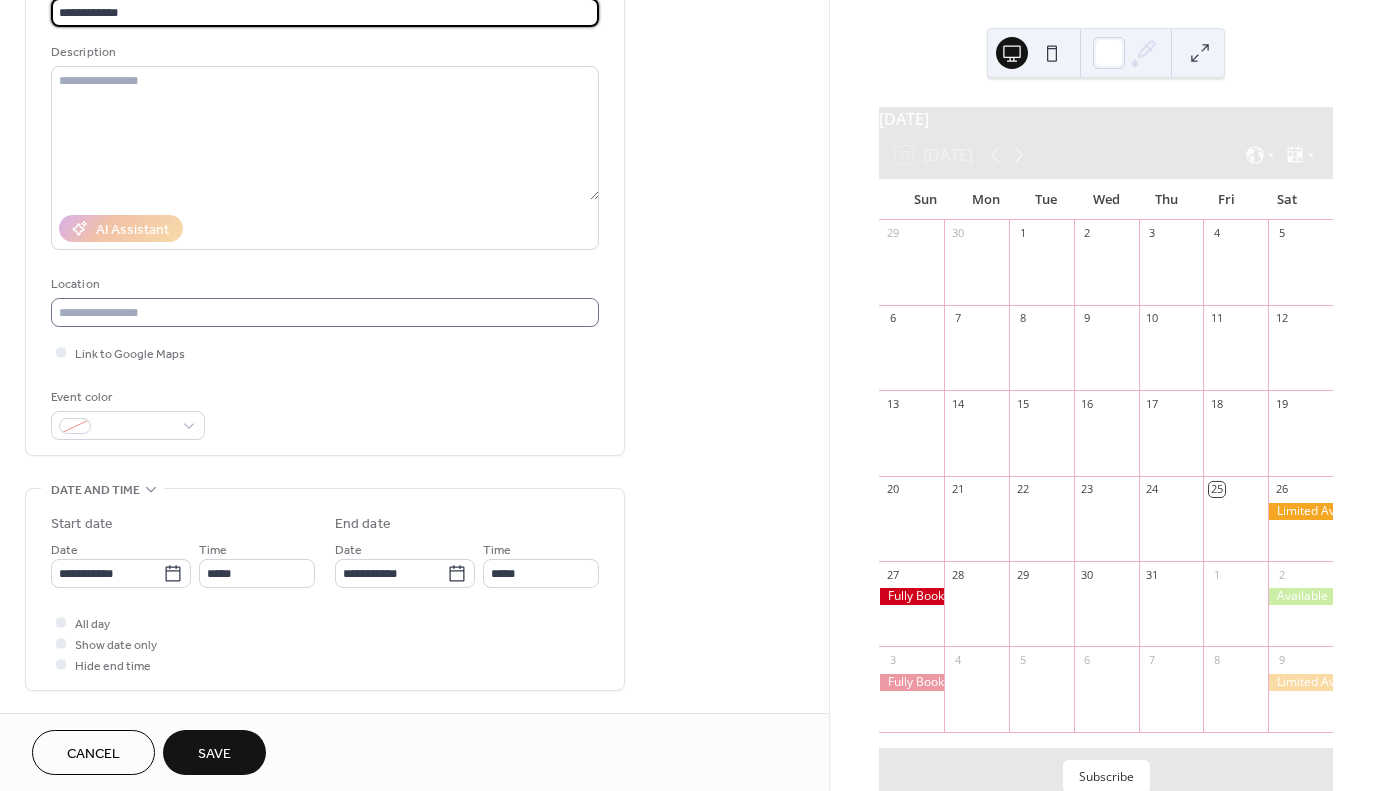 scroll, scrollTop: 164, scrollLeft: 0, axis: vertical 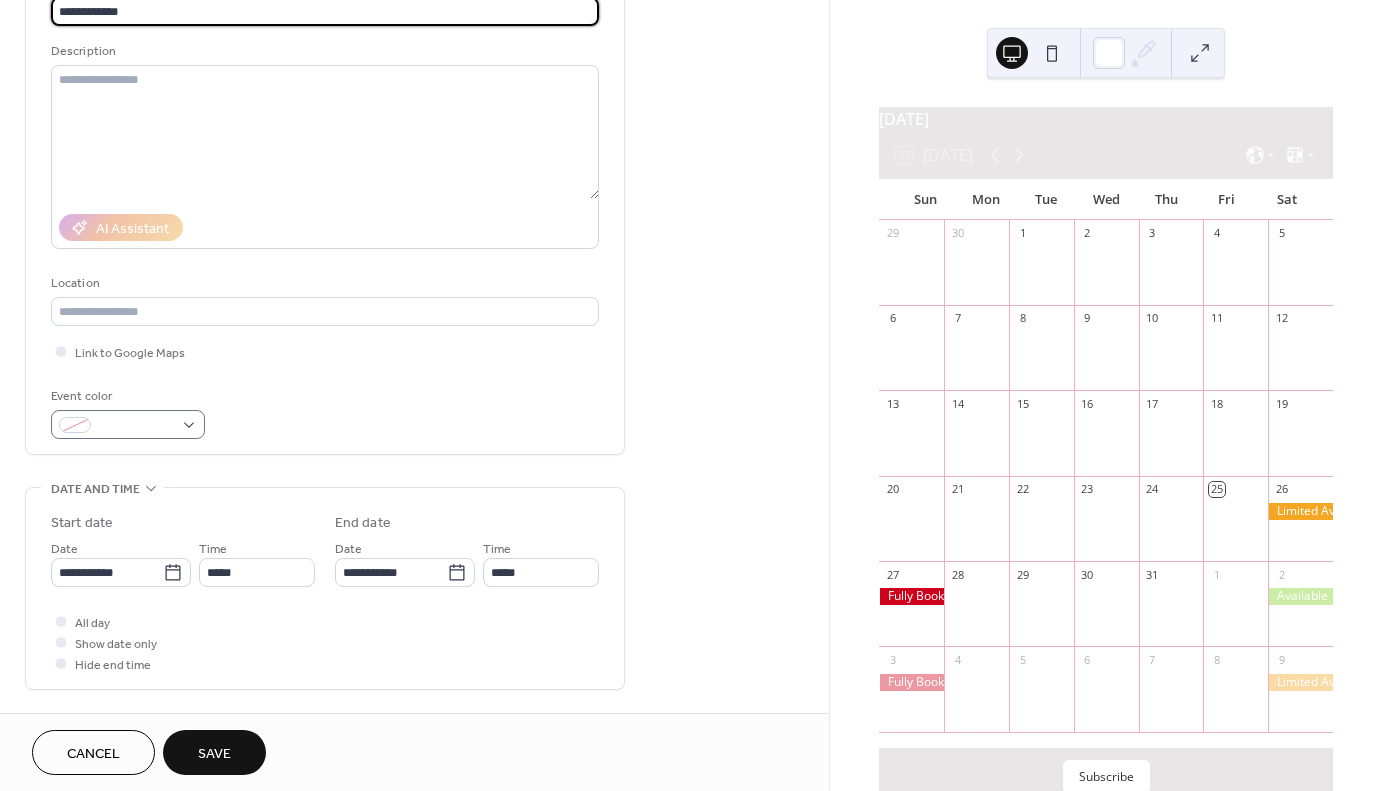 type on "**********" 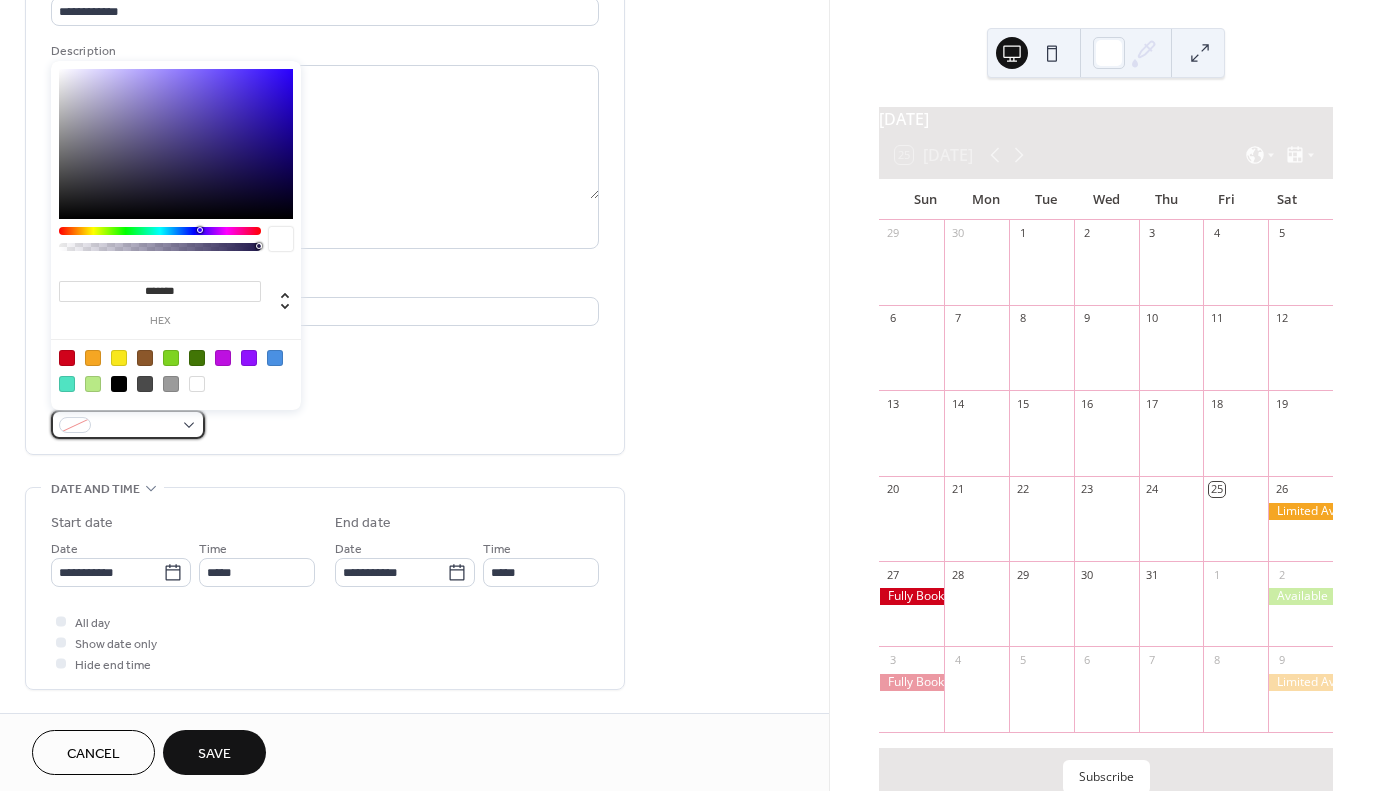 click at bounding box center (136, 426) 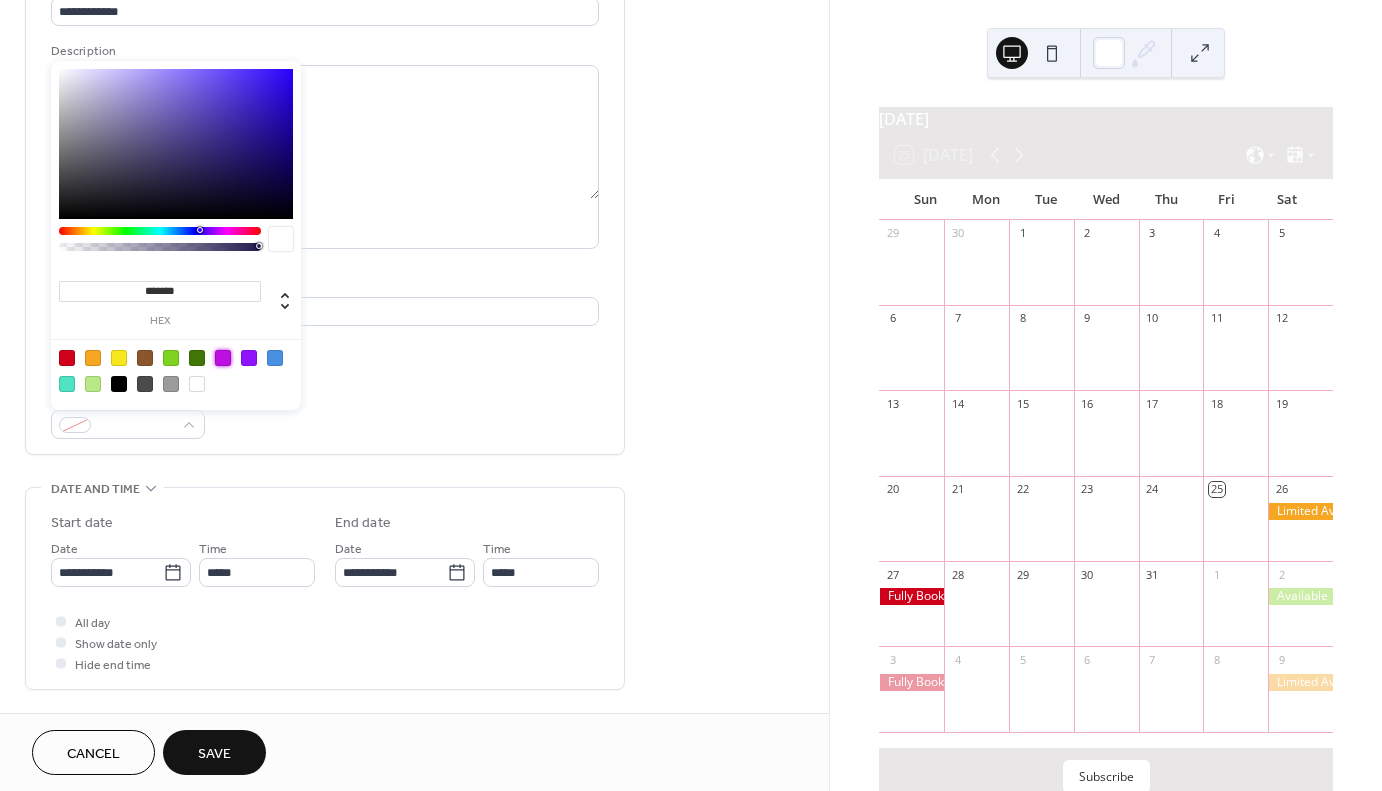 click at bounding box center (223, 358) 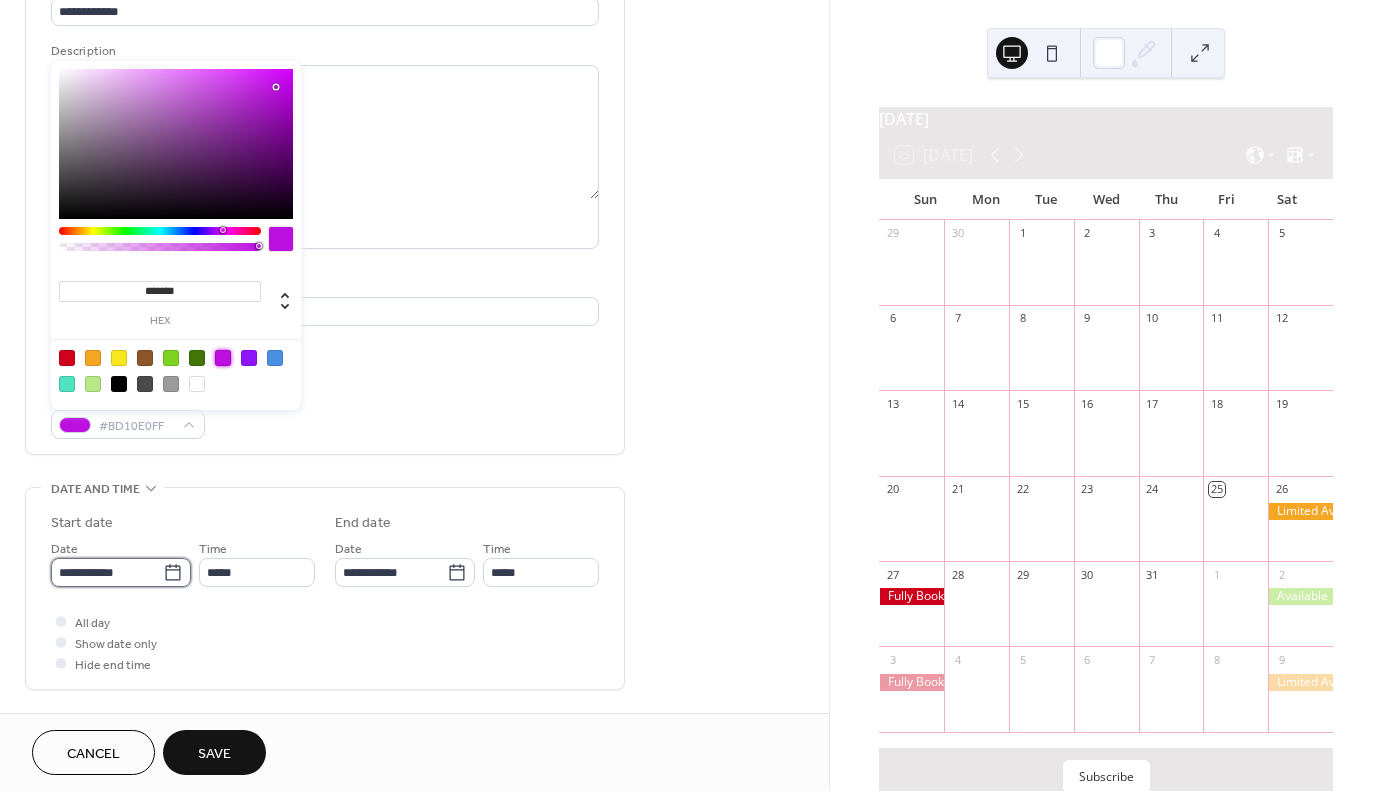 click on "**********" at bounding box center [107, 572] 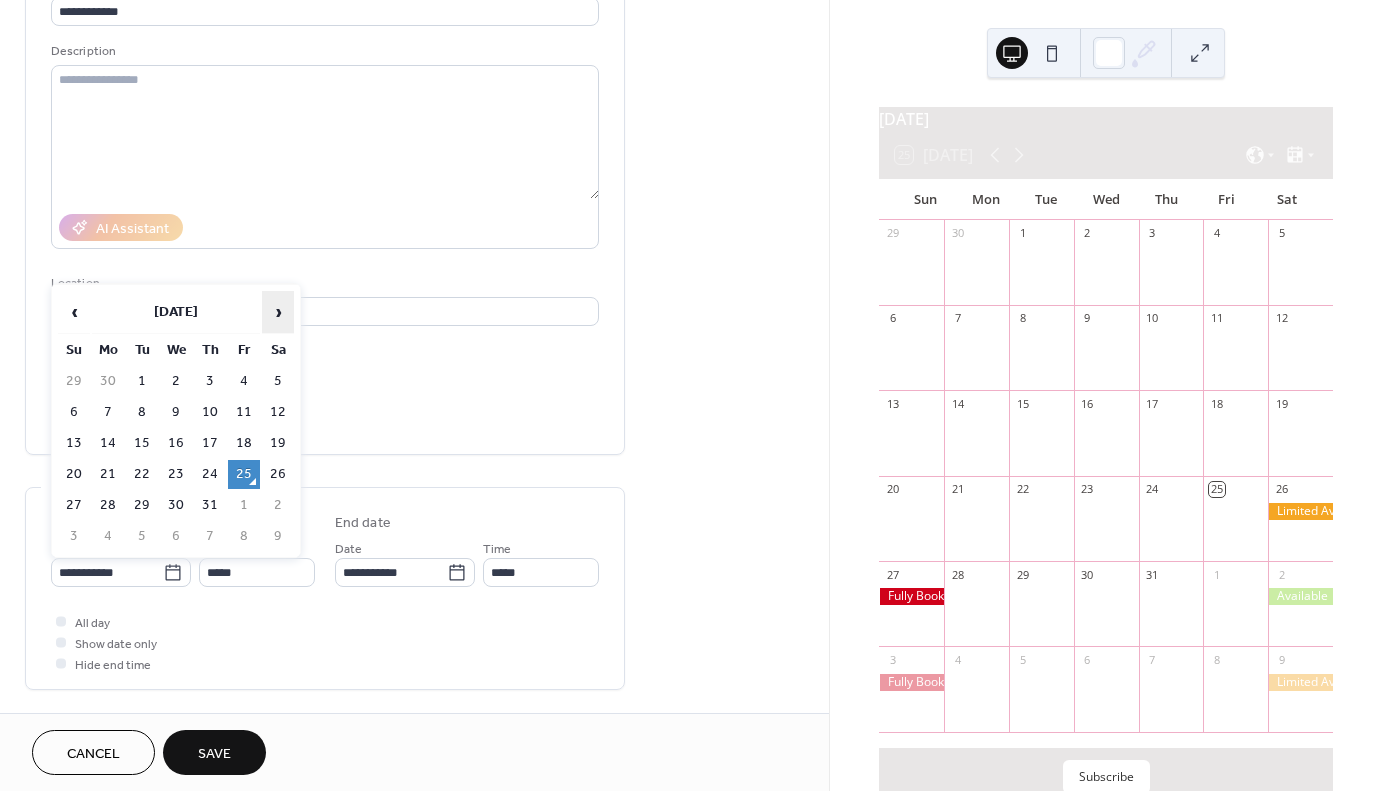 click on "›" at bounding box center [278, 312] 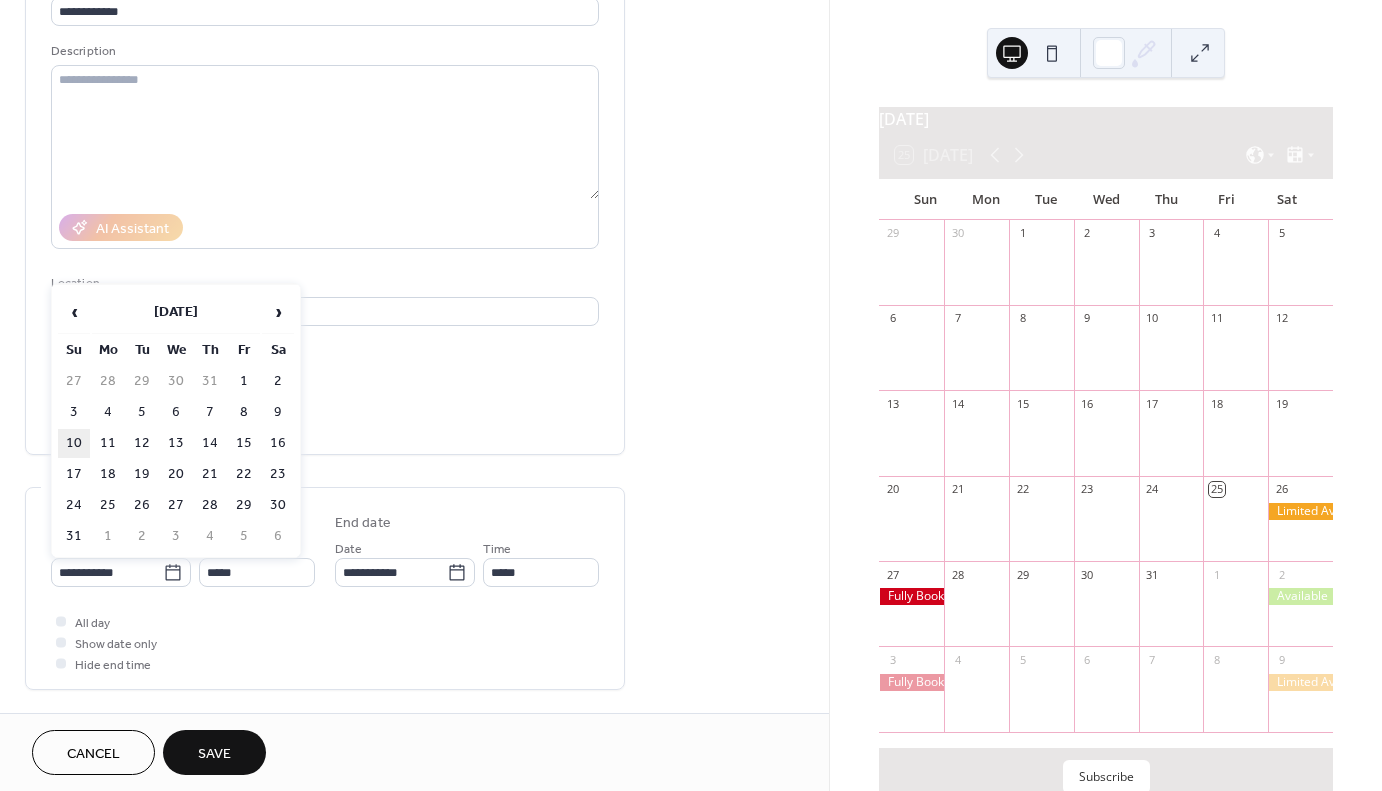click on "10" at bounding box center [74, 443] 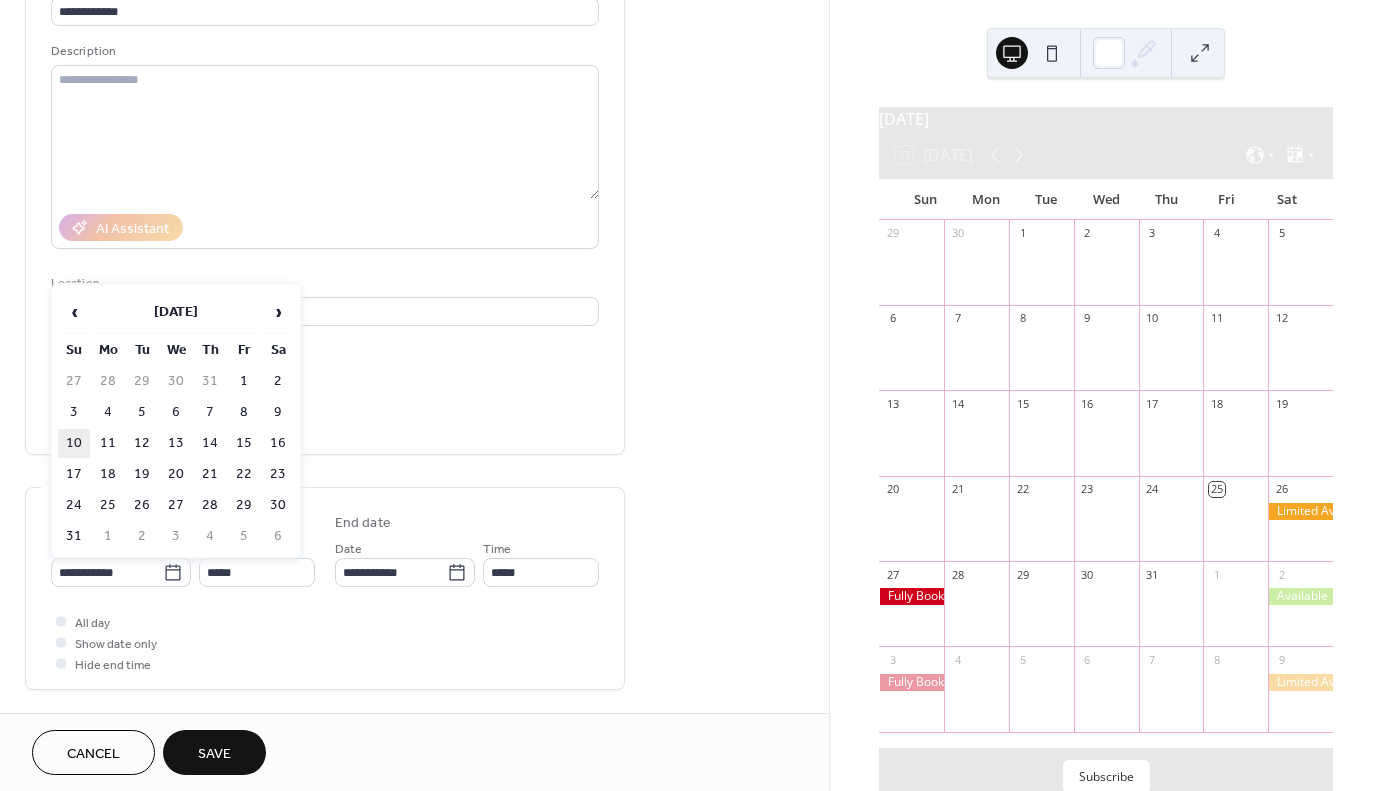 type on "**********" 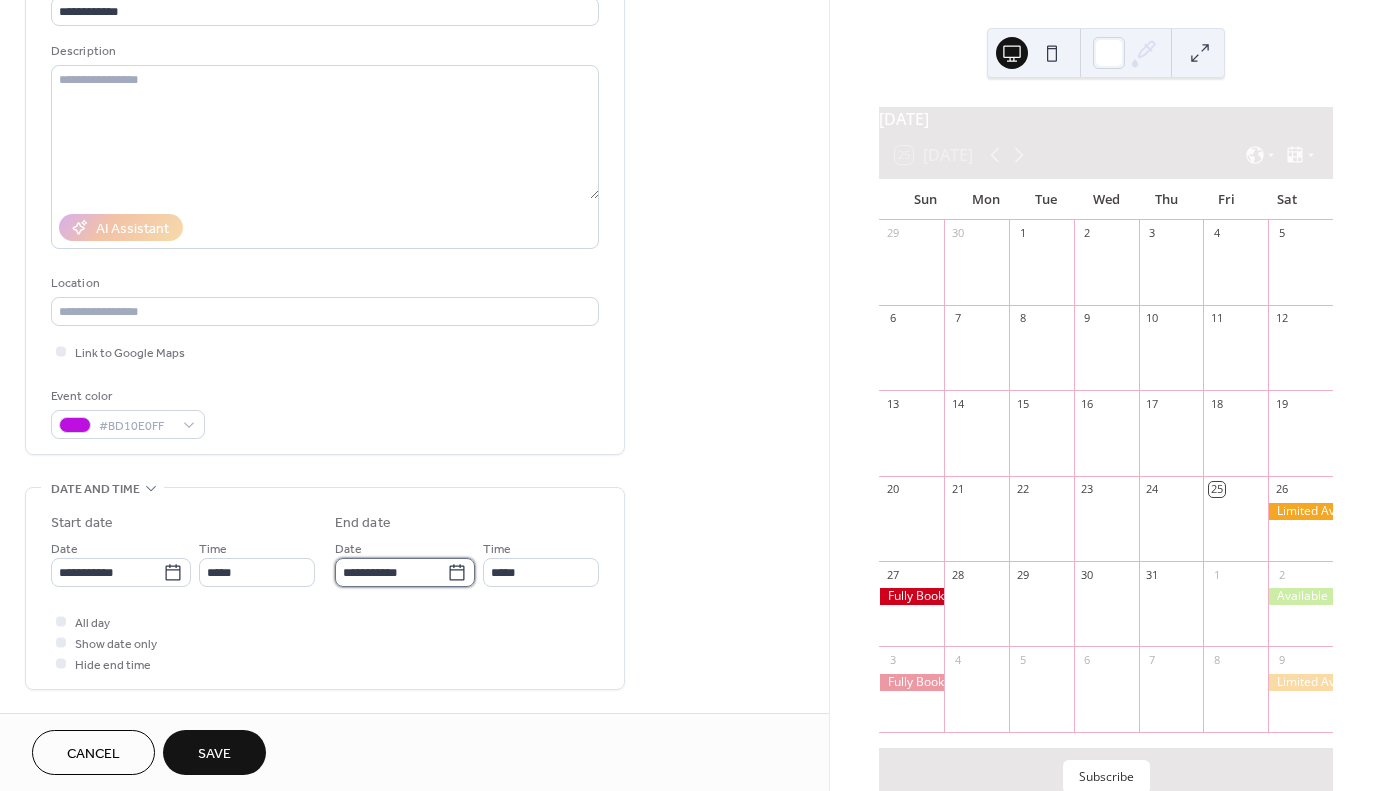 click on "**********" at bounding box center (391, 572) 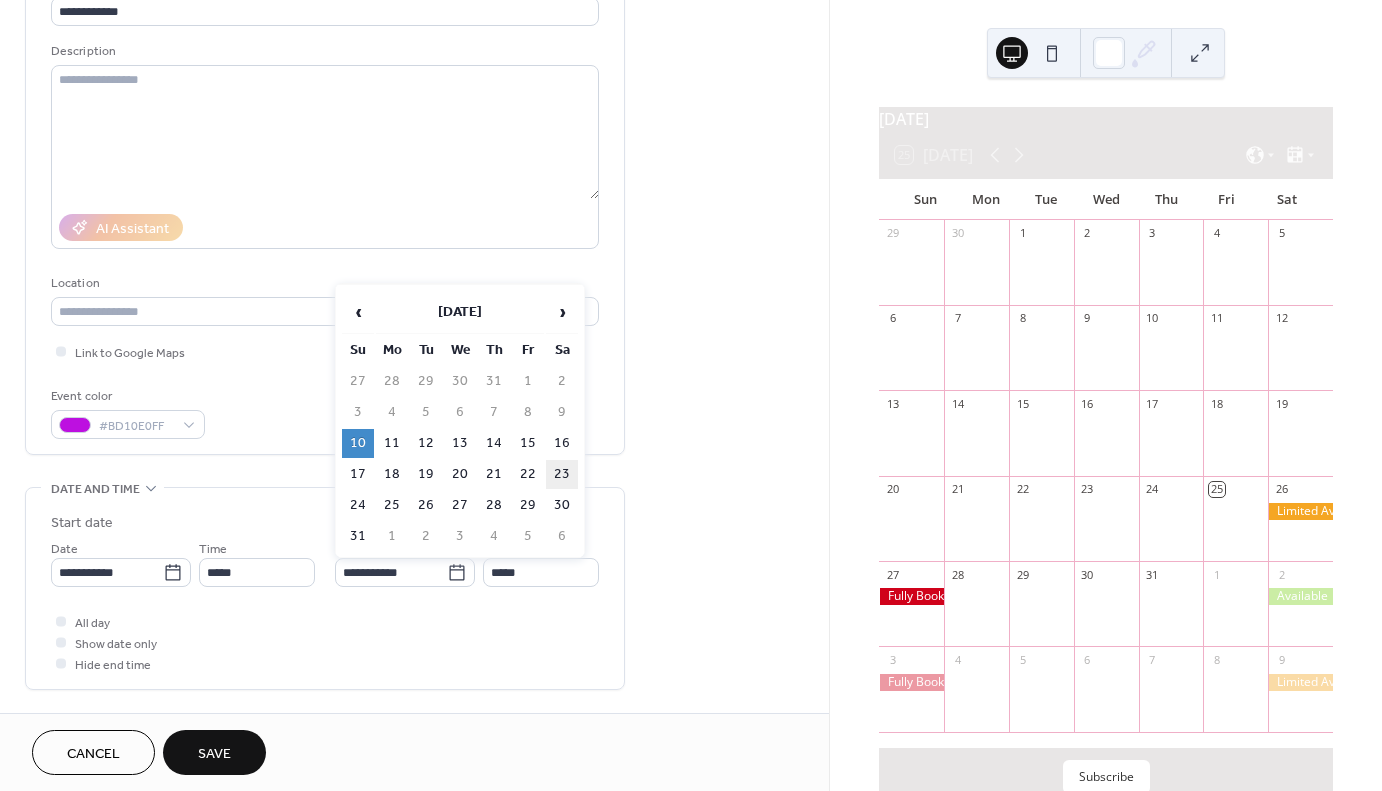 click on "23" at bounding box center [562, 474] 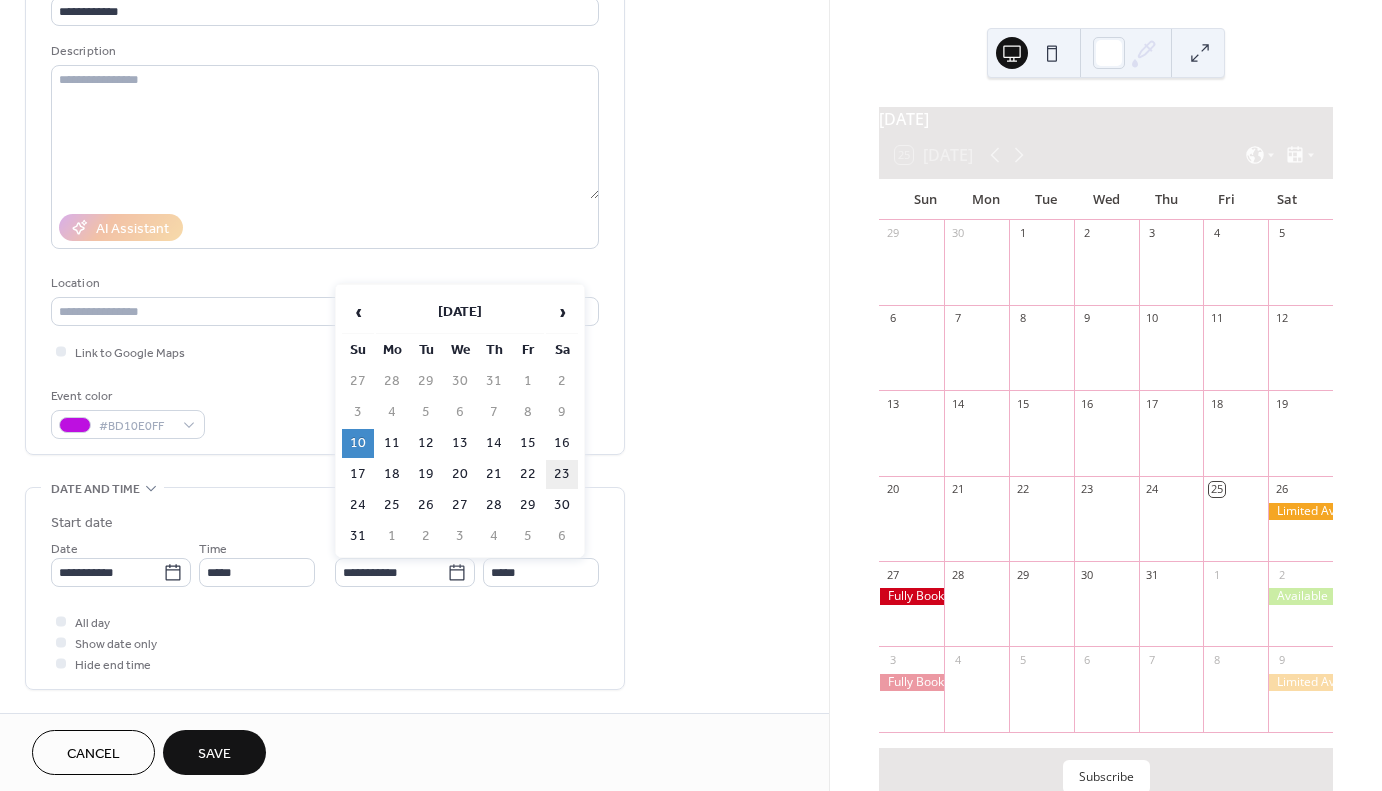 type on "**********" 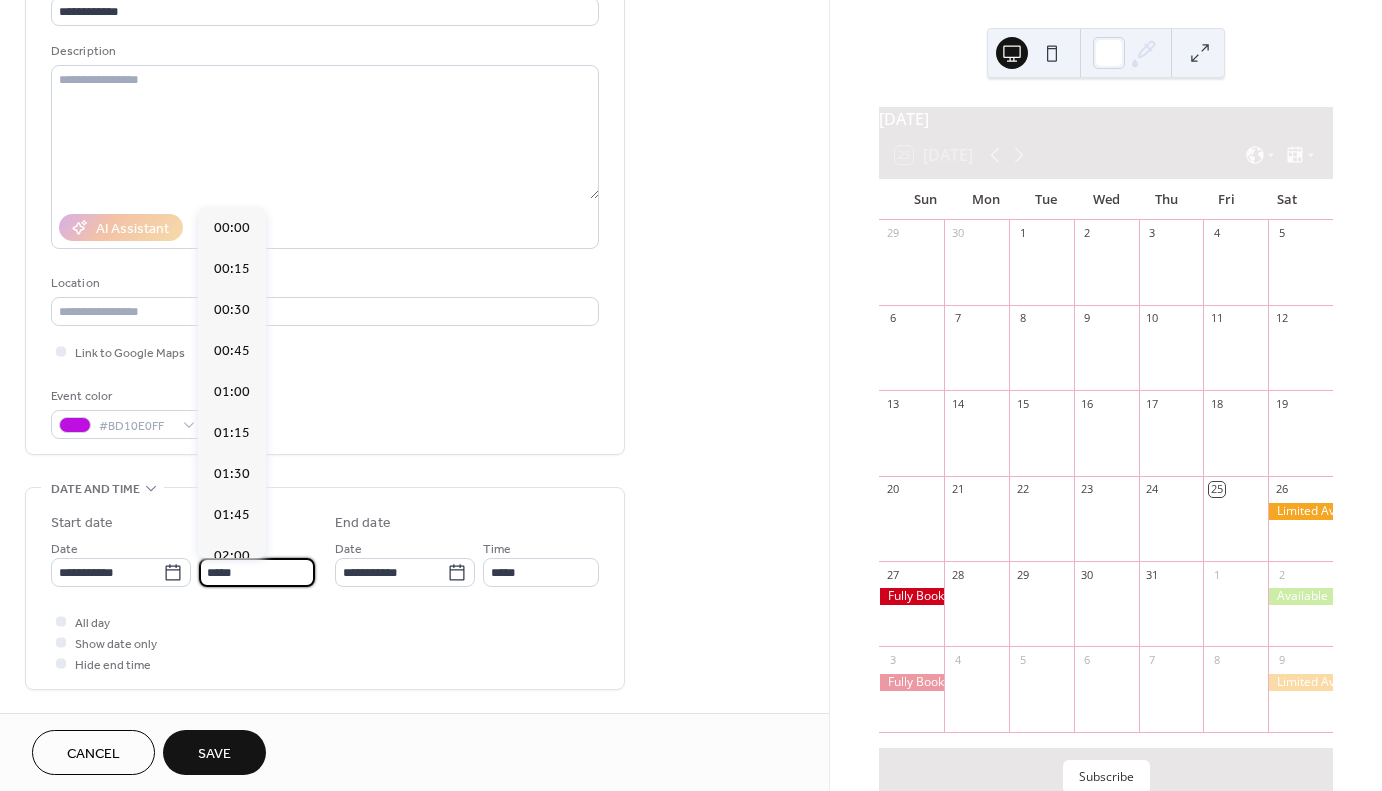 click on "*****" at bounding box center [257, 572] 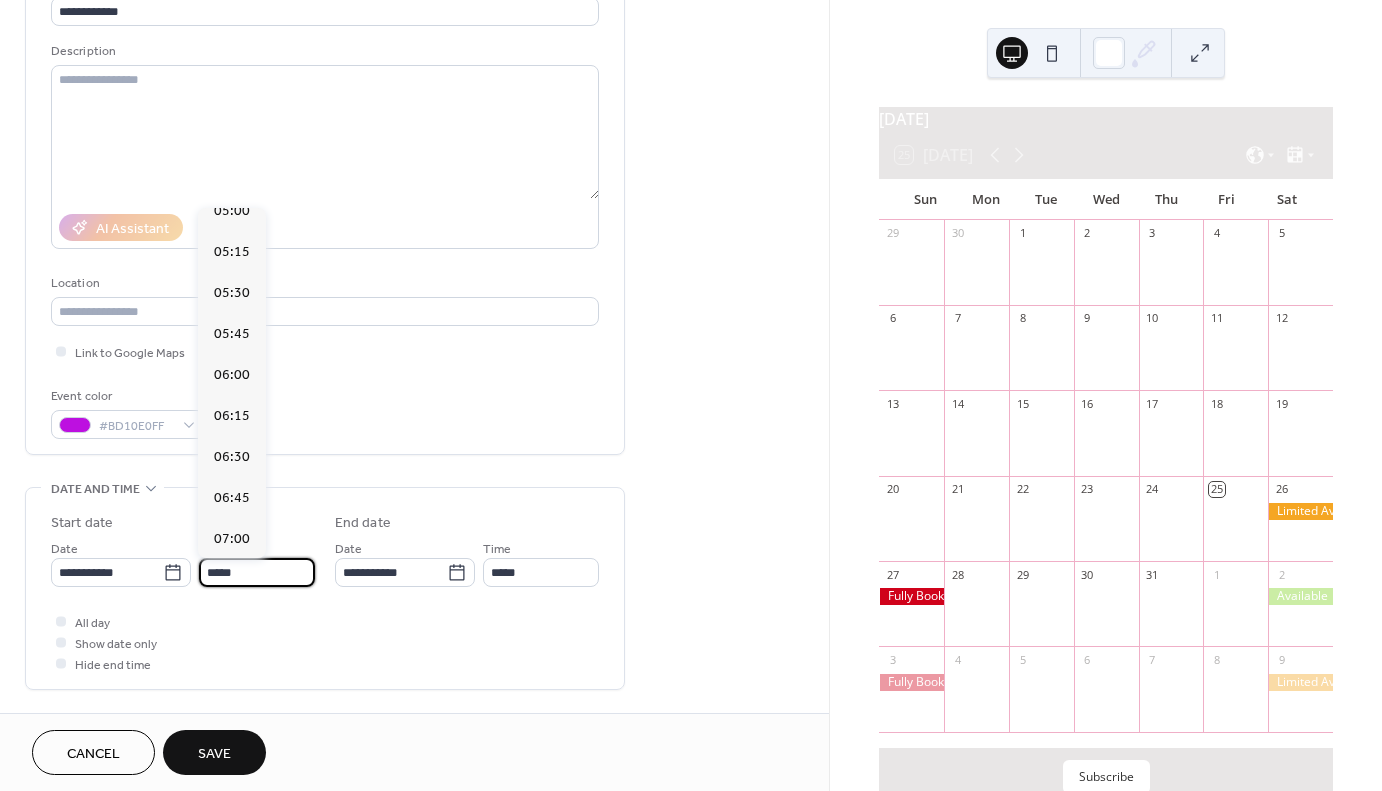 scroll, scrollTop: 815, scrollLeft: 0, axis: vertical 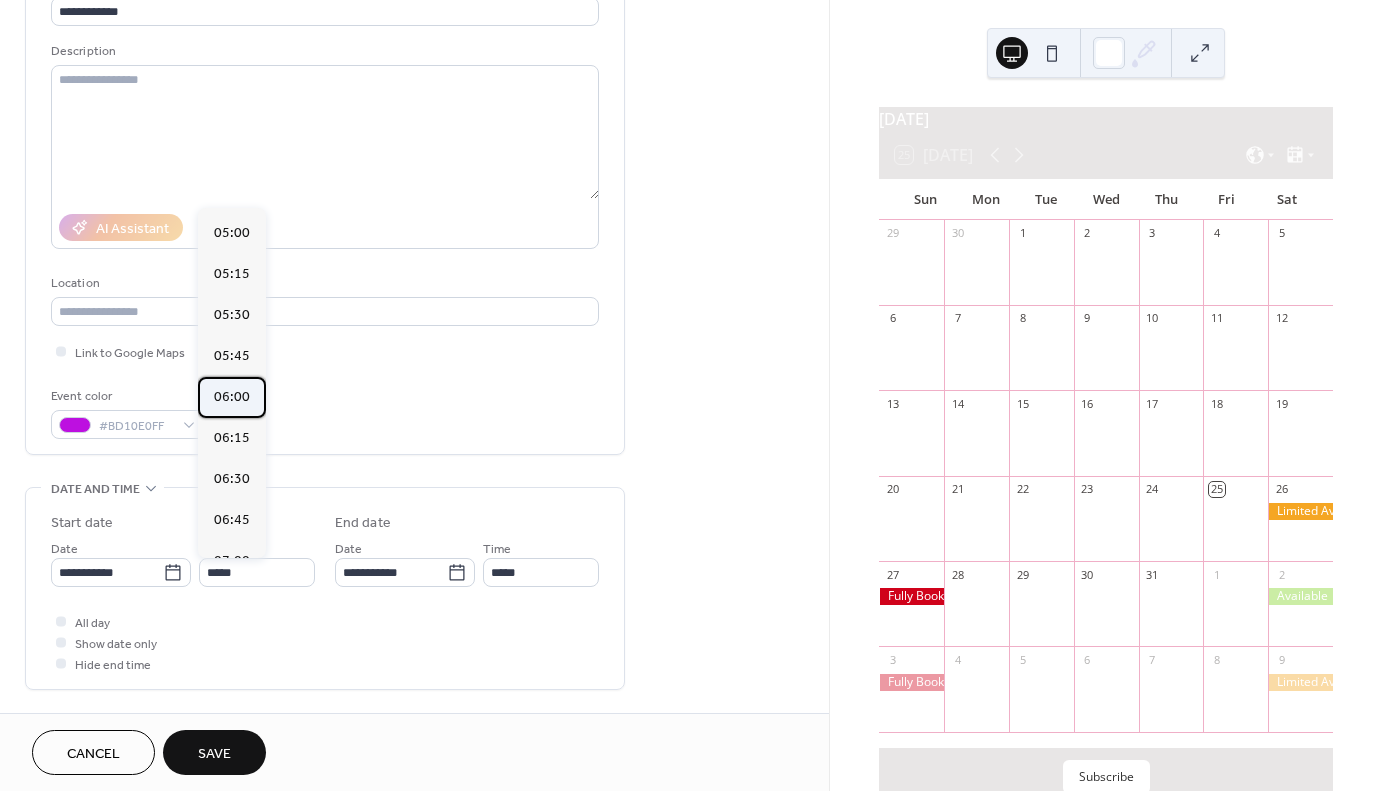 click on "06:00" at bounding box center [232, 397] 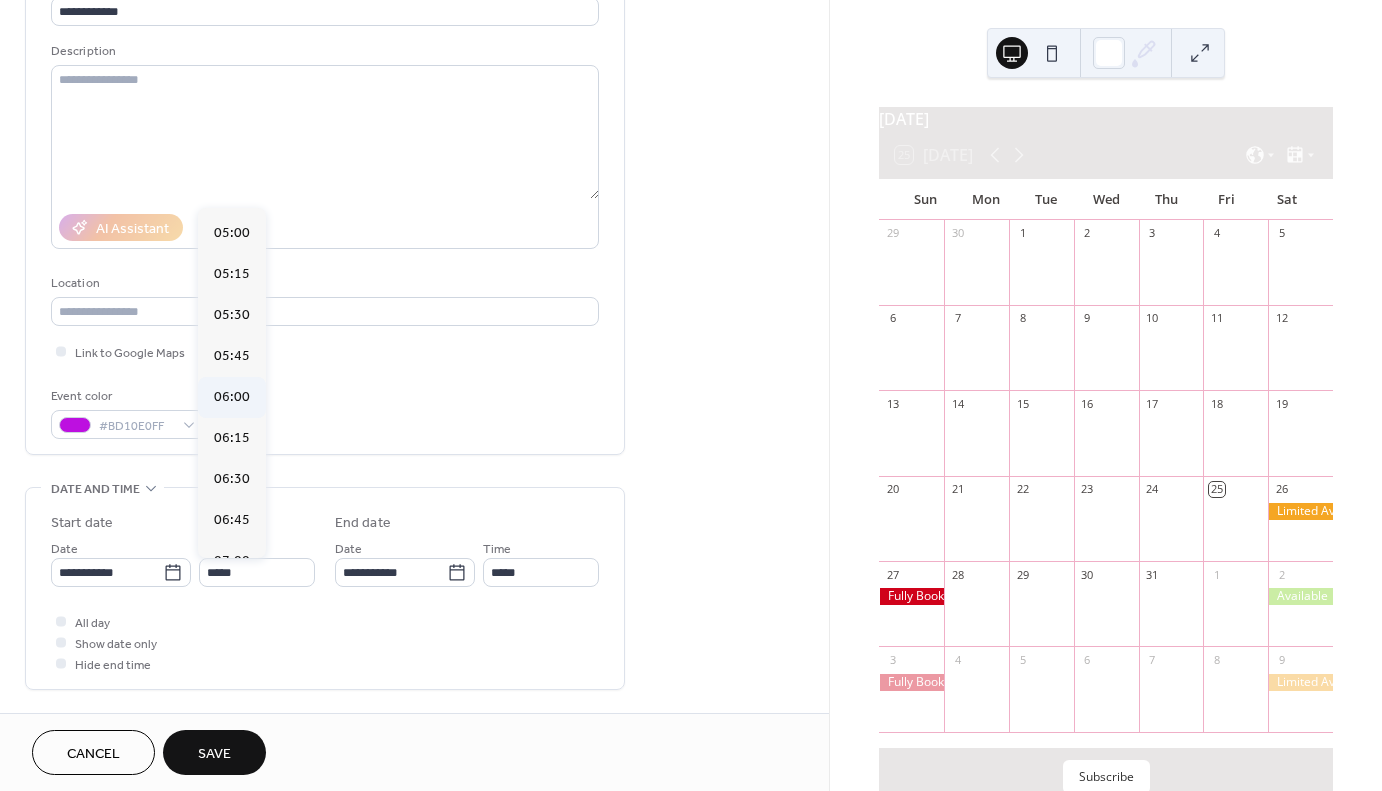 type on "*****" 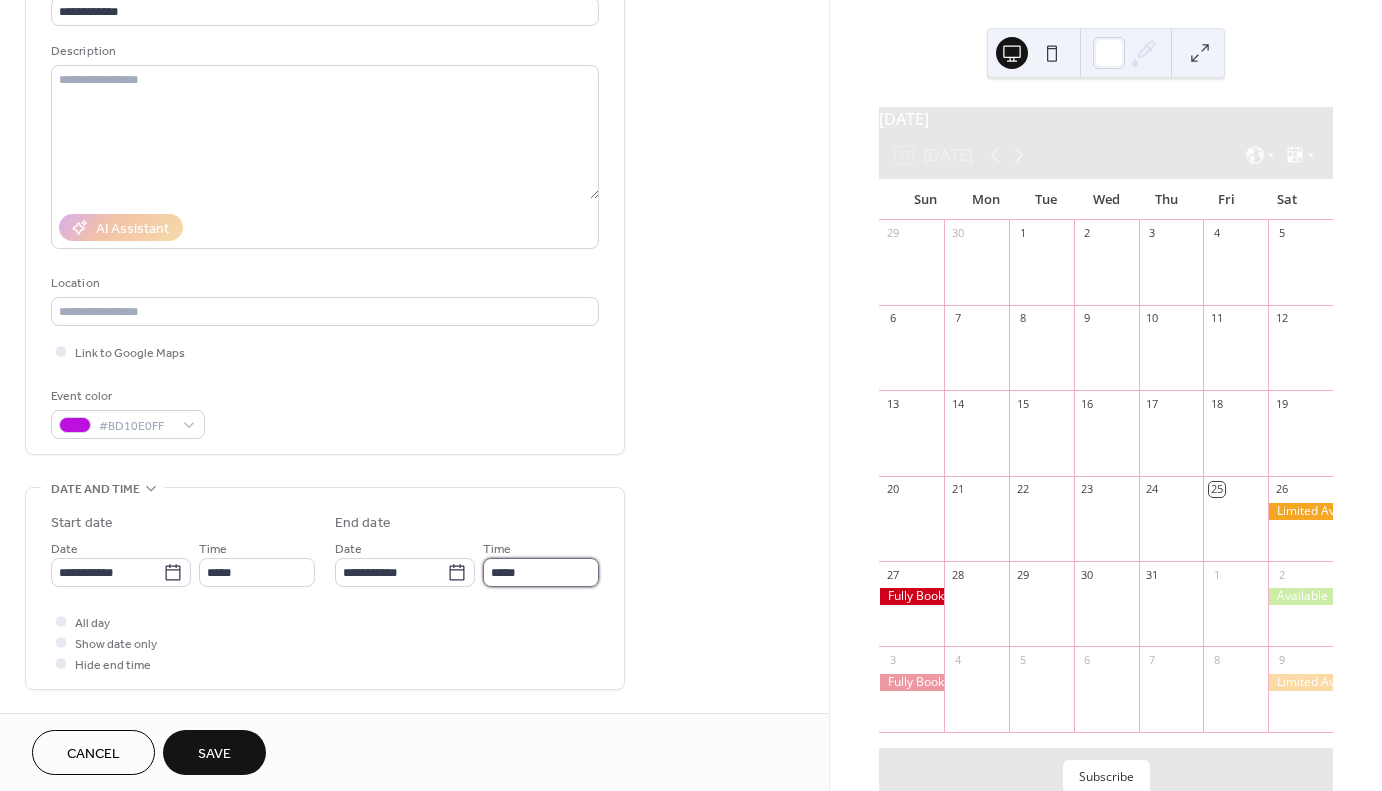 click on "*****" at bounding box center [541, 572] 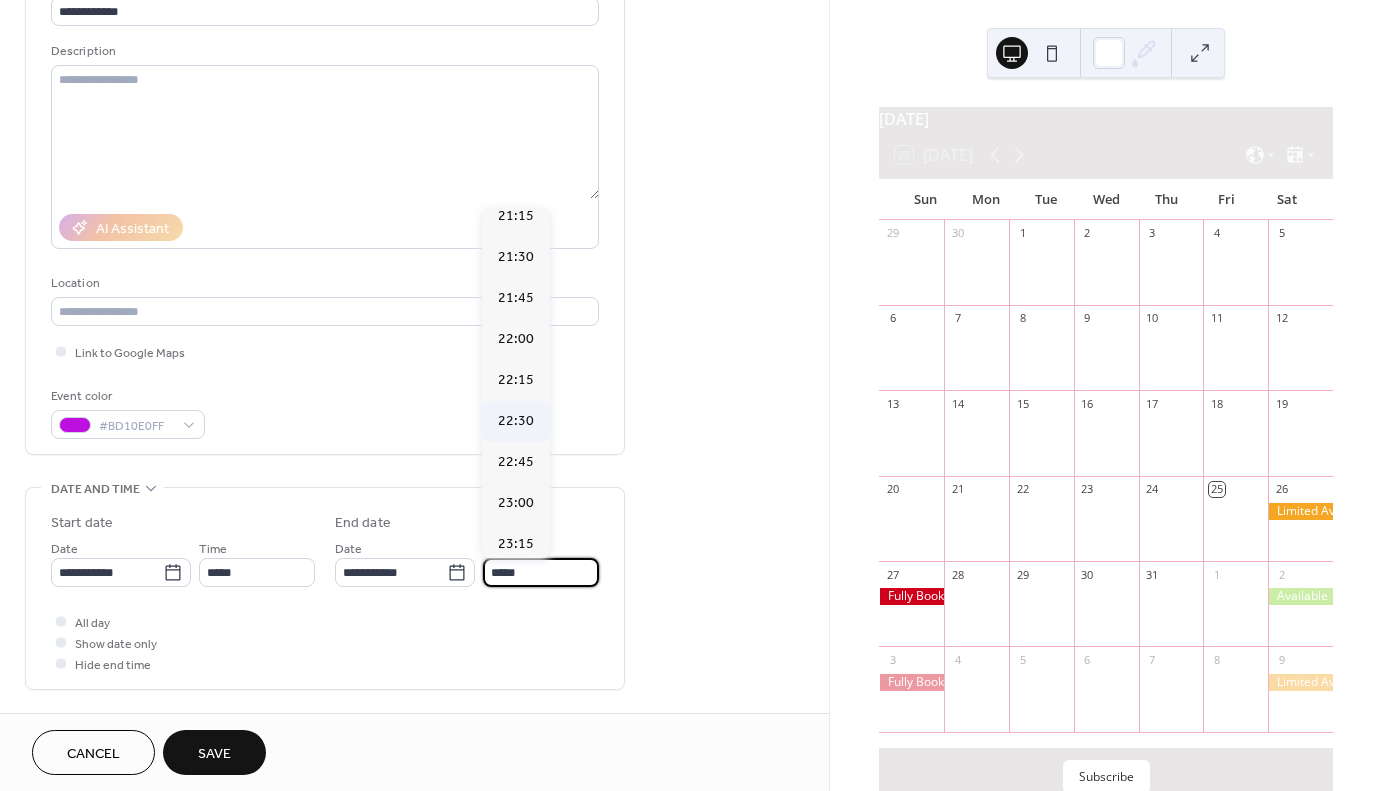 scroll, scrollTop: 3586, scrollLeft: 0, axis: vertical 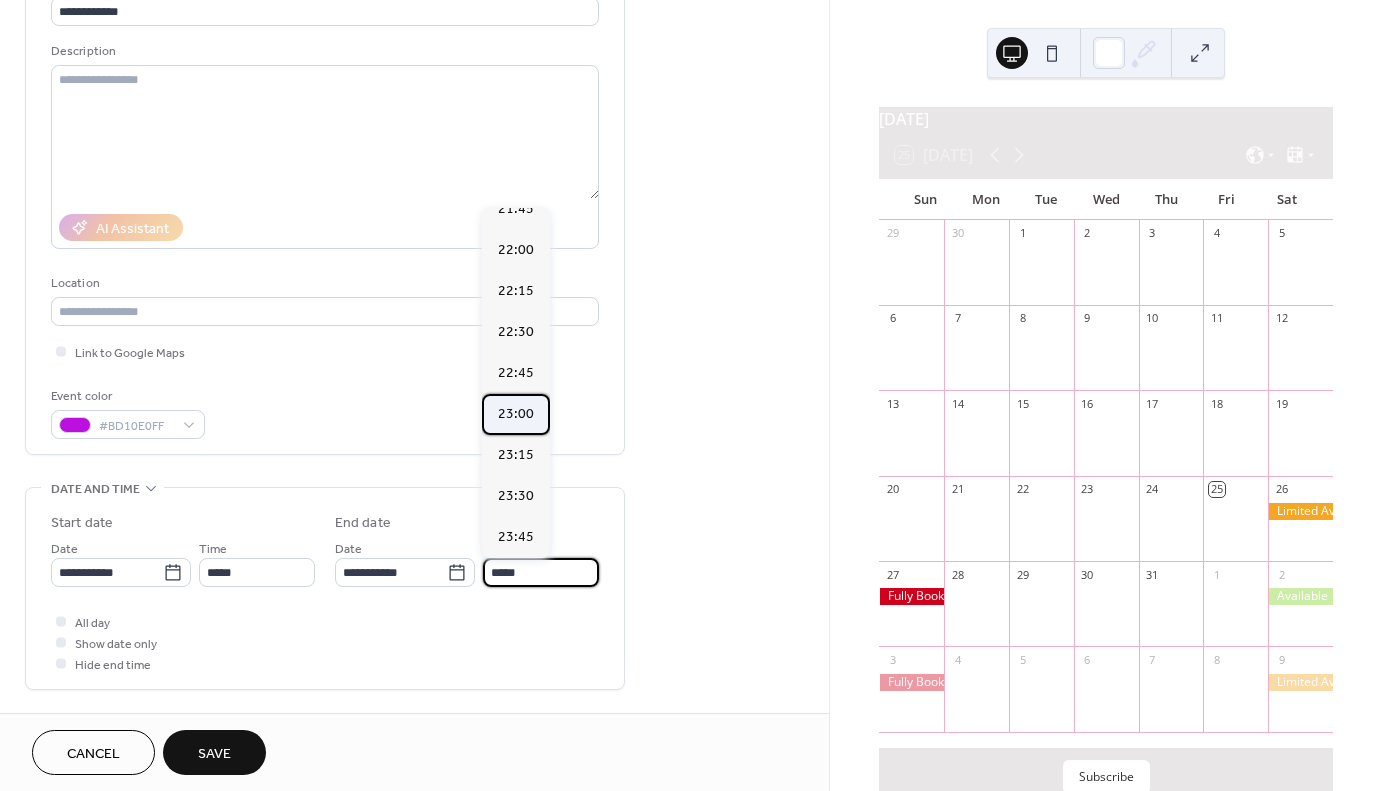 click on "23:00" at bounding box center [516, 414] 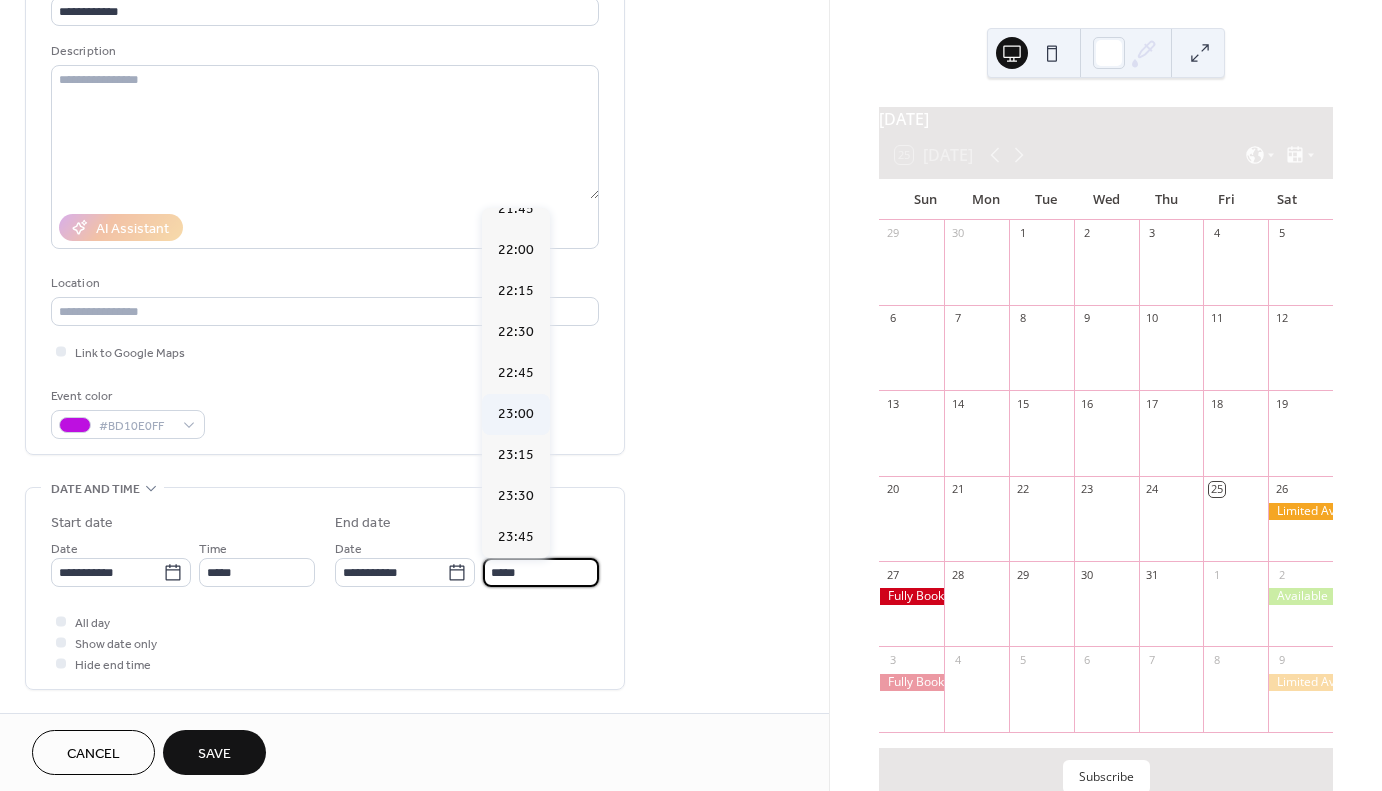 type on "*****" 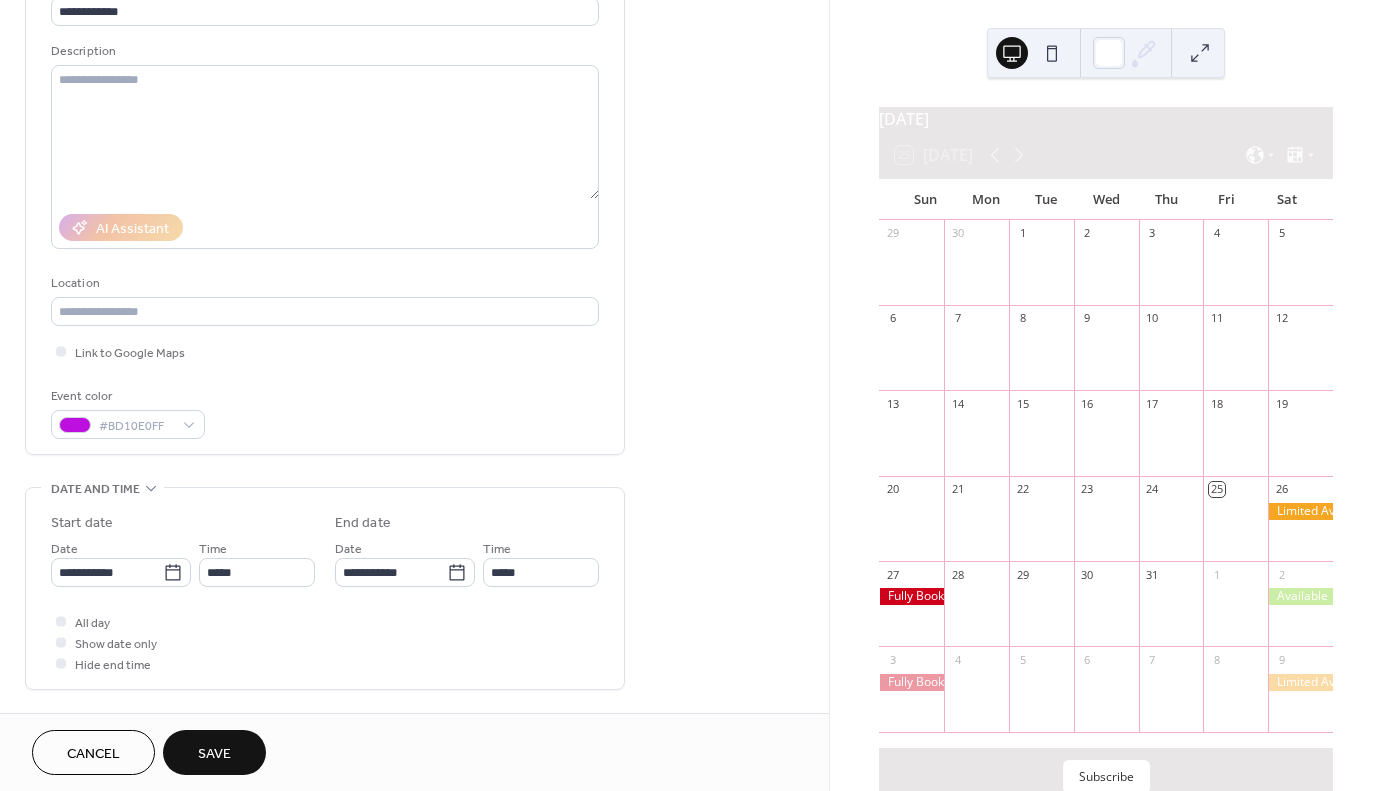 click on "Save" at bounding box center (214, 754) 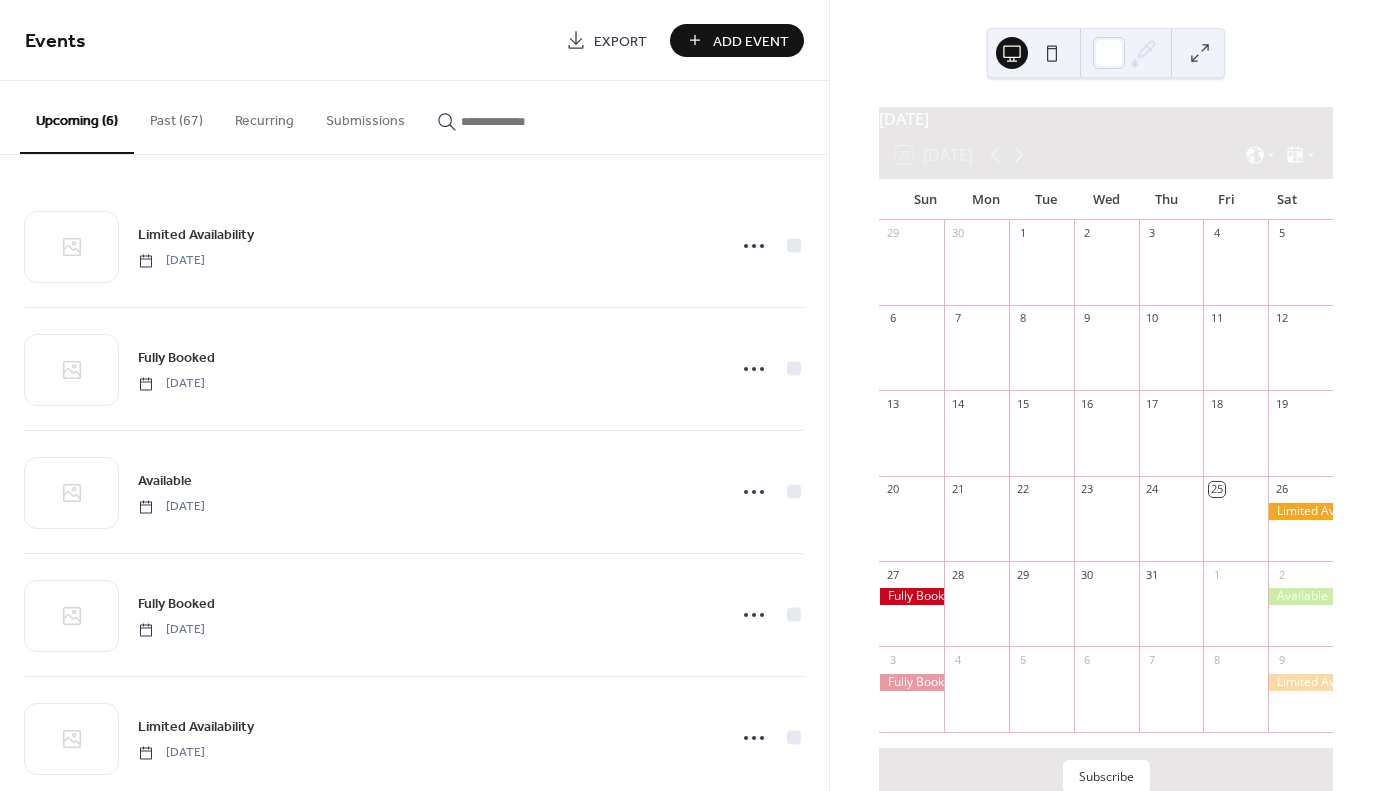 click on "Add Event" at bounding box center [751, 41] 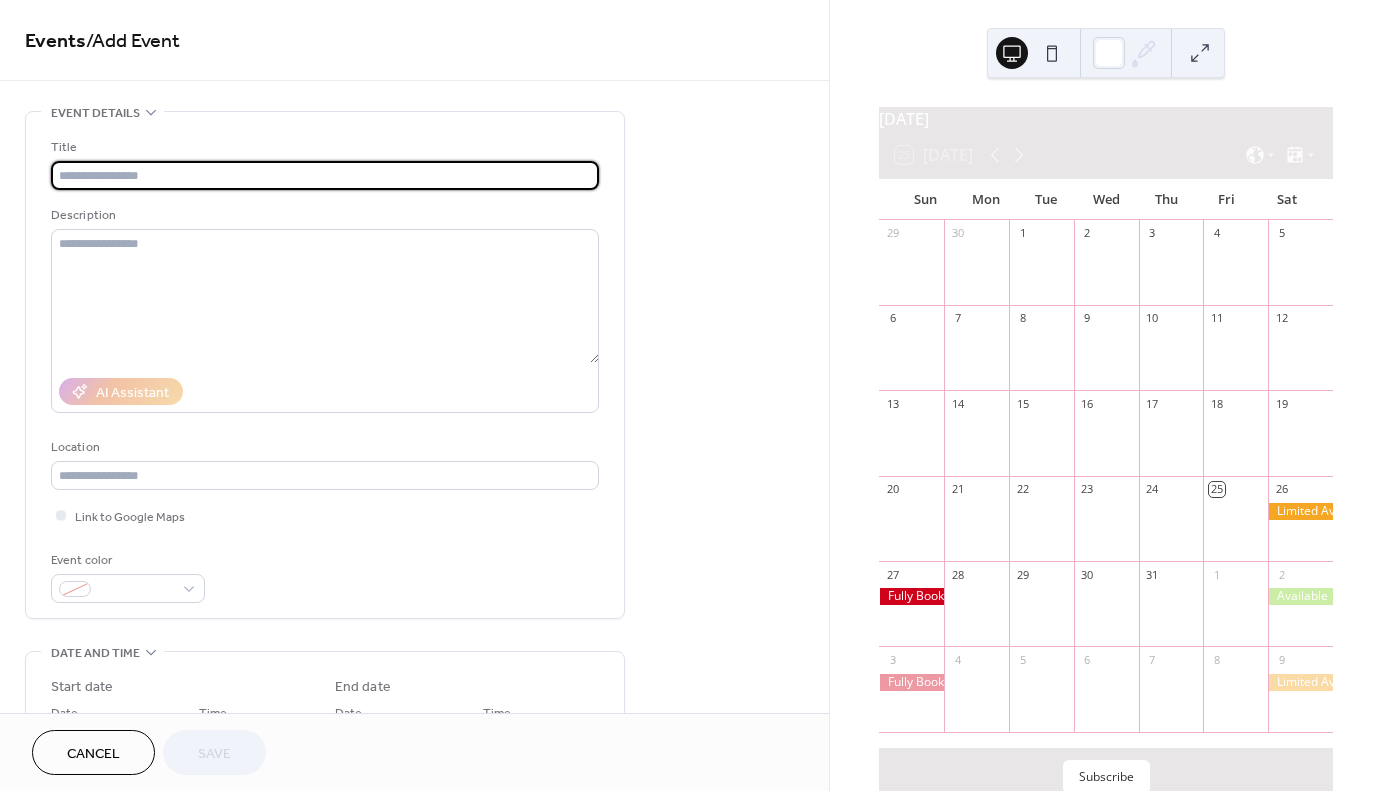 click at bounding box center [325, 175] 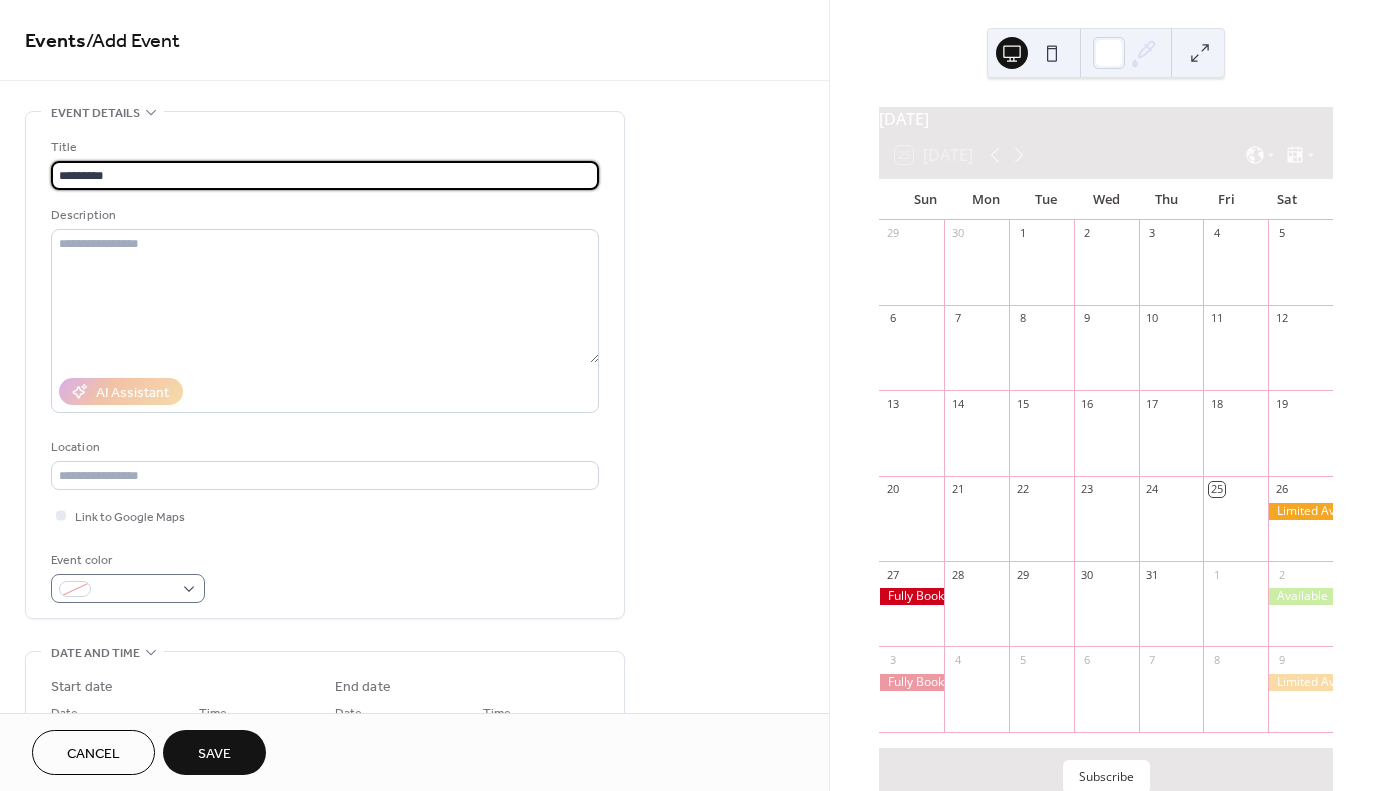 type on "*********" 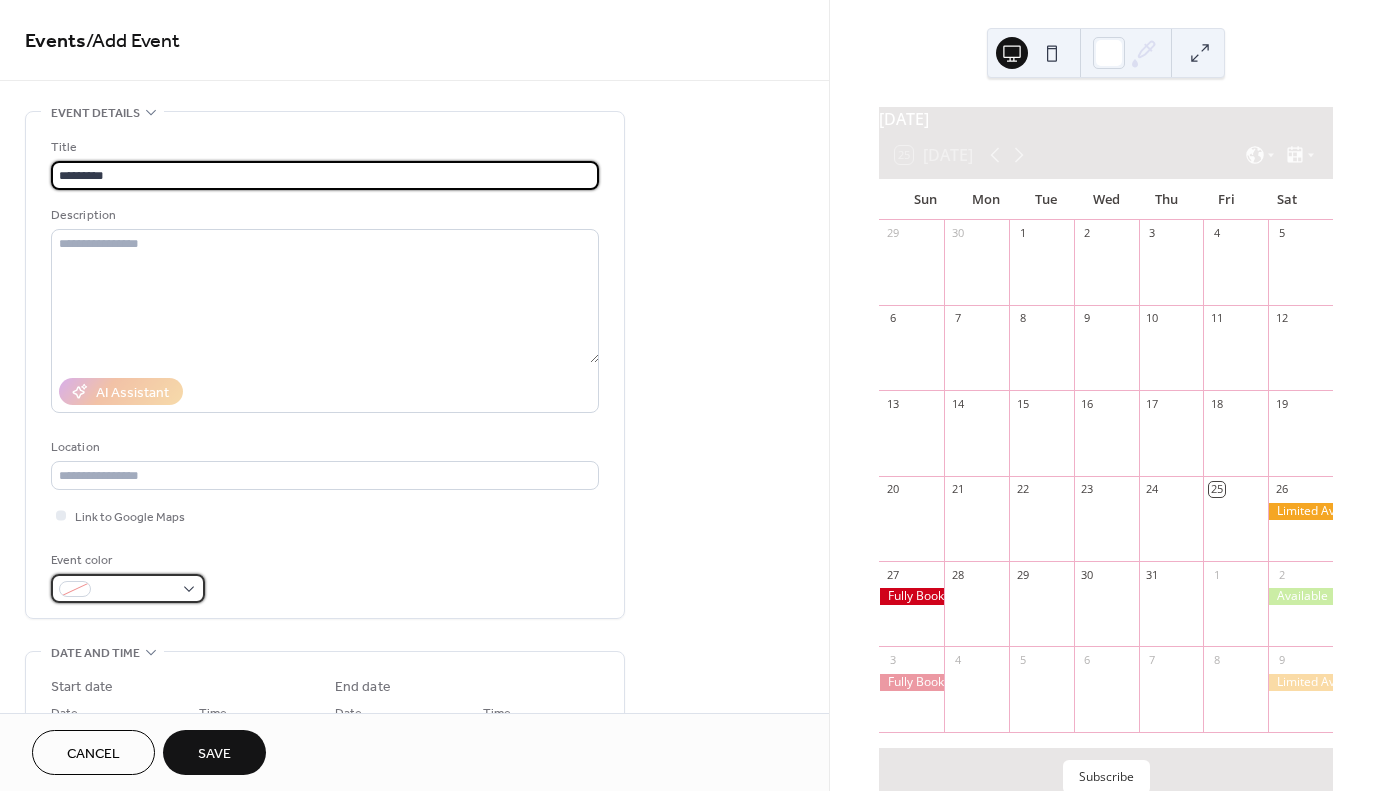 click at bounding box center [136, 590] 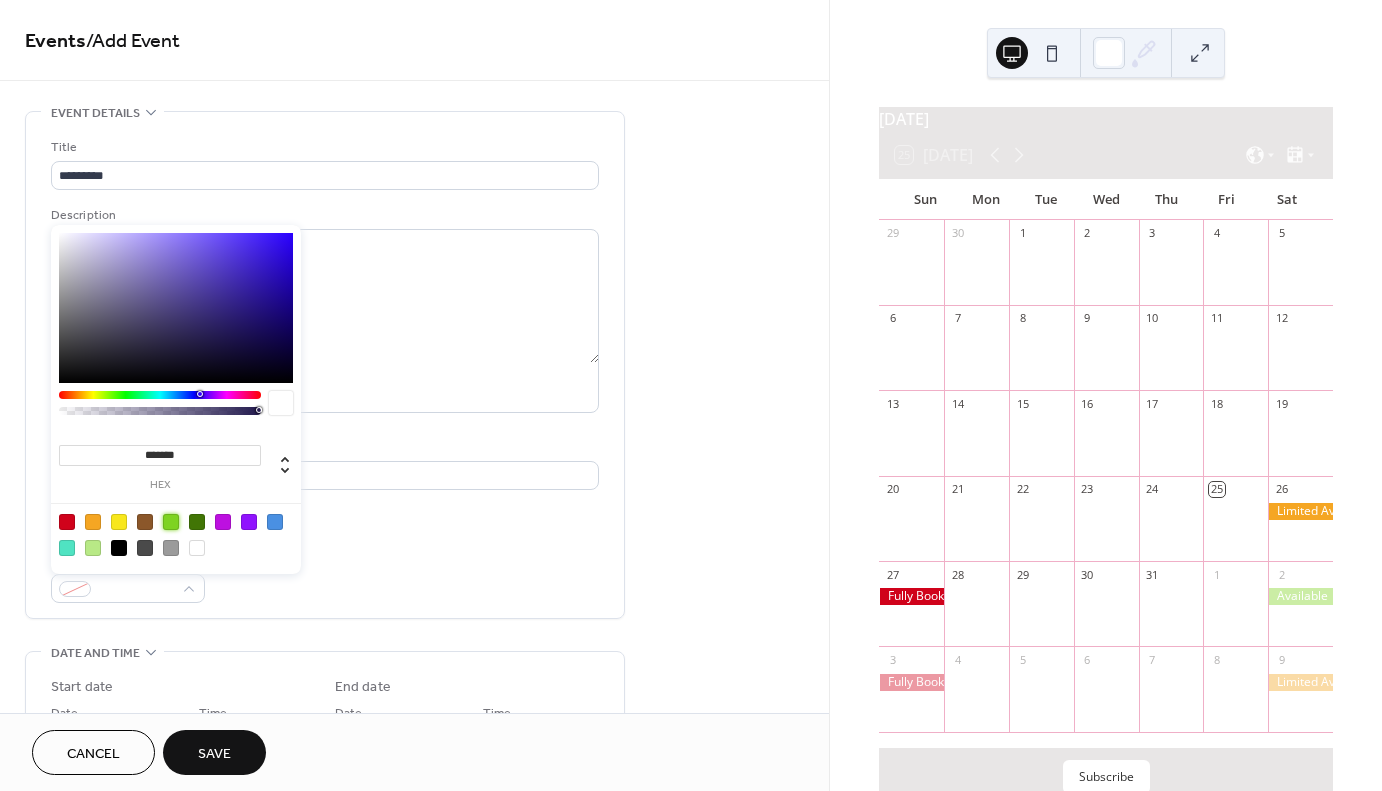 click at bounding box center [171, 522] 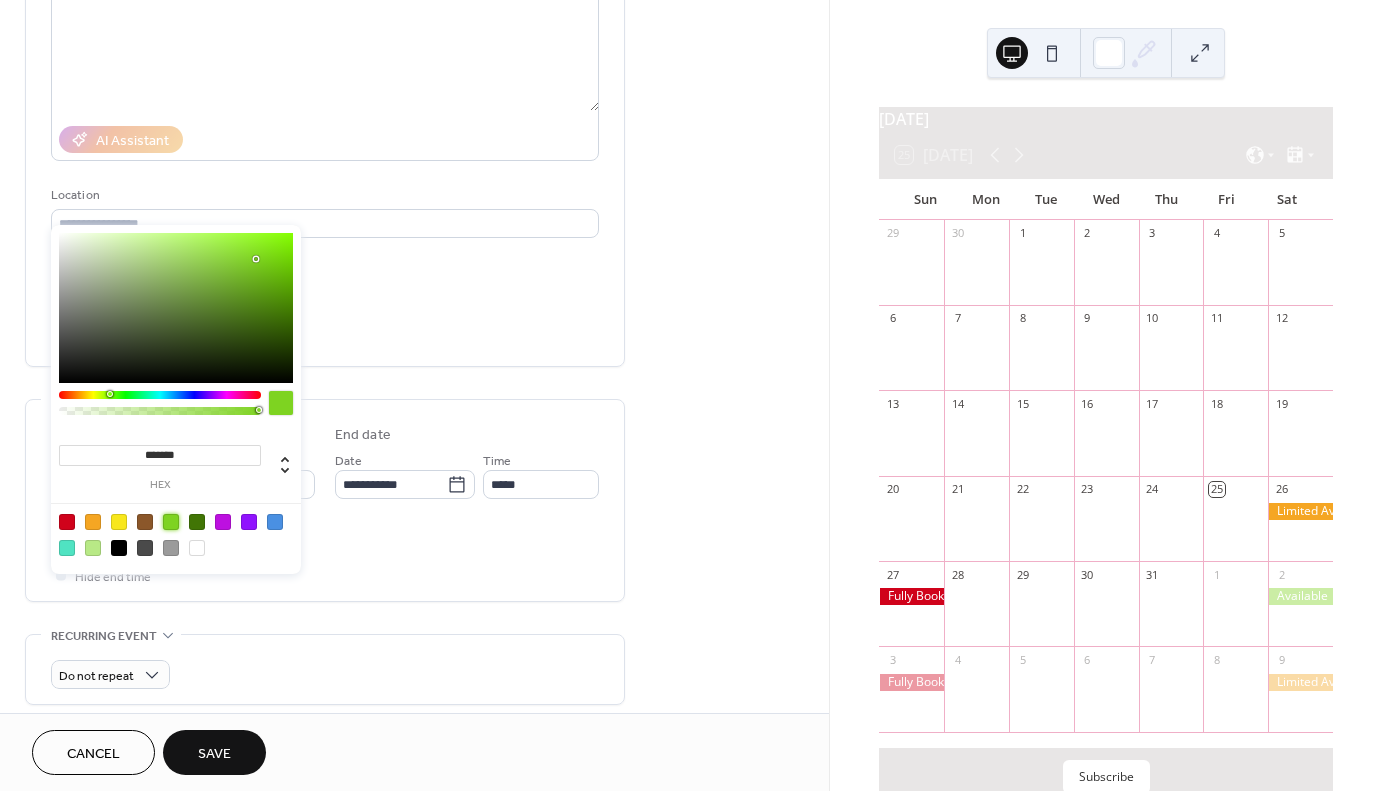 scroll, scrollTop: 255, scrollLeft: 0, axis: vertical 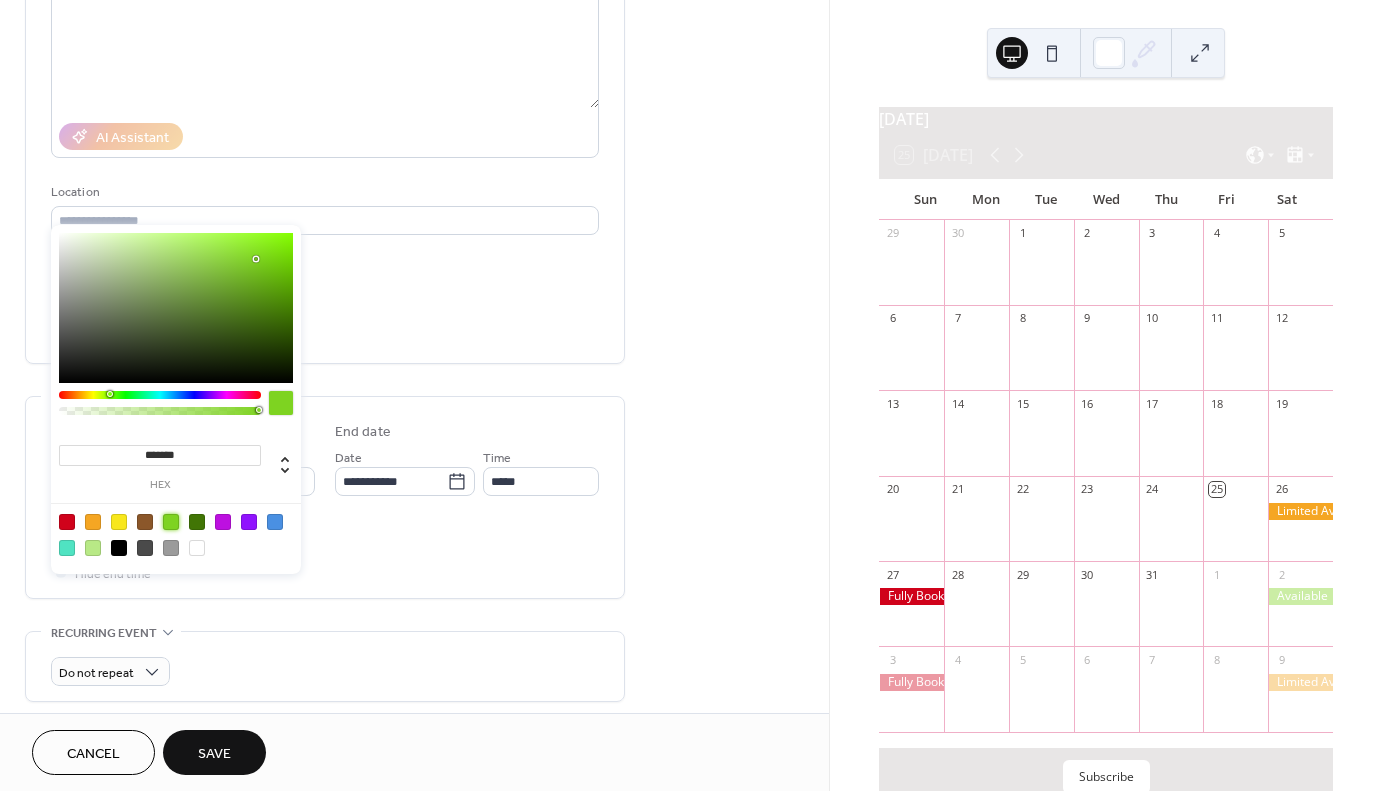 click on "All day Show date only Hide end time" at bounding box center [325, 551] 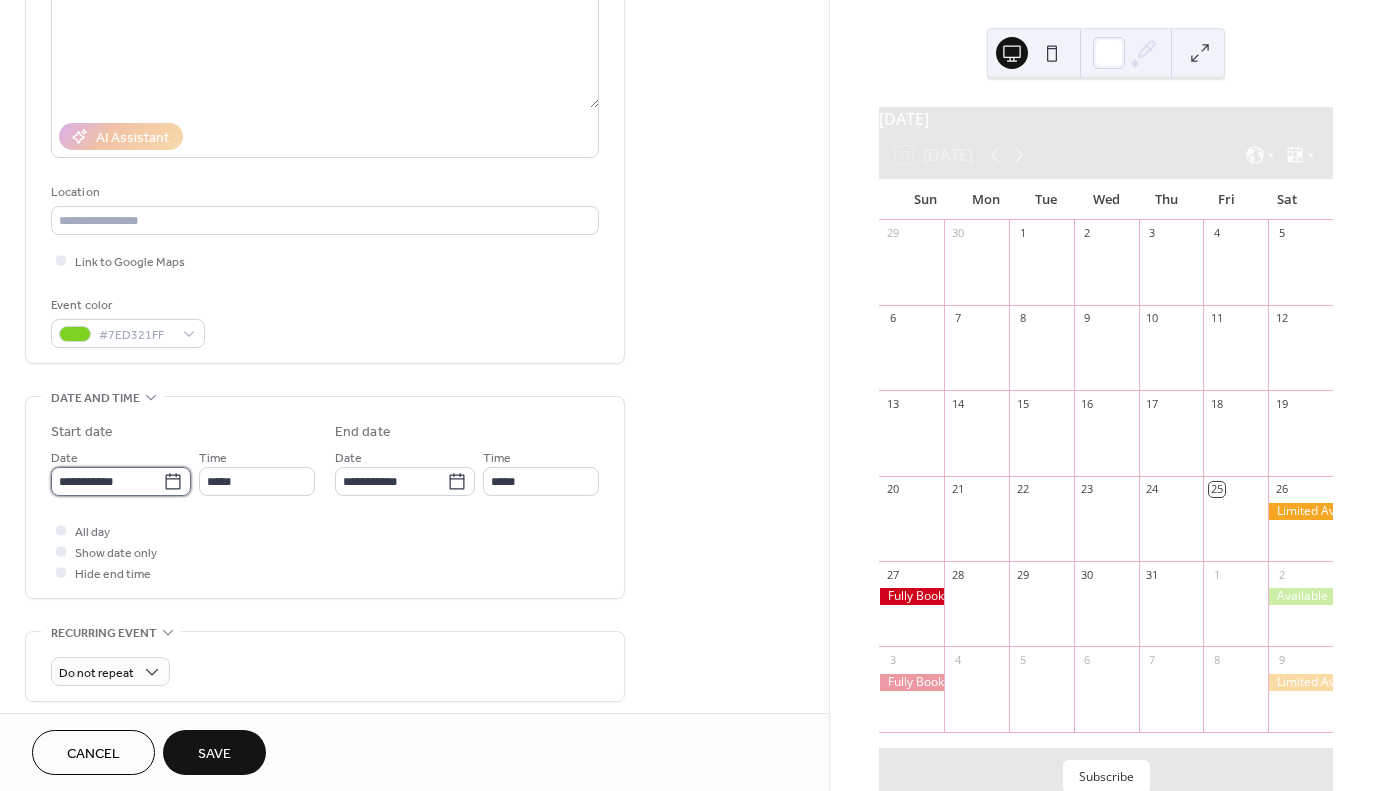 click on "**********" at bounding box center (107, 481) 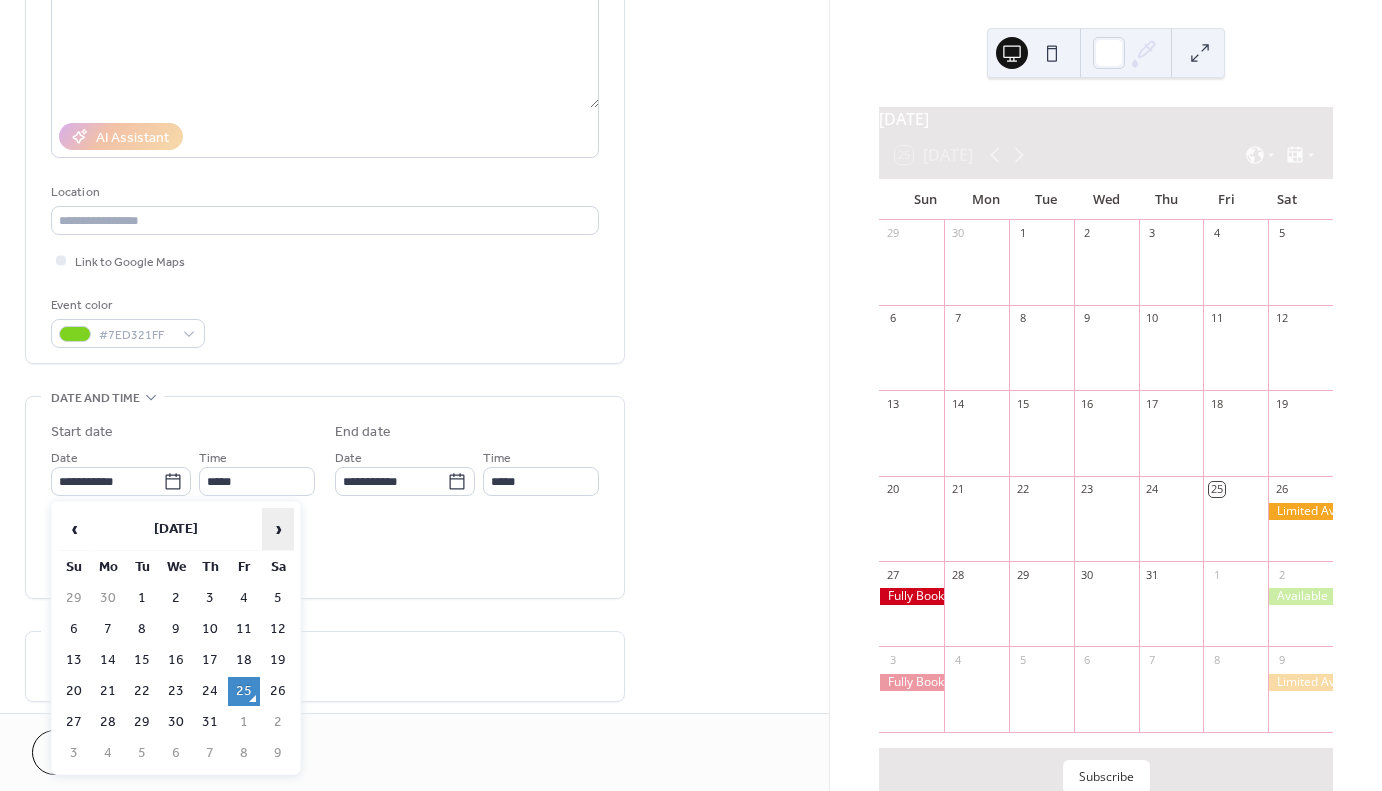 click on "›" at bounding box center [278, 529] 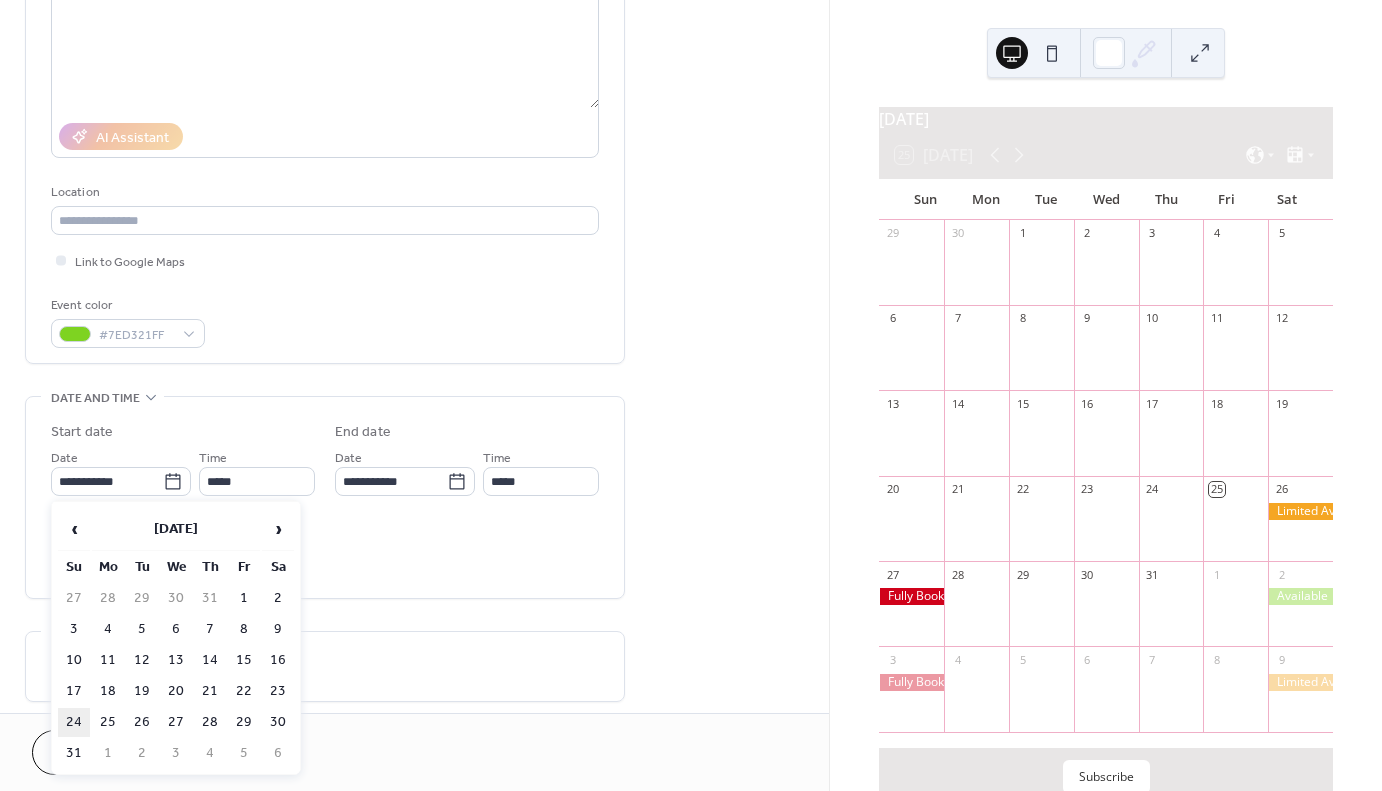 click on "24" at bounding box center (74, 722) 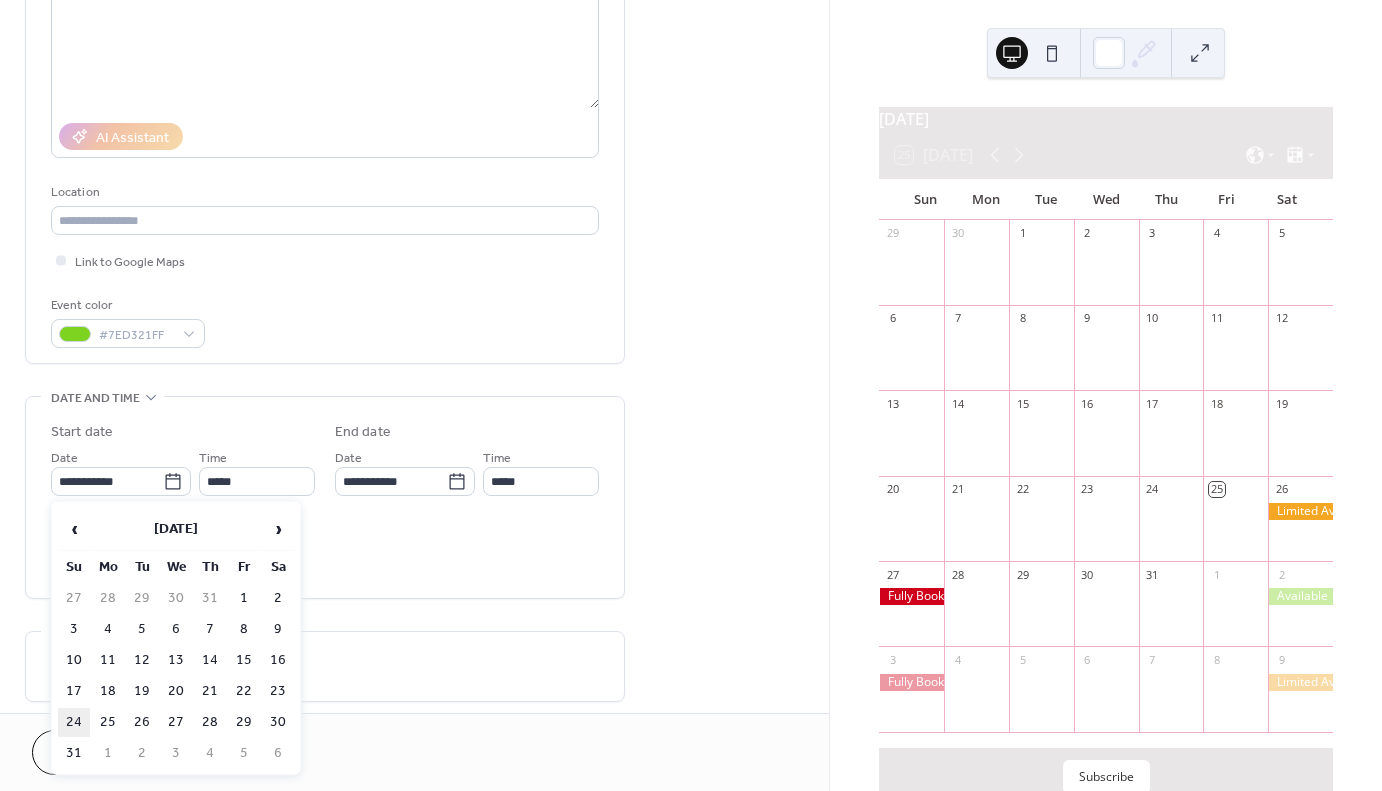 type on "**********" 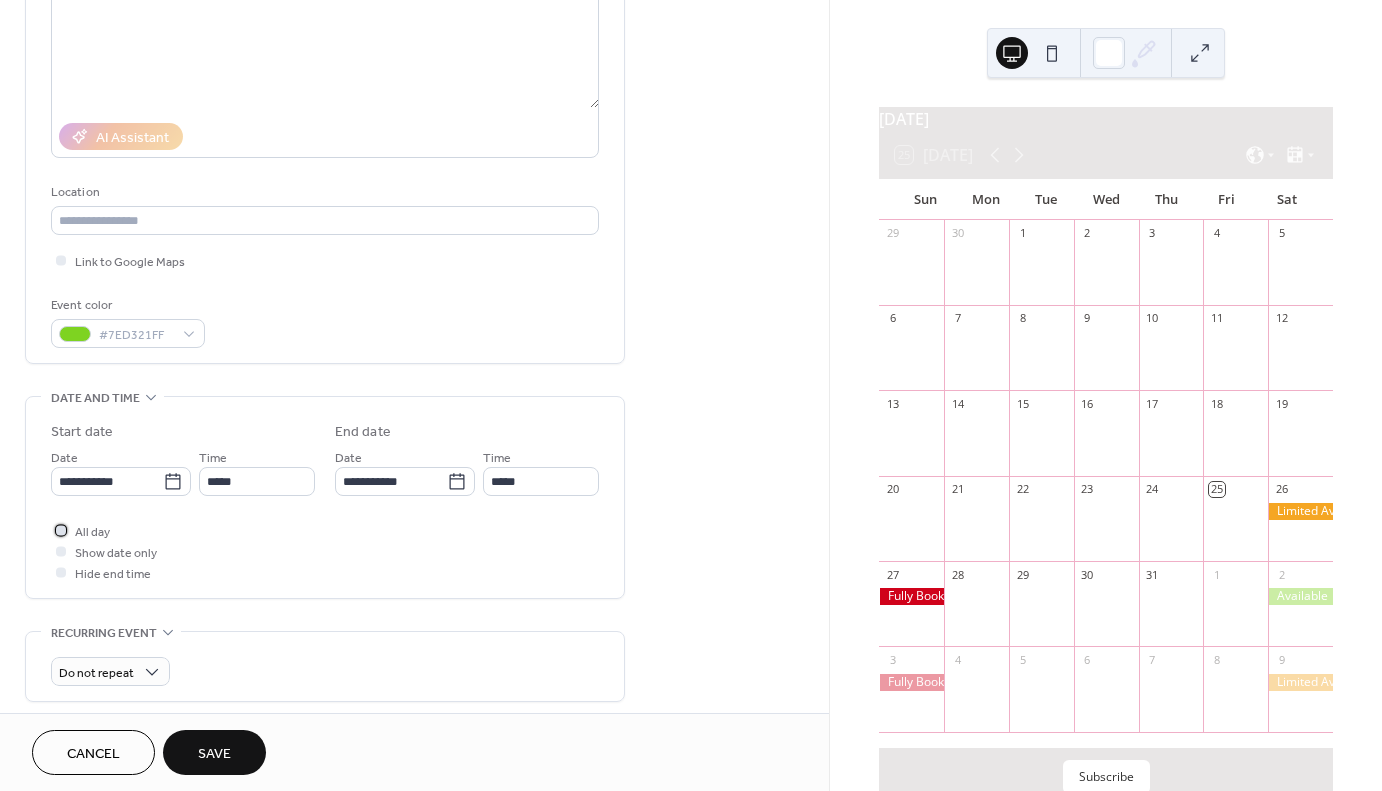 click at bounding box center (61, 530) 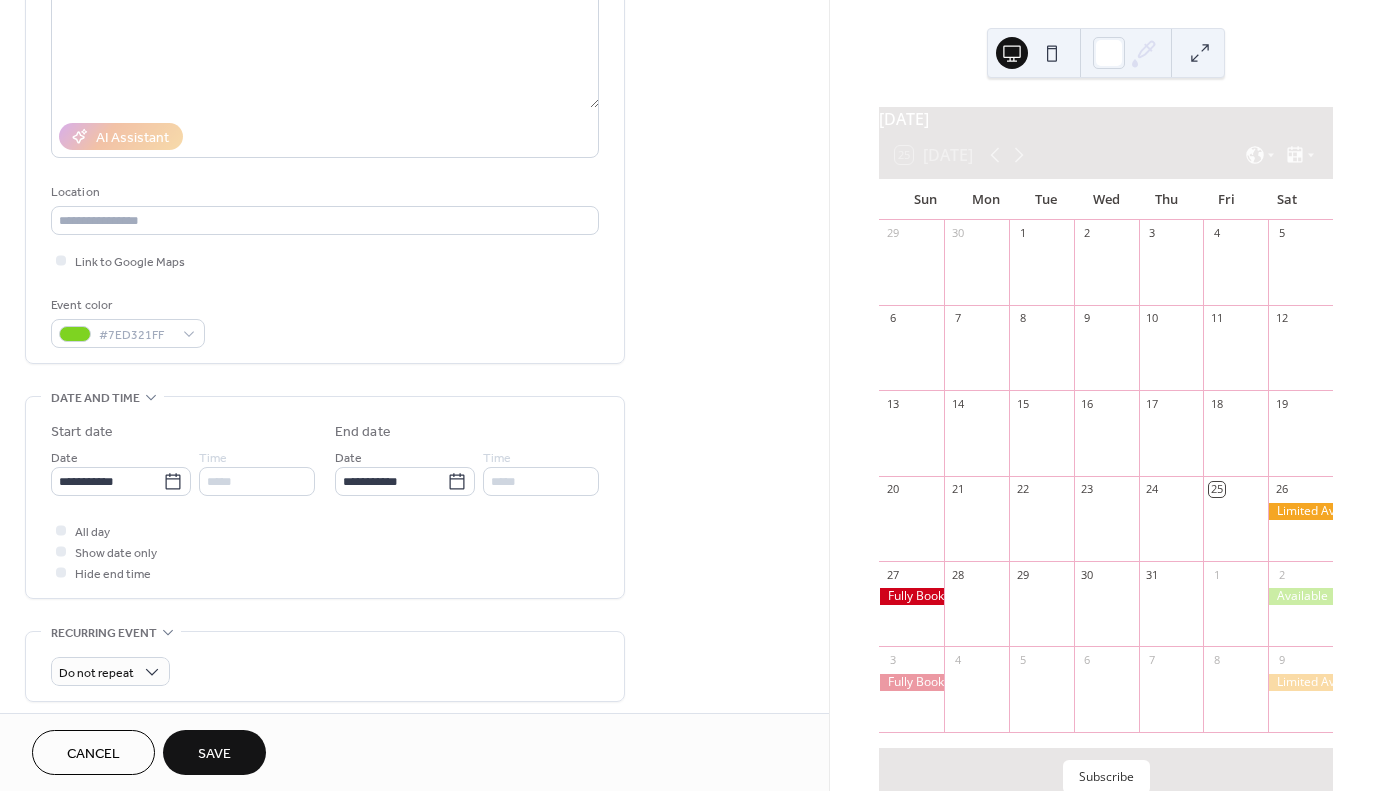 click on "Save" at bounding box center (214, 754) 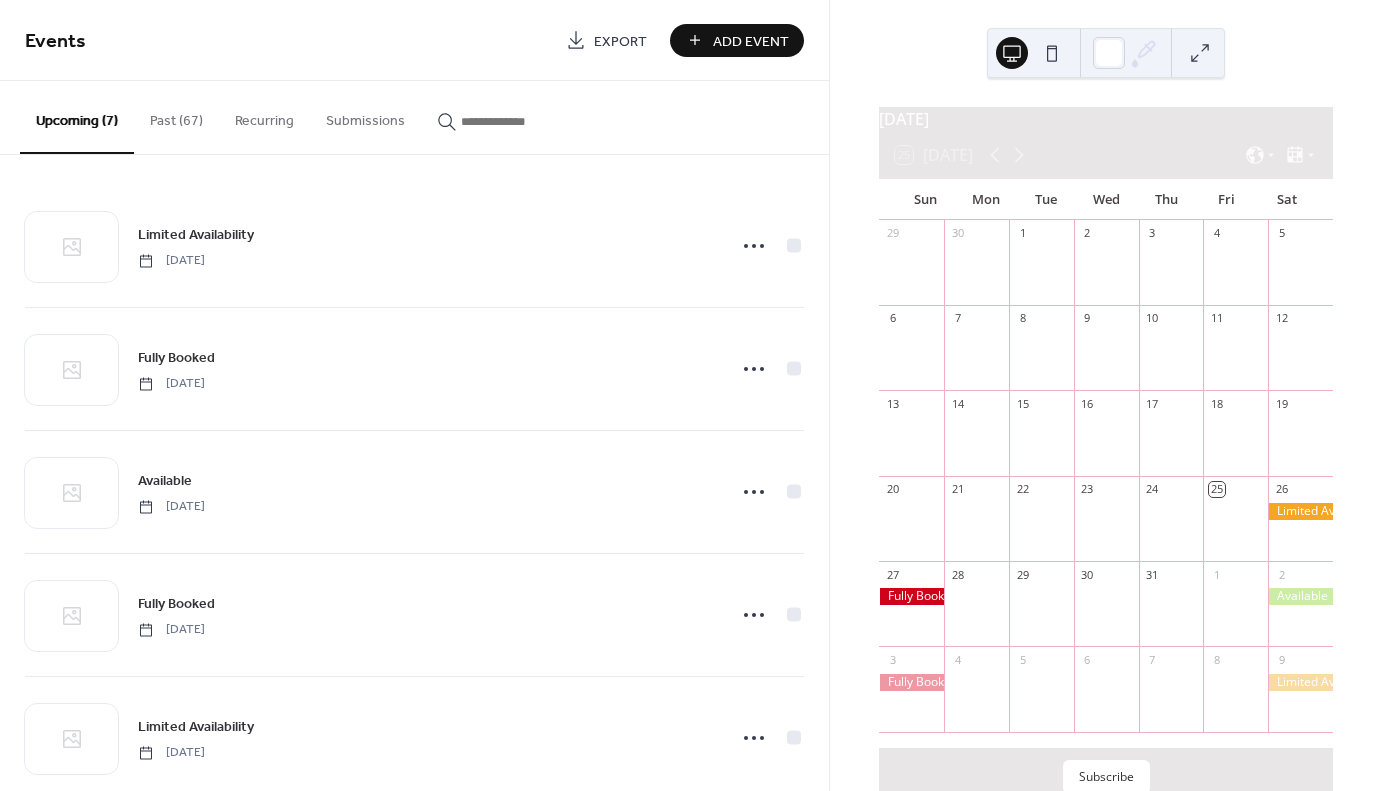 click on "Add Event" at bounding box center [737, 40] 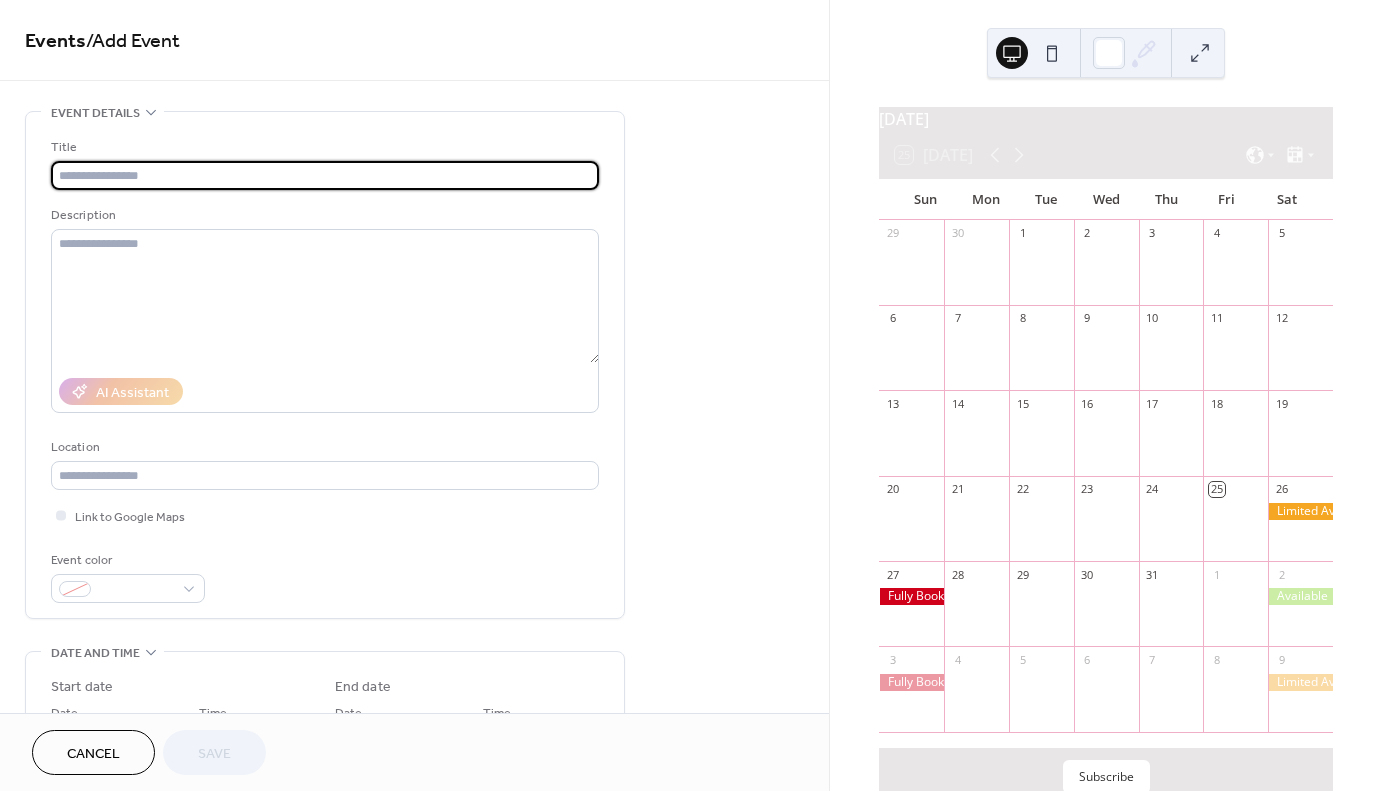 click at bounding box center (325, 175) 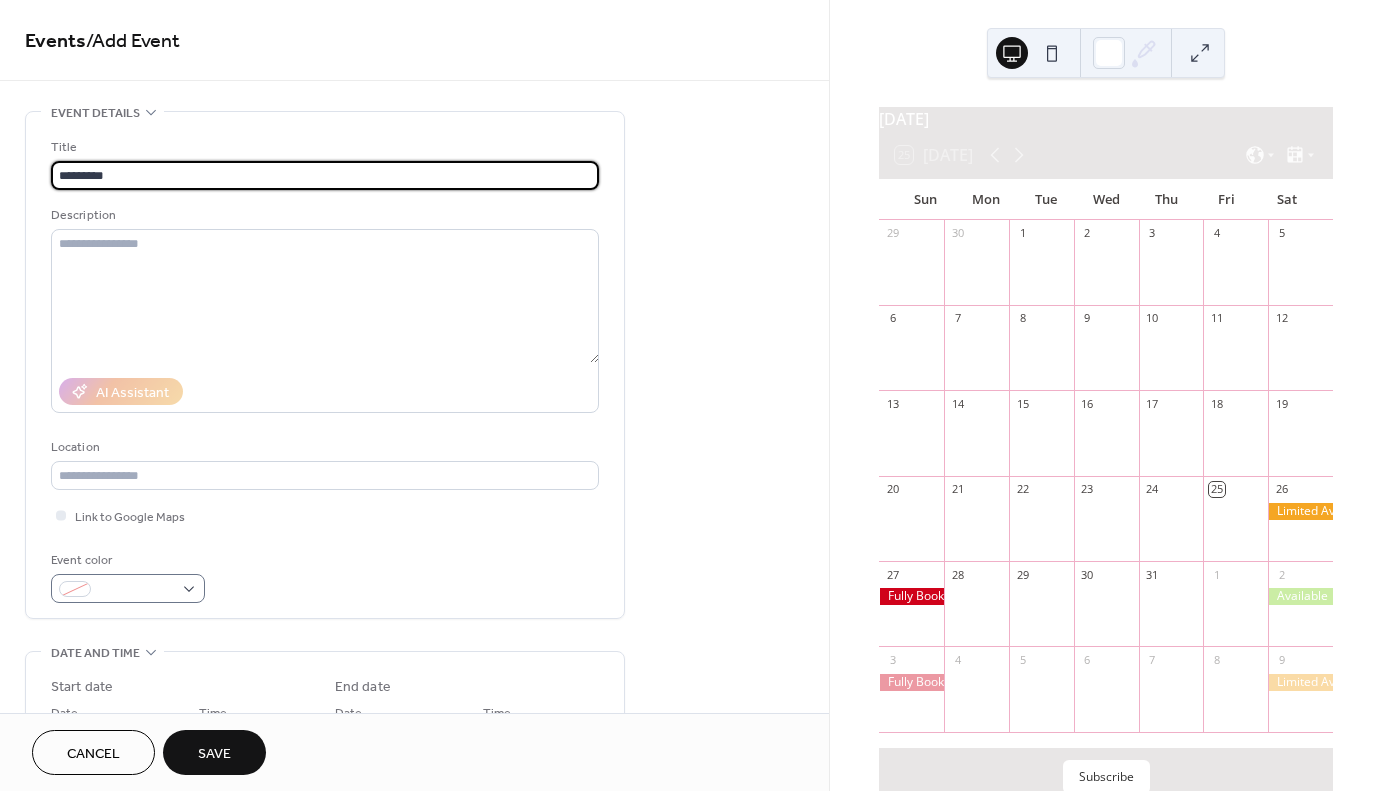 type on "*********" 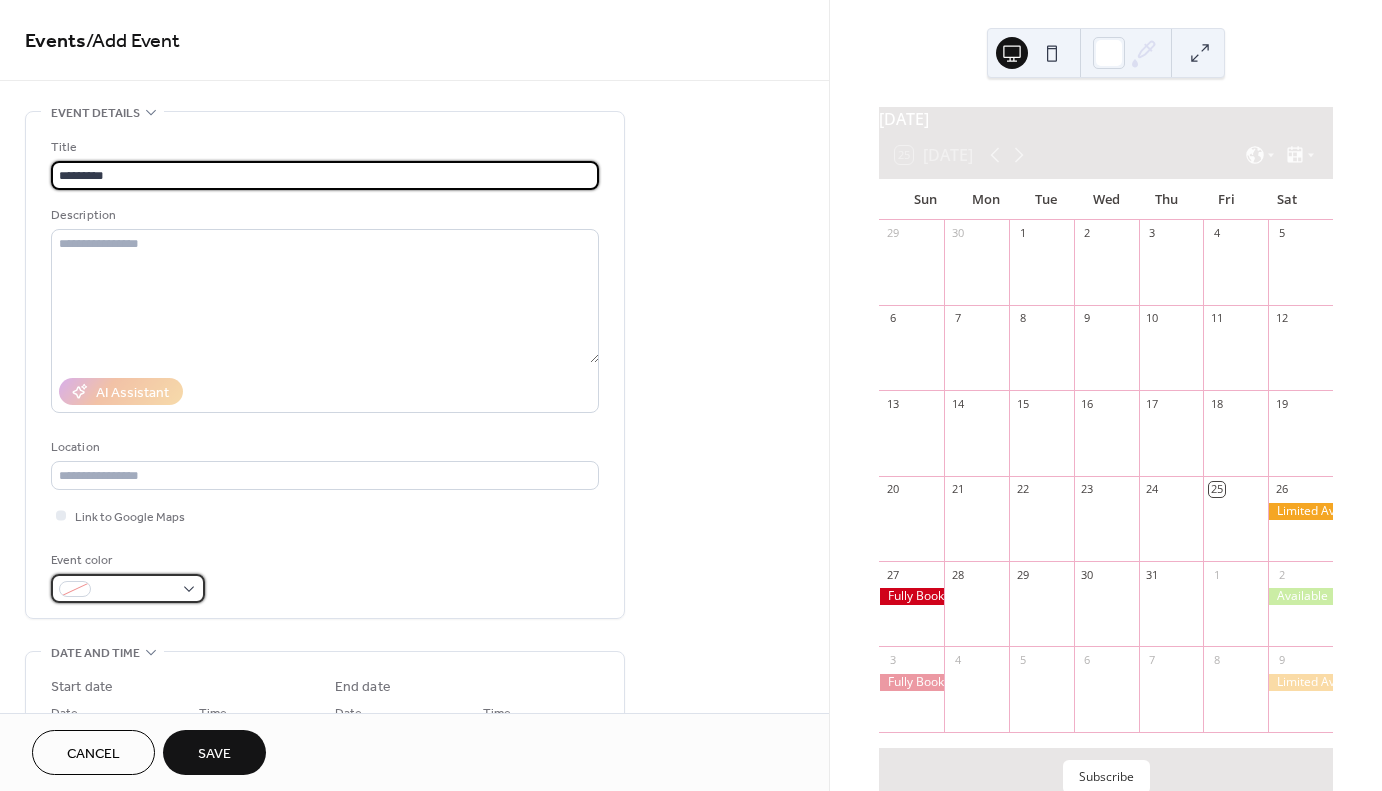 click at bounding box center (136, 590) 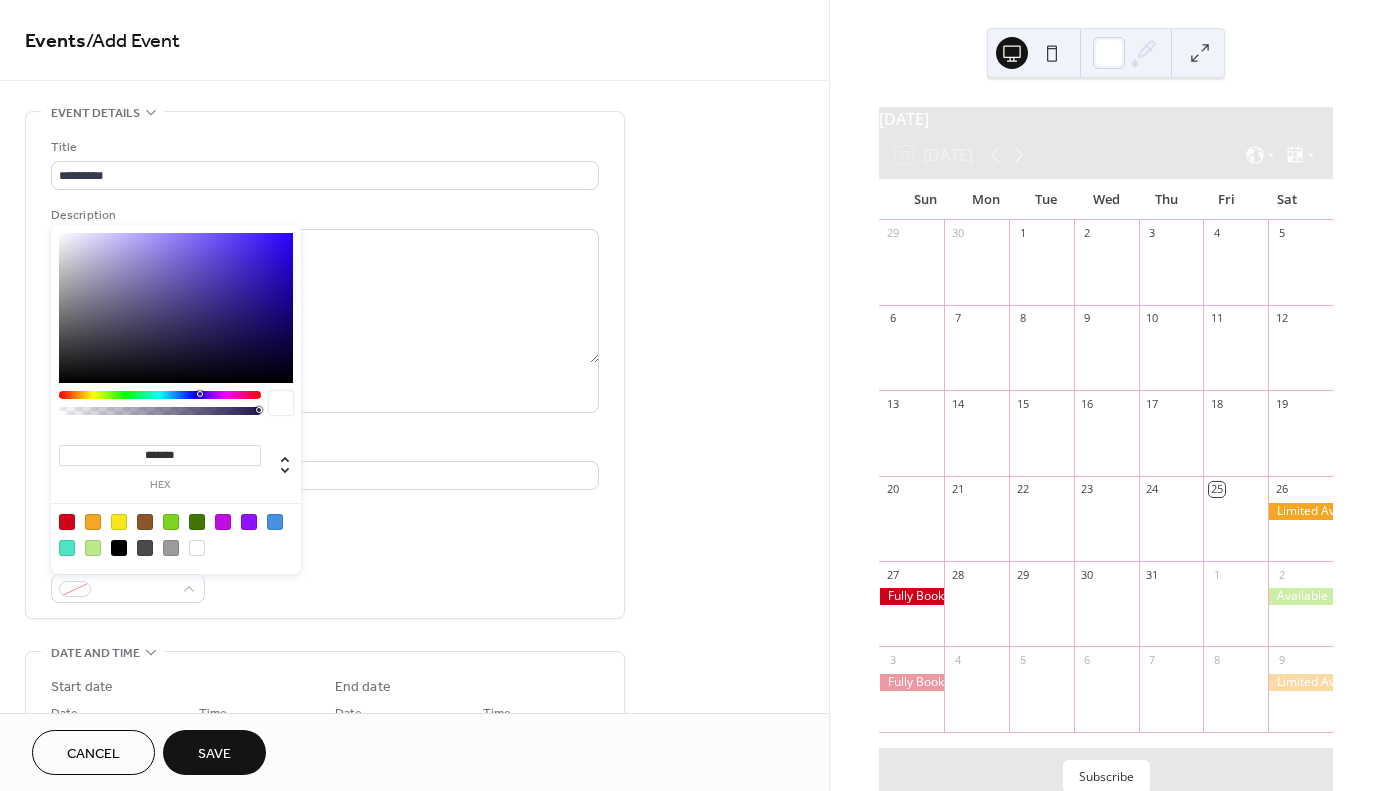 click at bounding box center (171, 522) 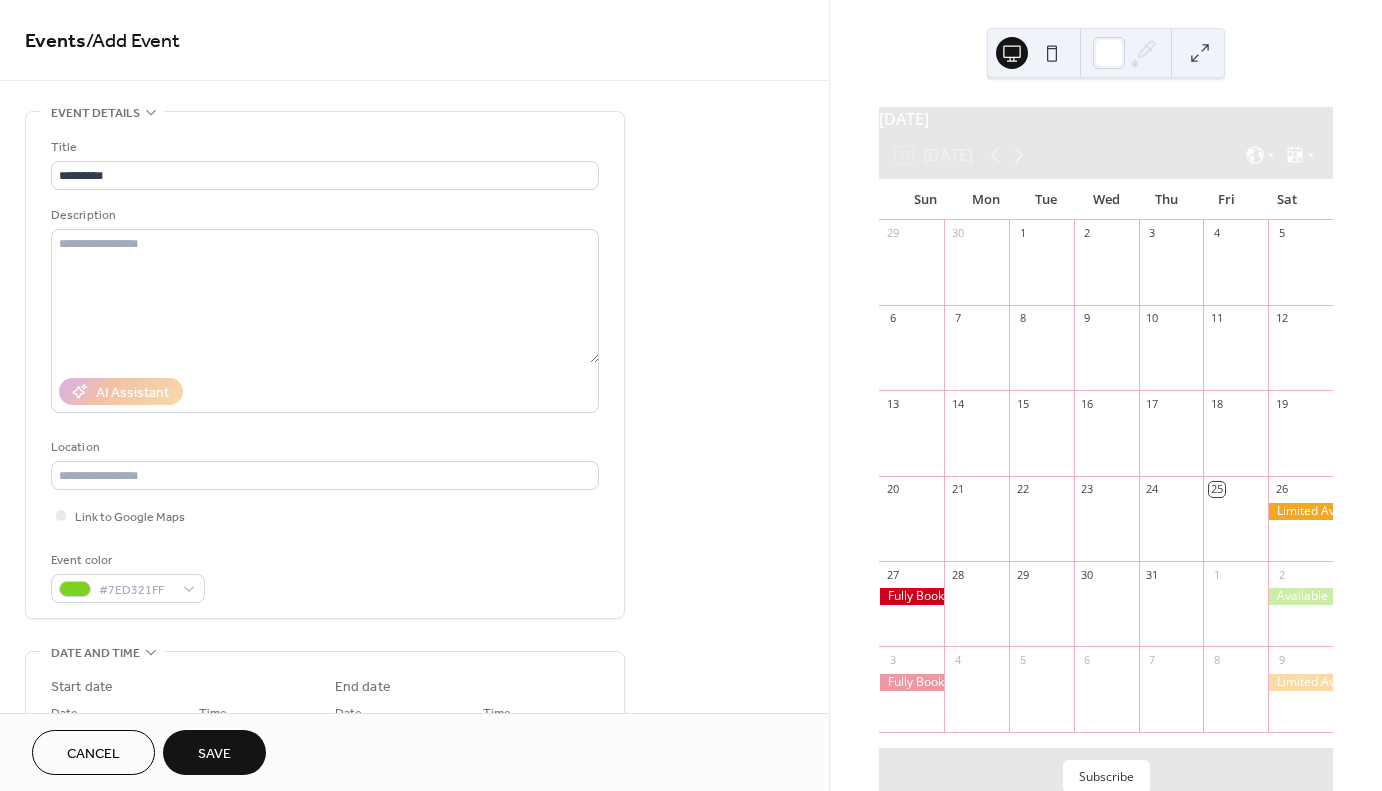 click on "Event color #7ED321FF" at bounding box center [325, 576] 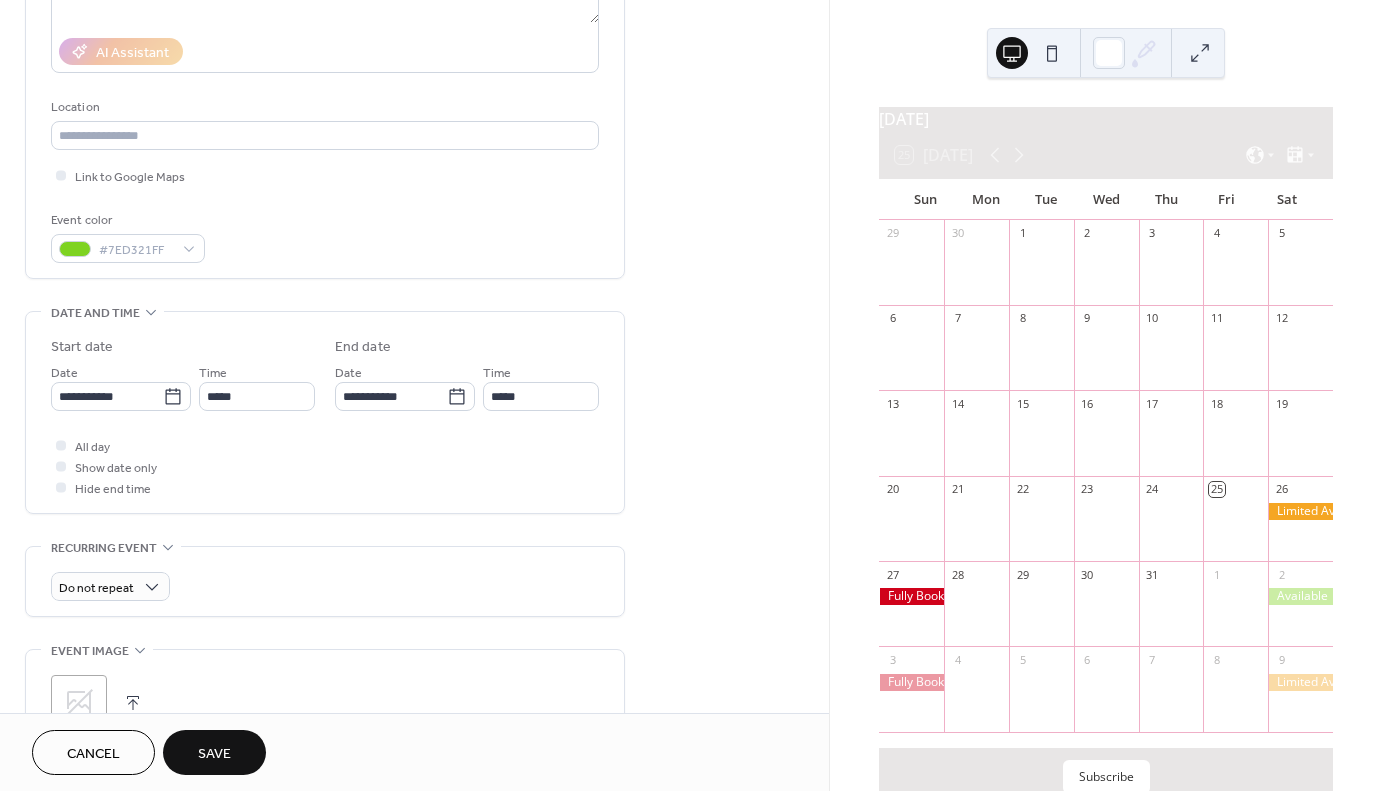 scroll, scrollTop: 344, scrollLeft: 0, axis: vertical 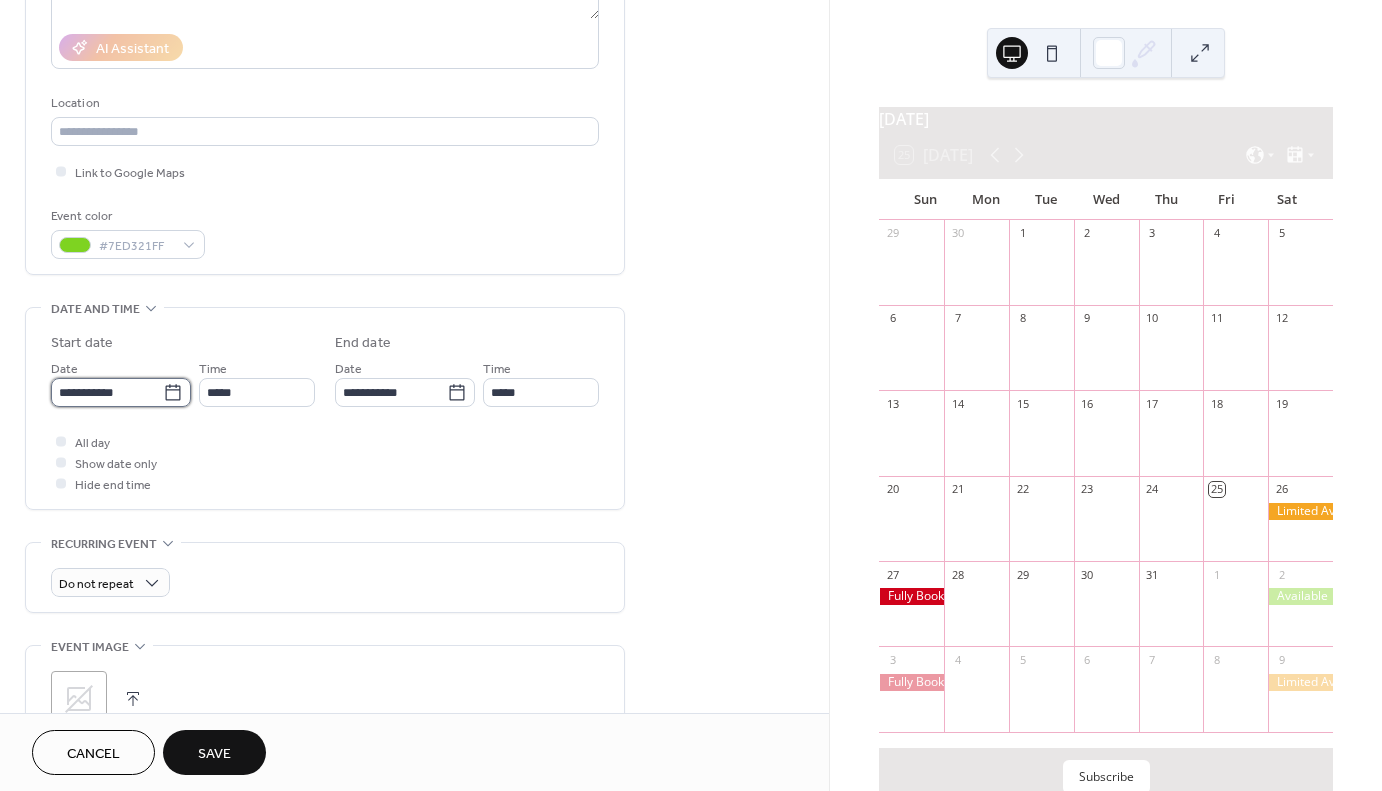 click on "**********" at bounding box center (107, 392) 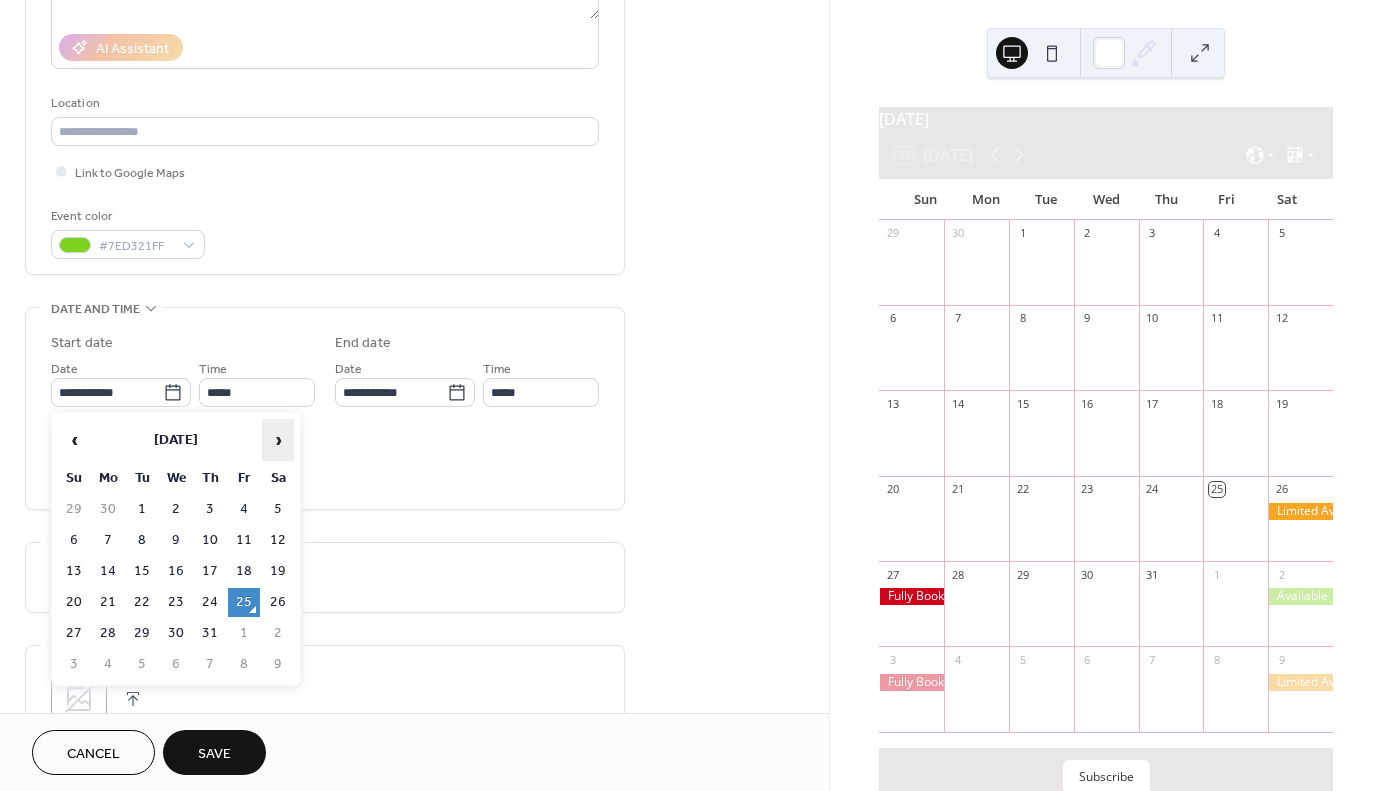 click on "›" at bounding box center [278, 440] 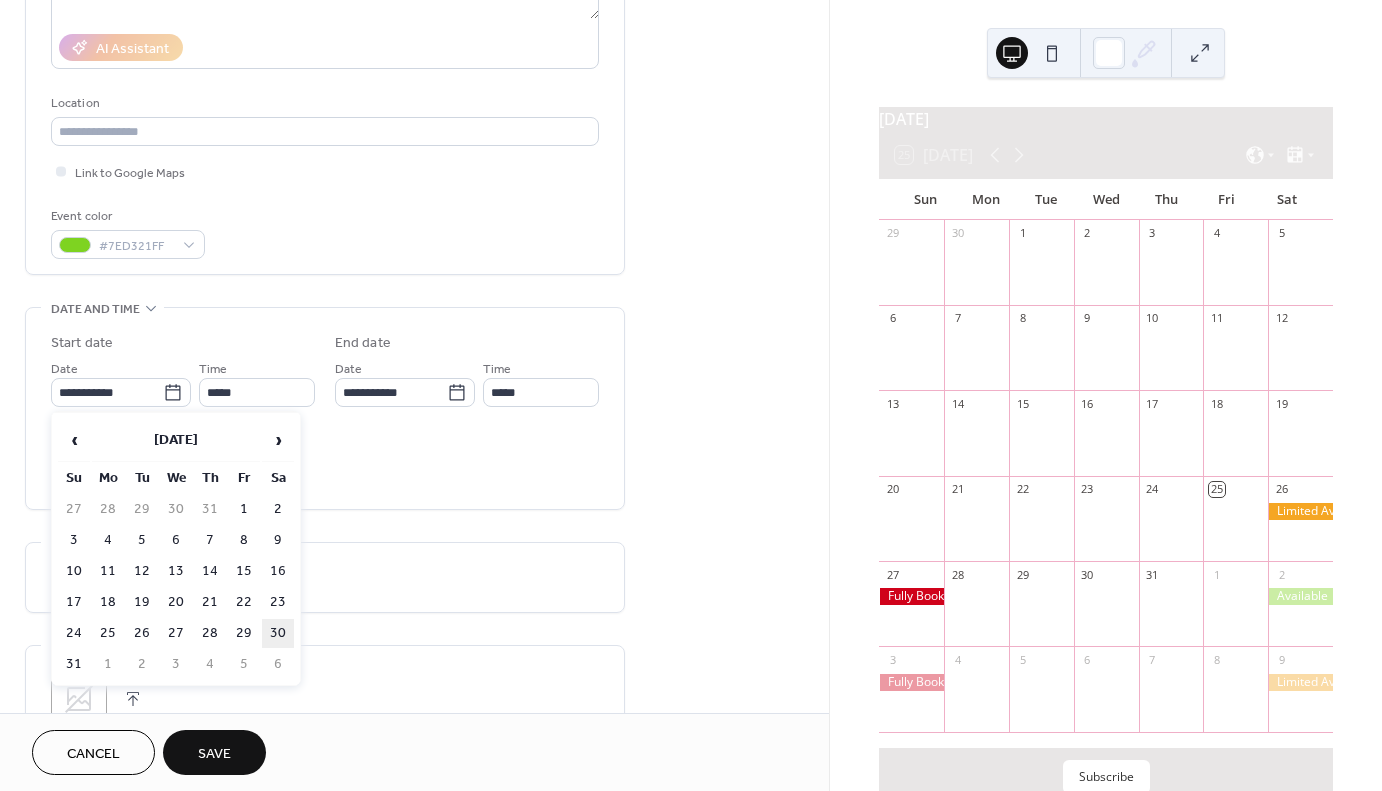 click on "30" at bounding box center (278, 633) 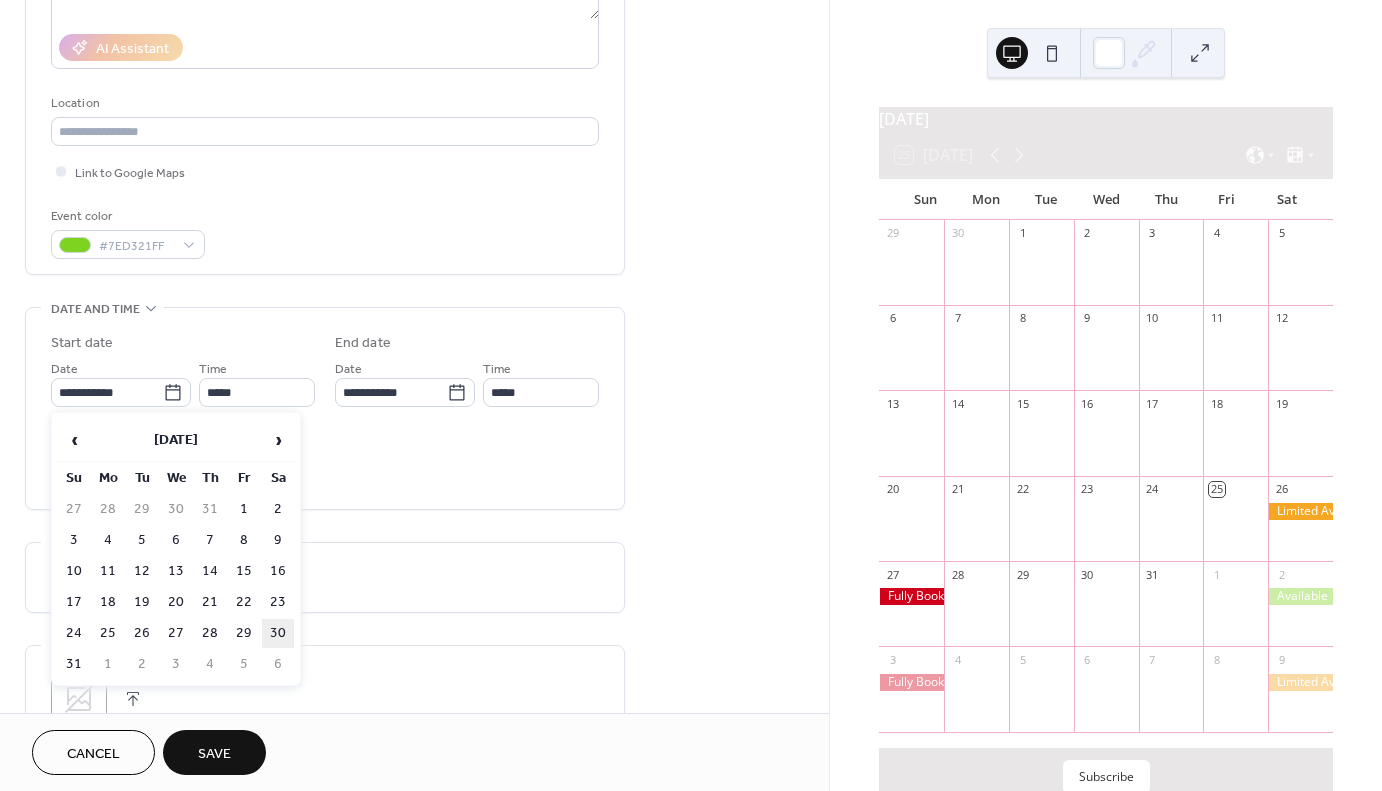 type on "**********" 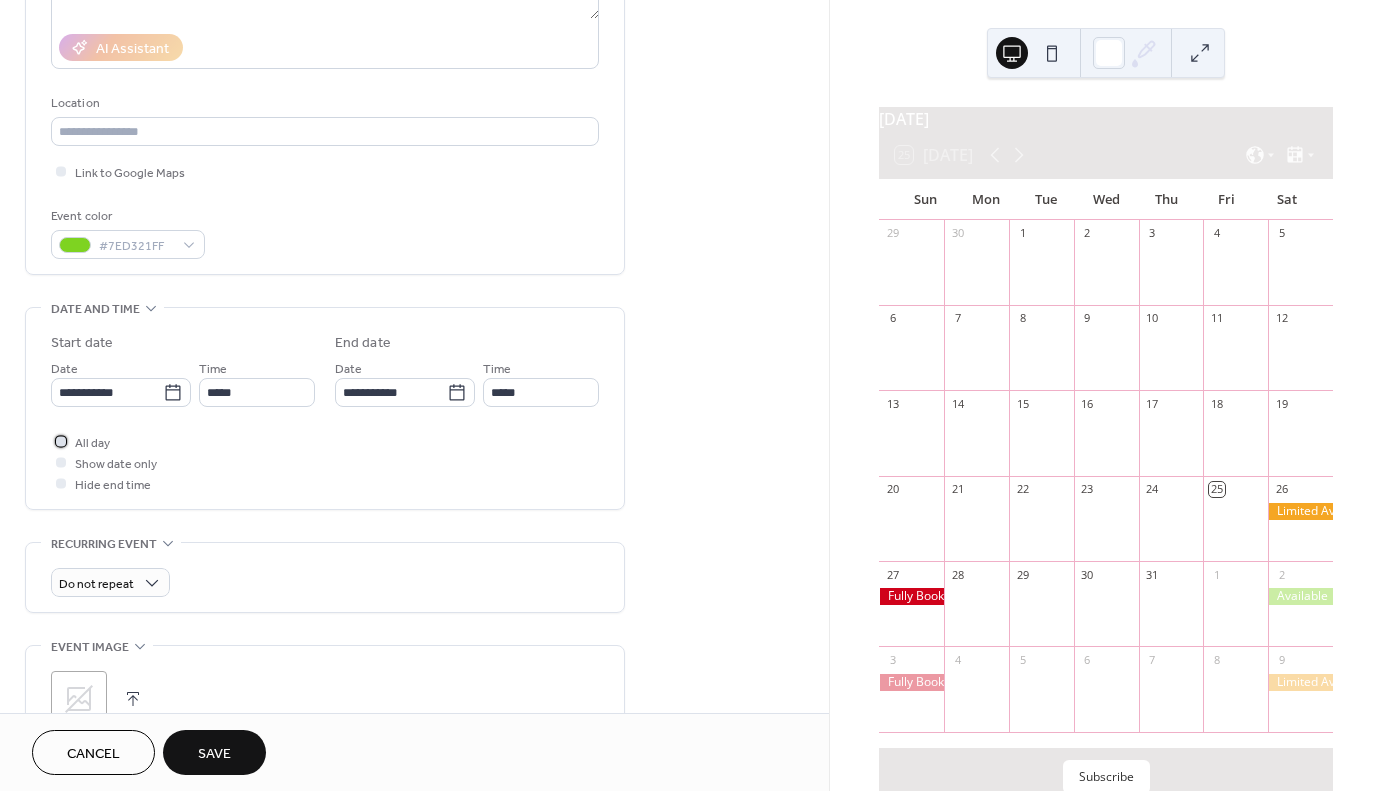 click at bounding box center [61, 441] 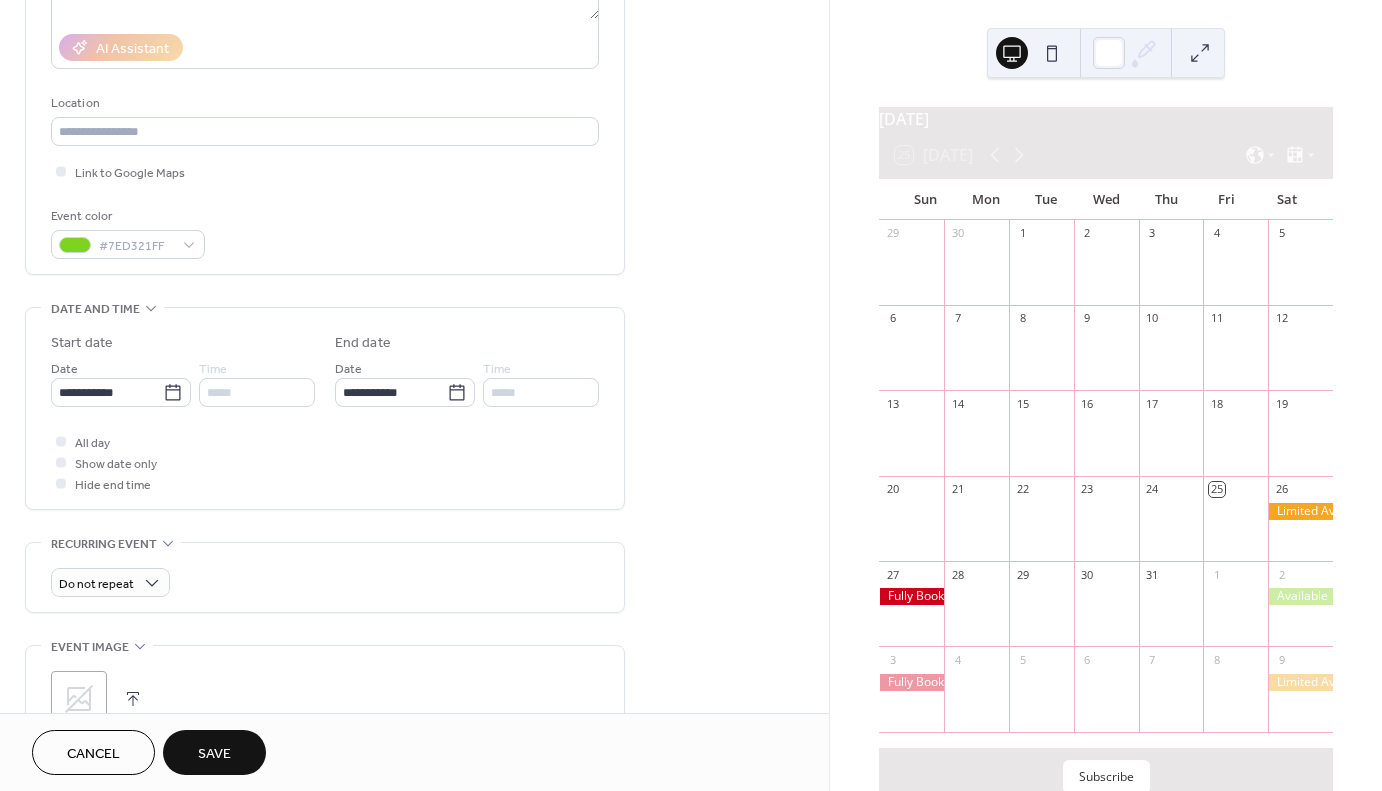click on "Save" at bounding box center (214, 754) 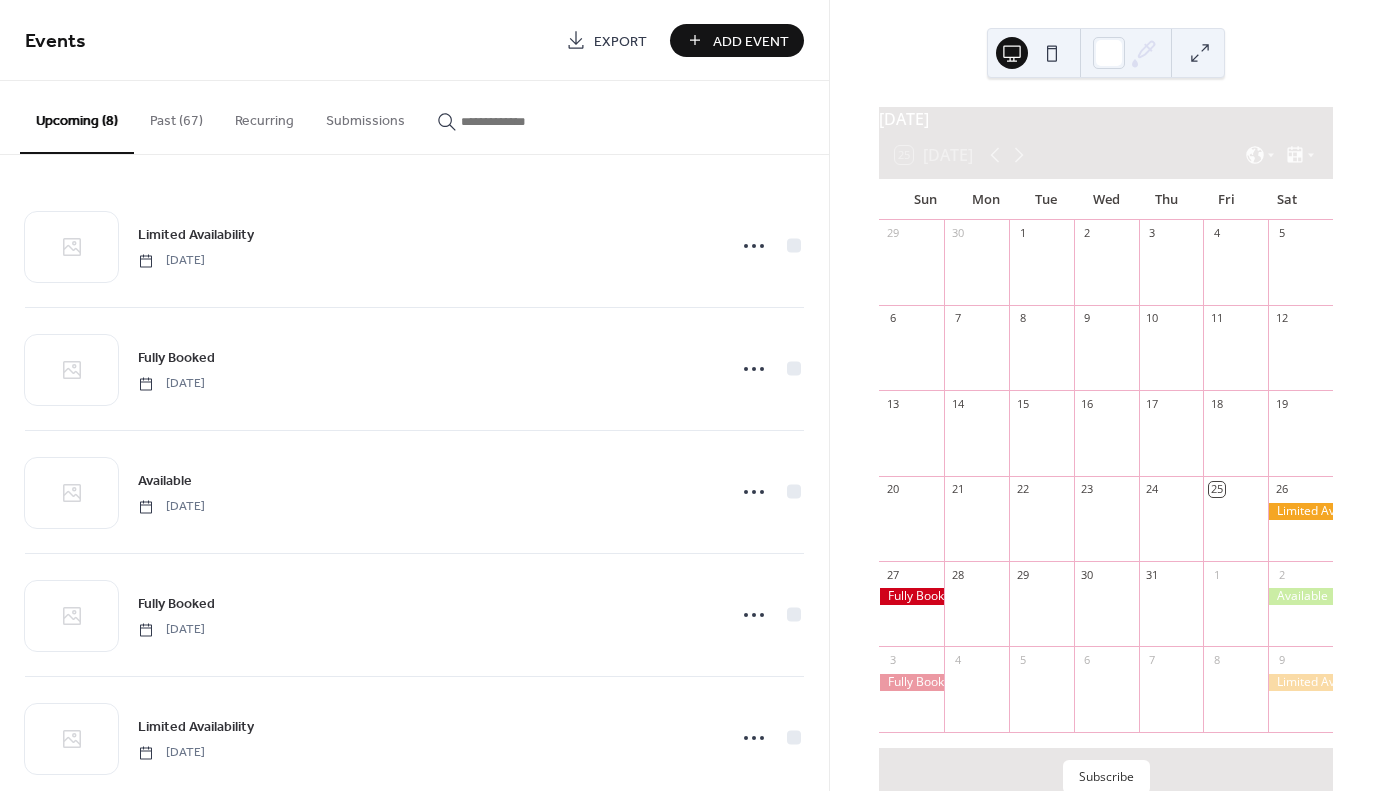 click on "Add Event" at bounding box center (751, 41) 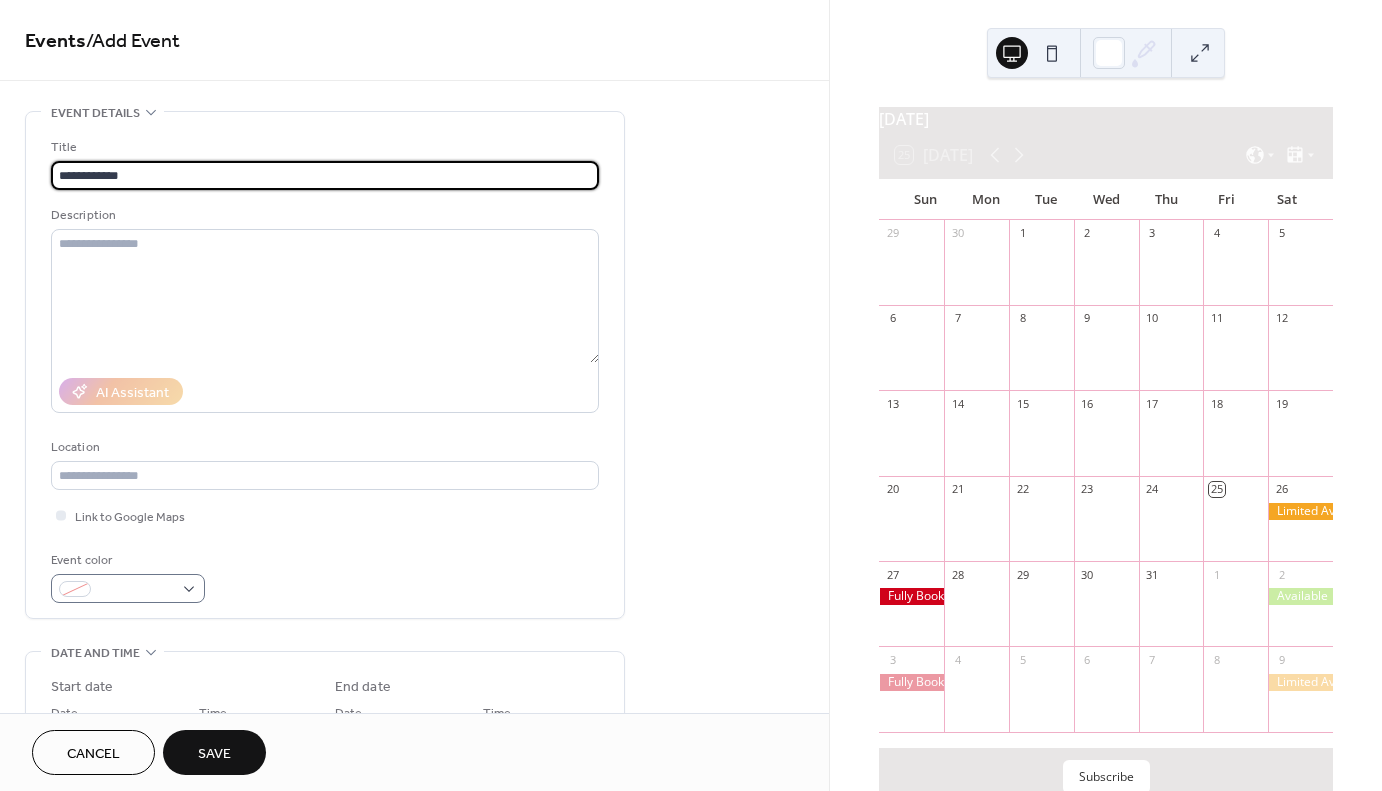 type on "**********" 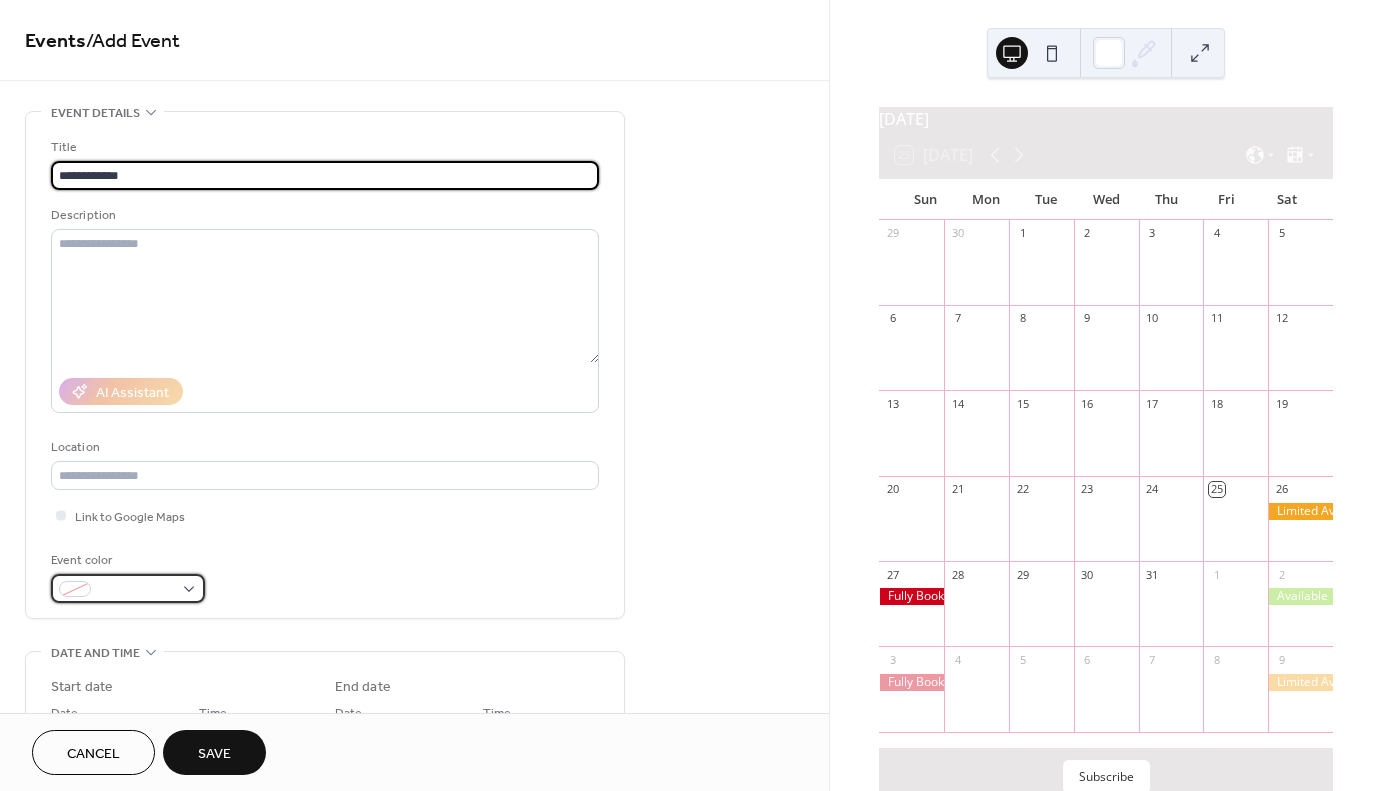 click at bounding box center [128, 588] 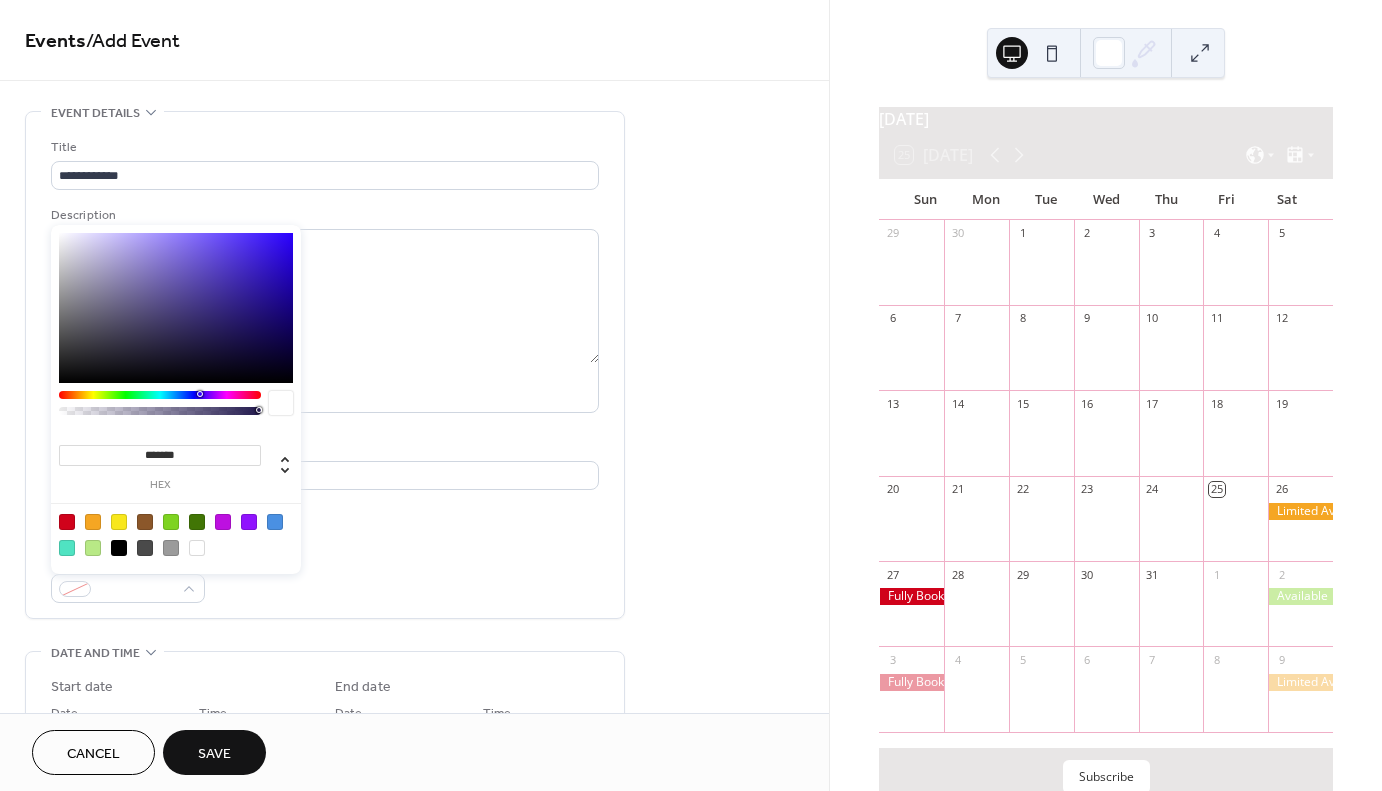click at bounding box center [67, 522] 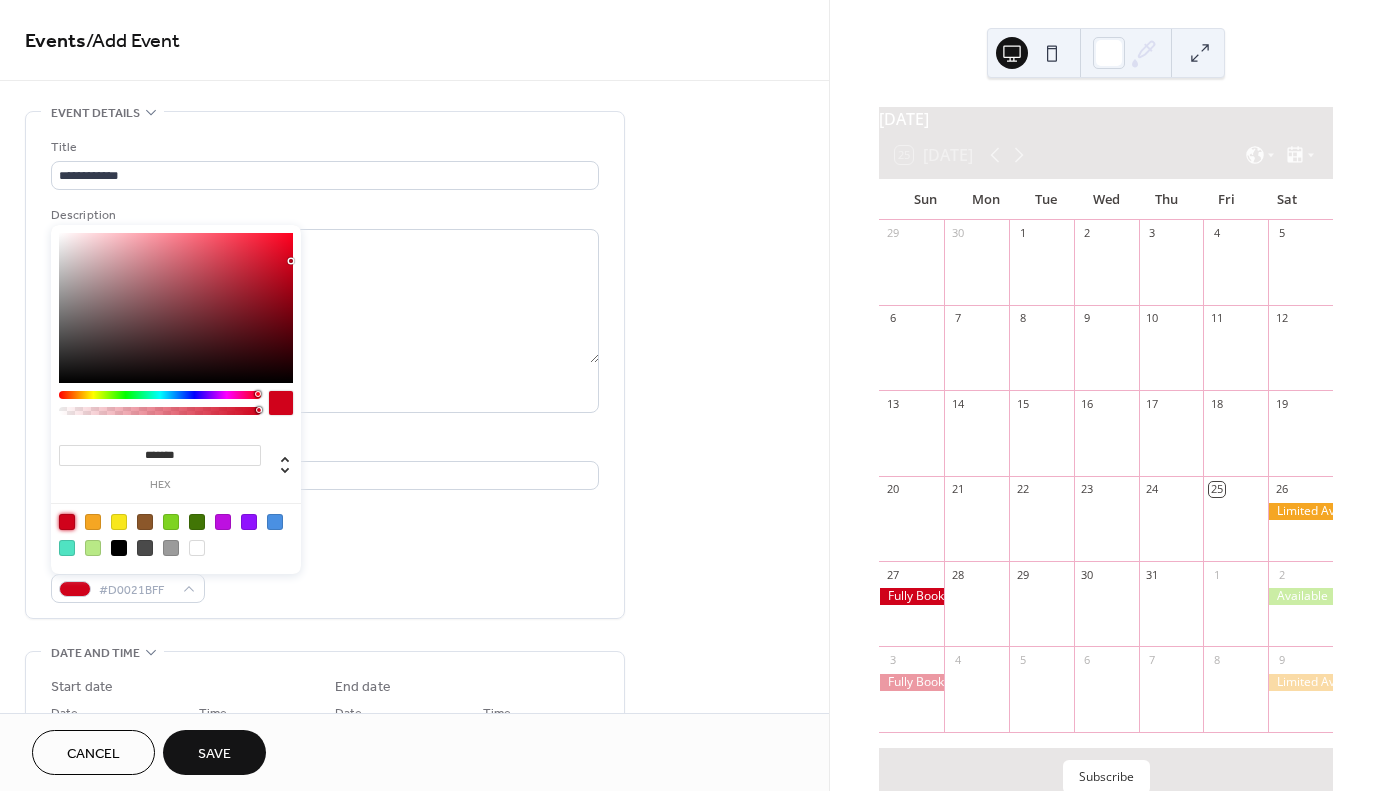 click on "**********" at bounding box center [325, 710] 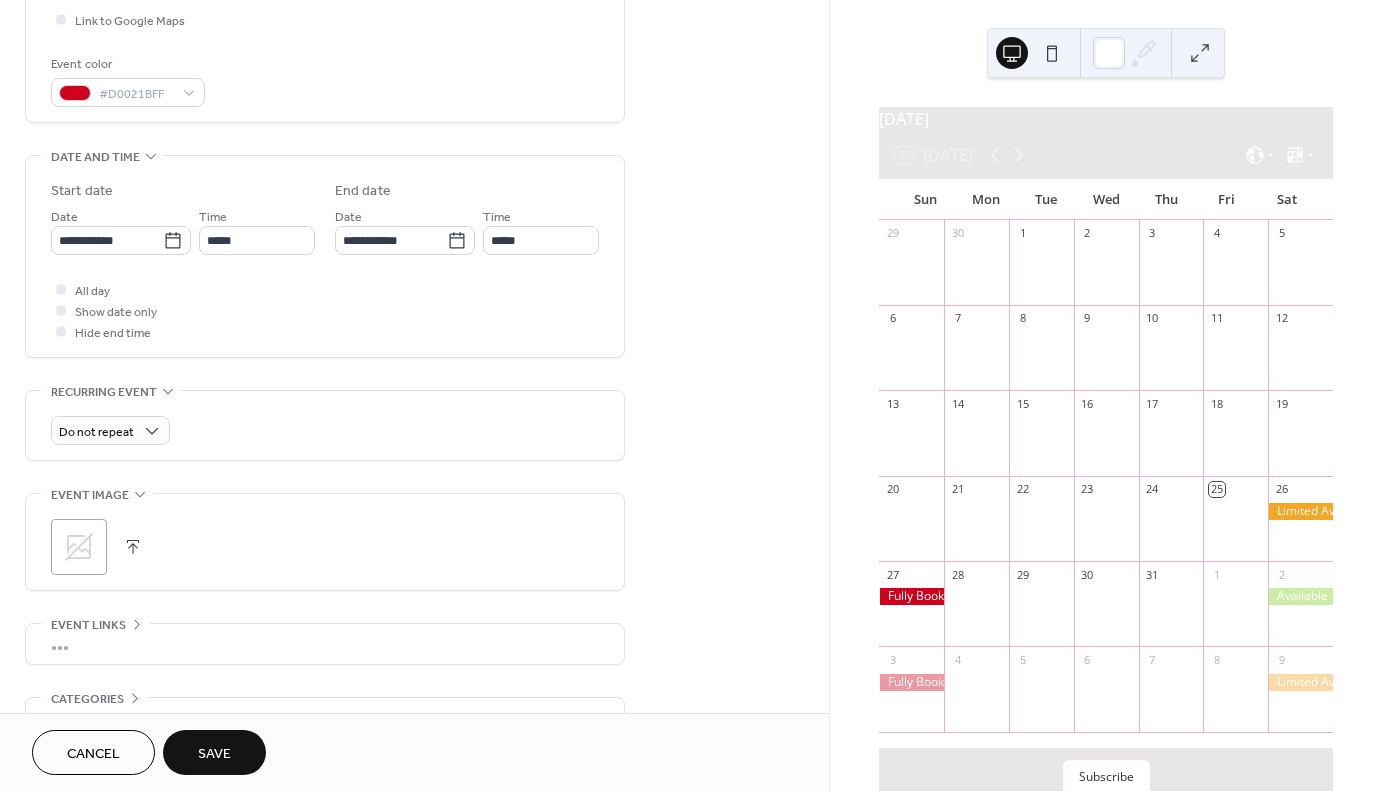 scroll, scrollTop: 499, scrollLeft: 0, axis: vertical 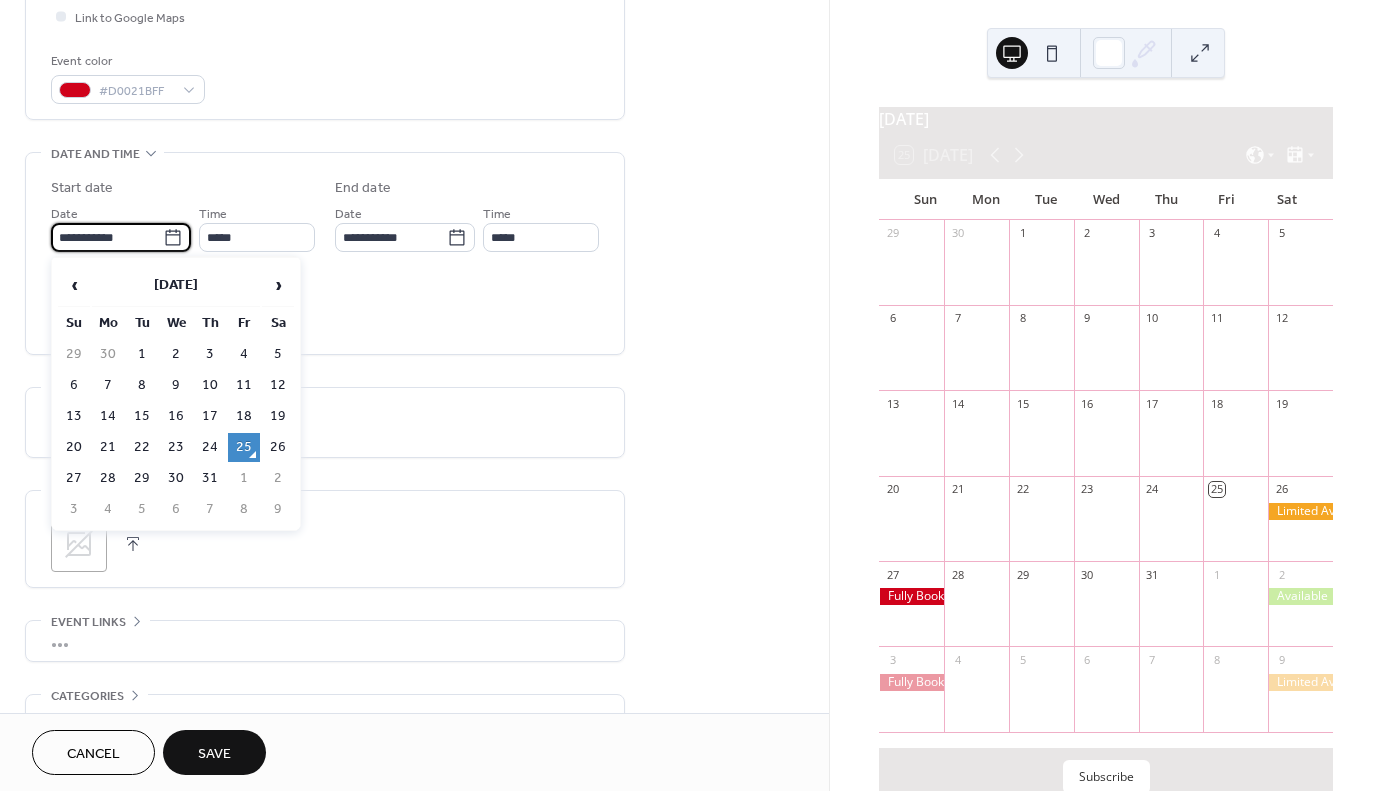 click on "**********" at bounding box center (107, 237) 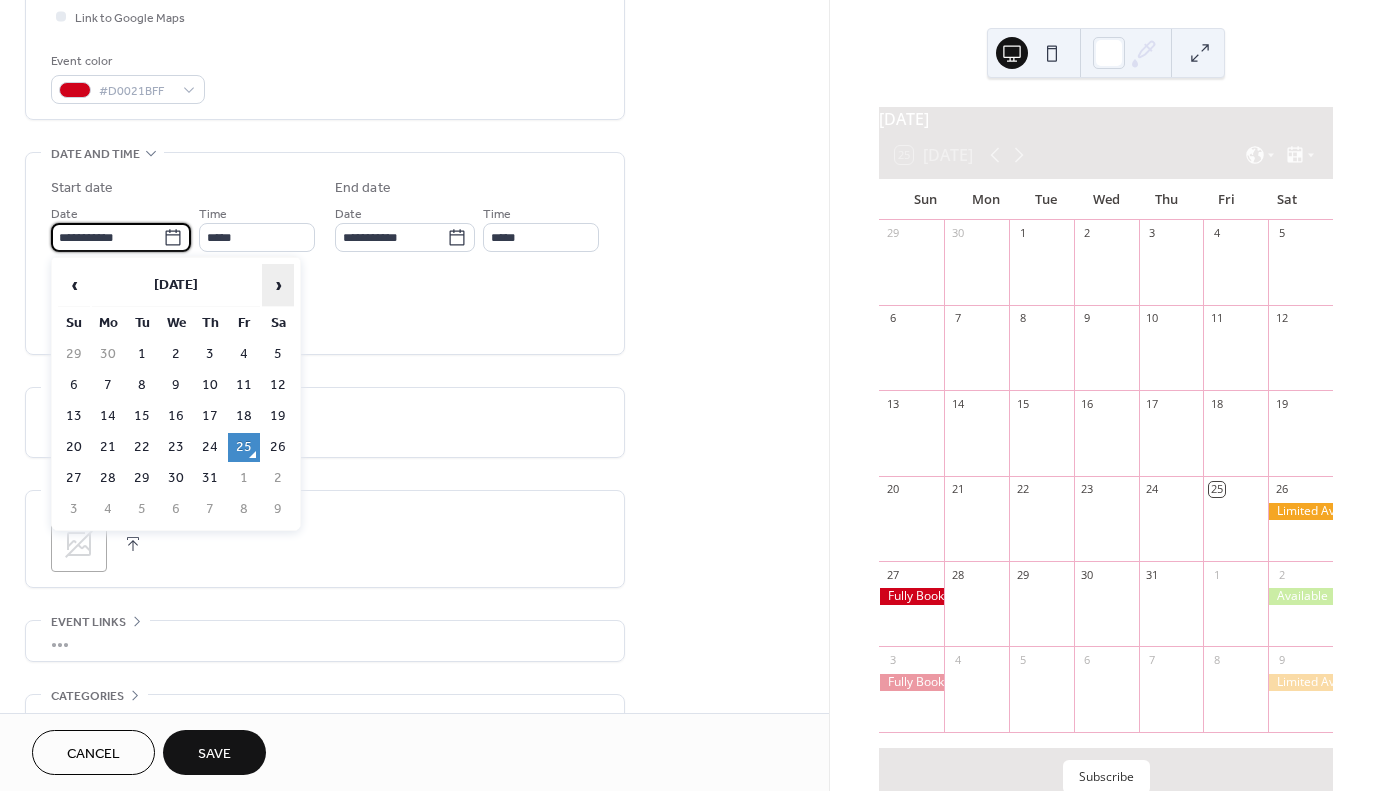 click on "›" at bounding box center (278, 285) 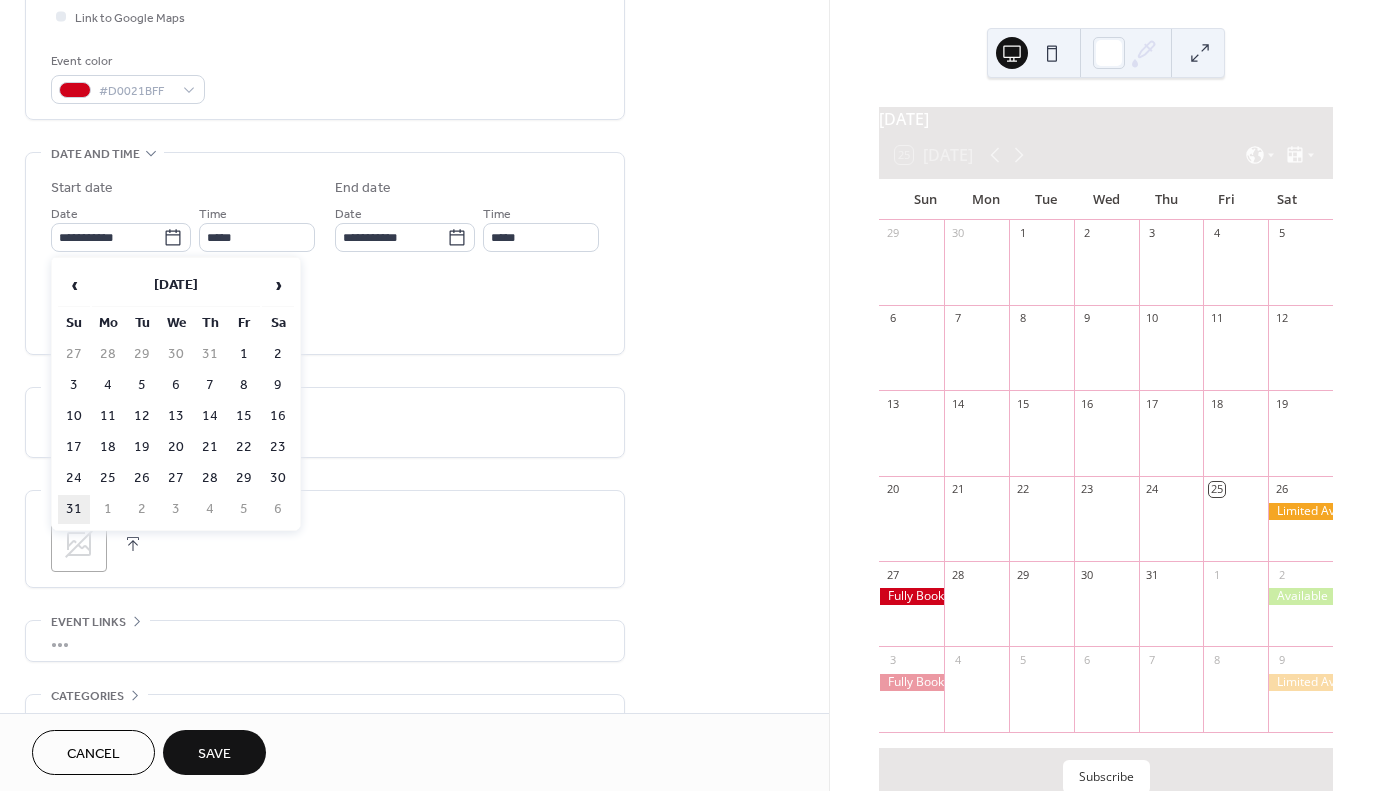 click on "31" at bounding box center [74, 509] 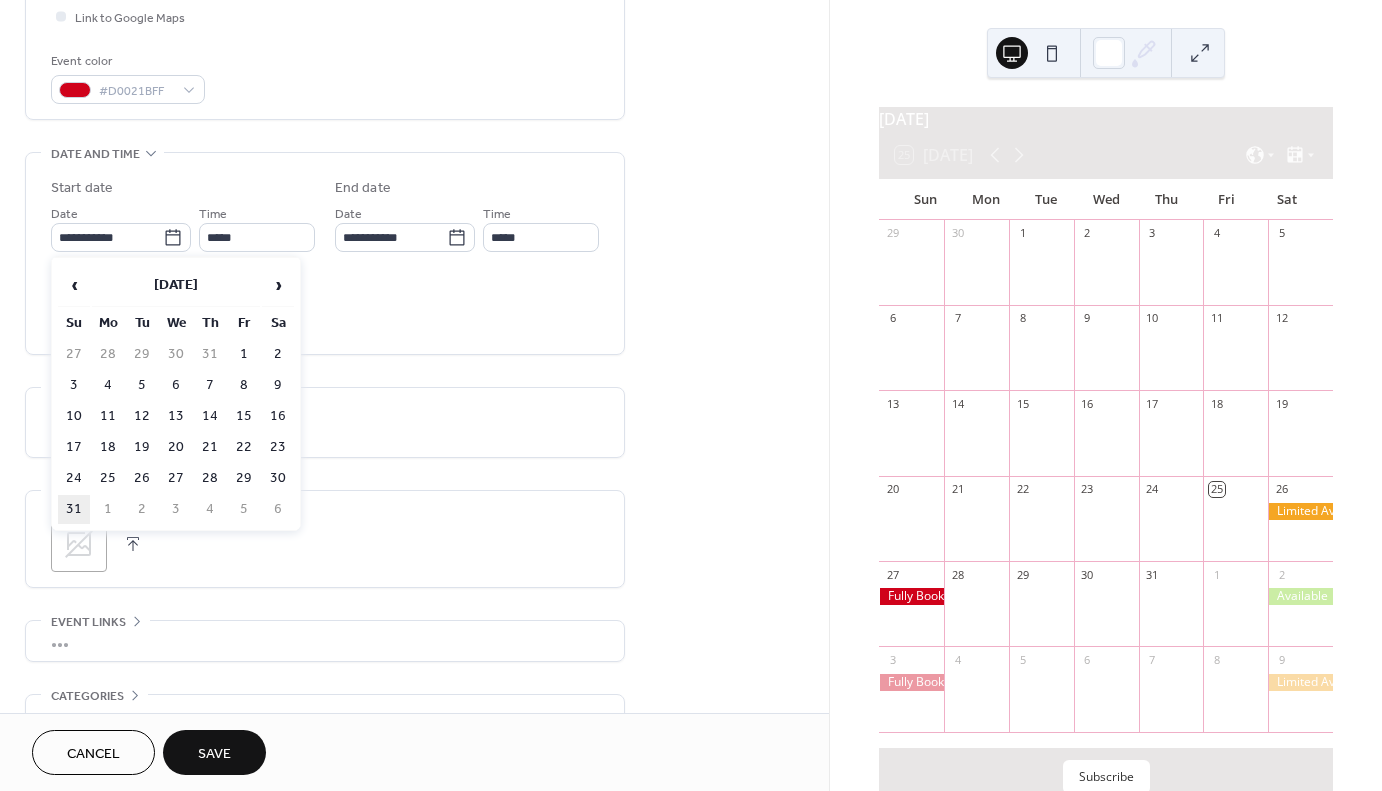 type on "**********" 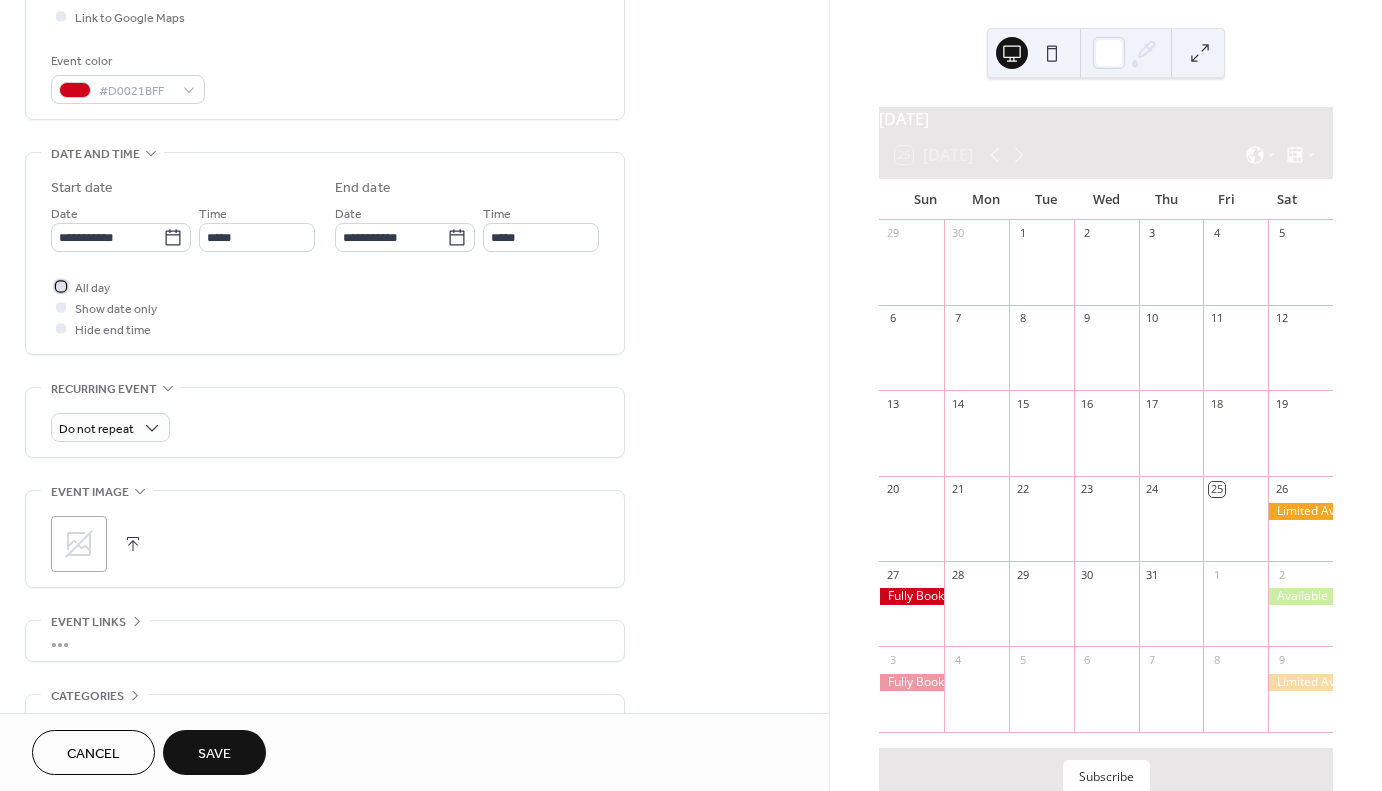 click on "All day" at bounding box center (92, 288) 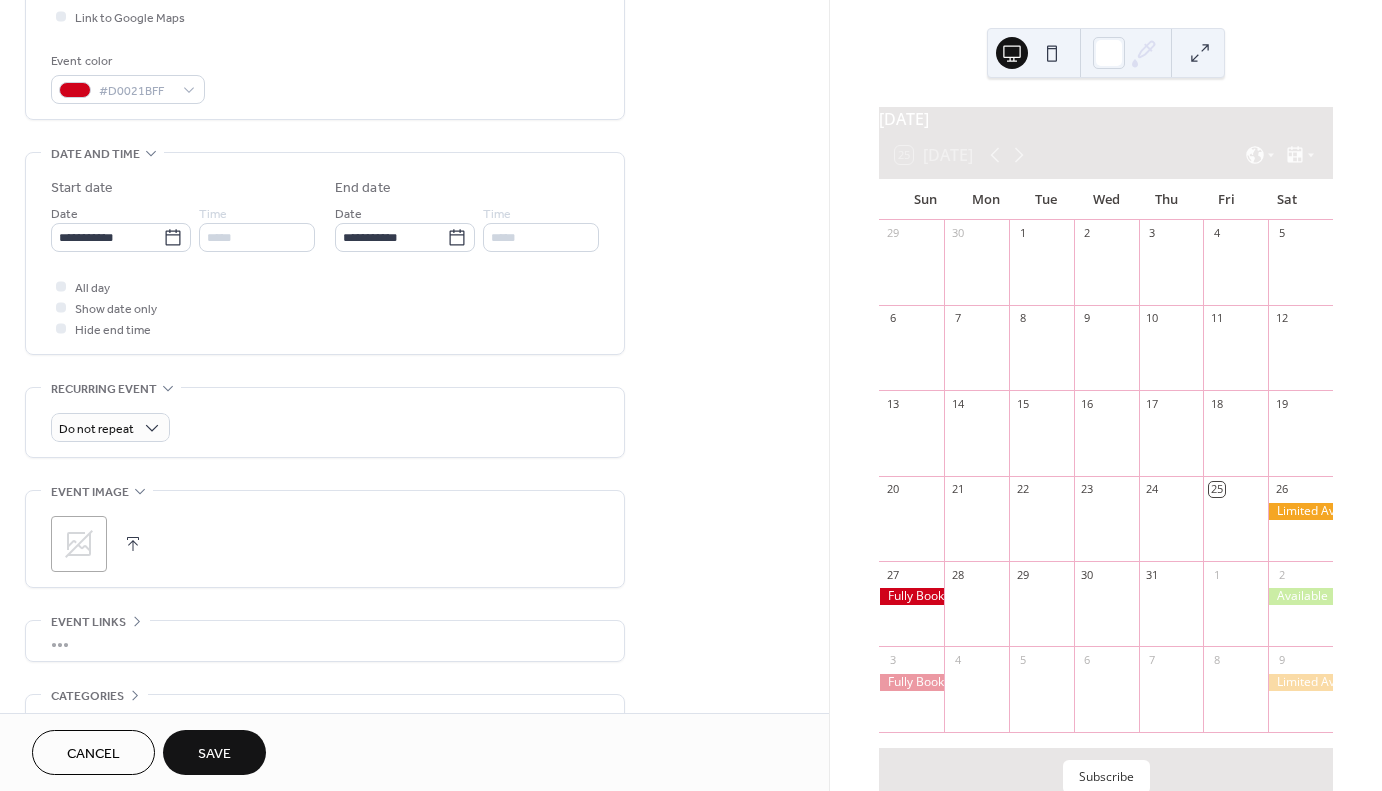 click on "Save" at bounding box center (214, 754) 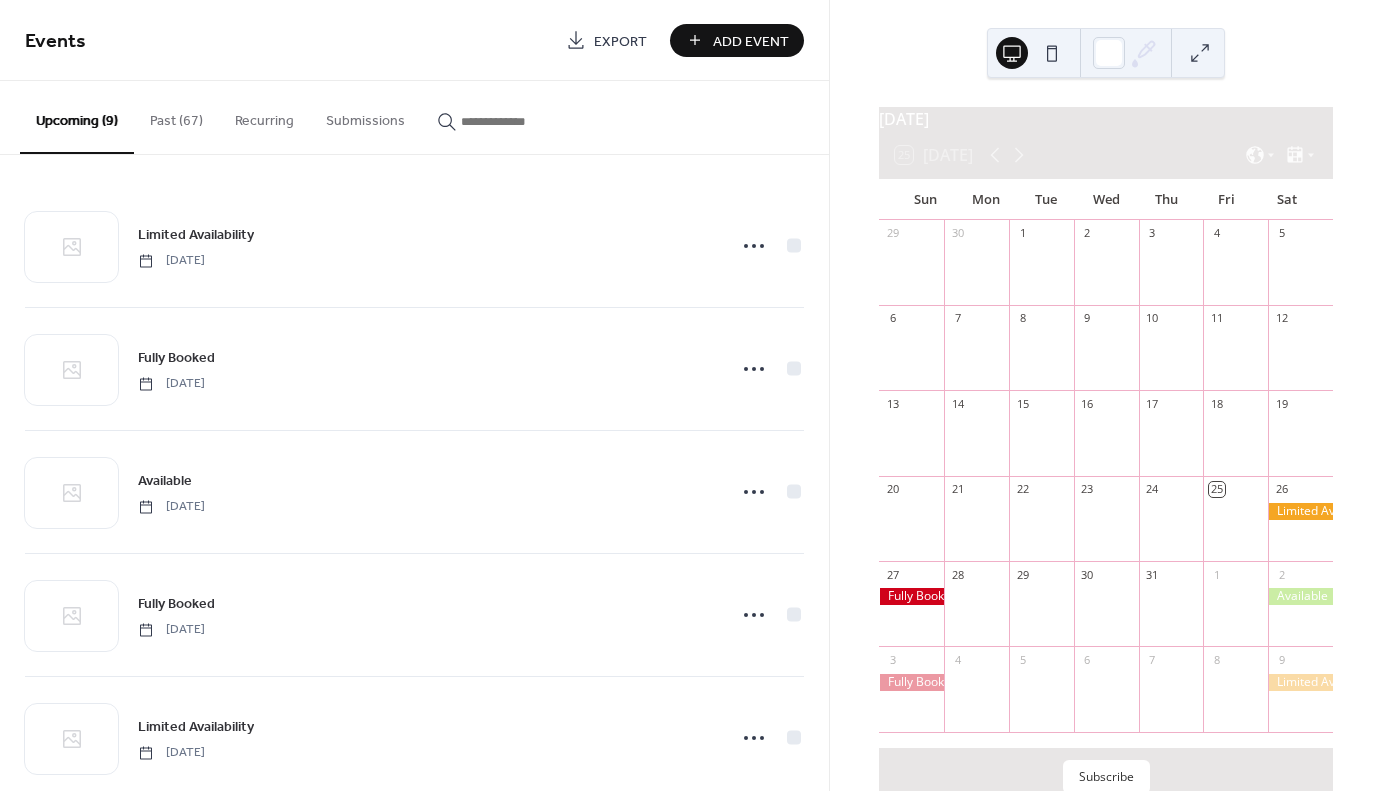 click on "Add Event" at bounding box center (751, 41) 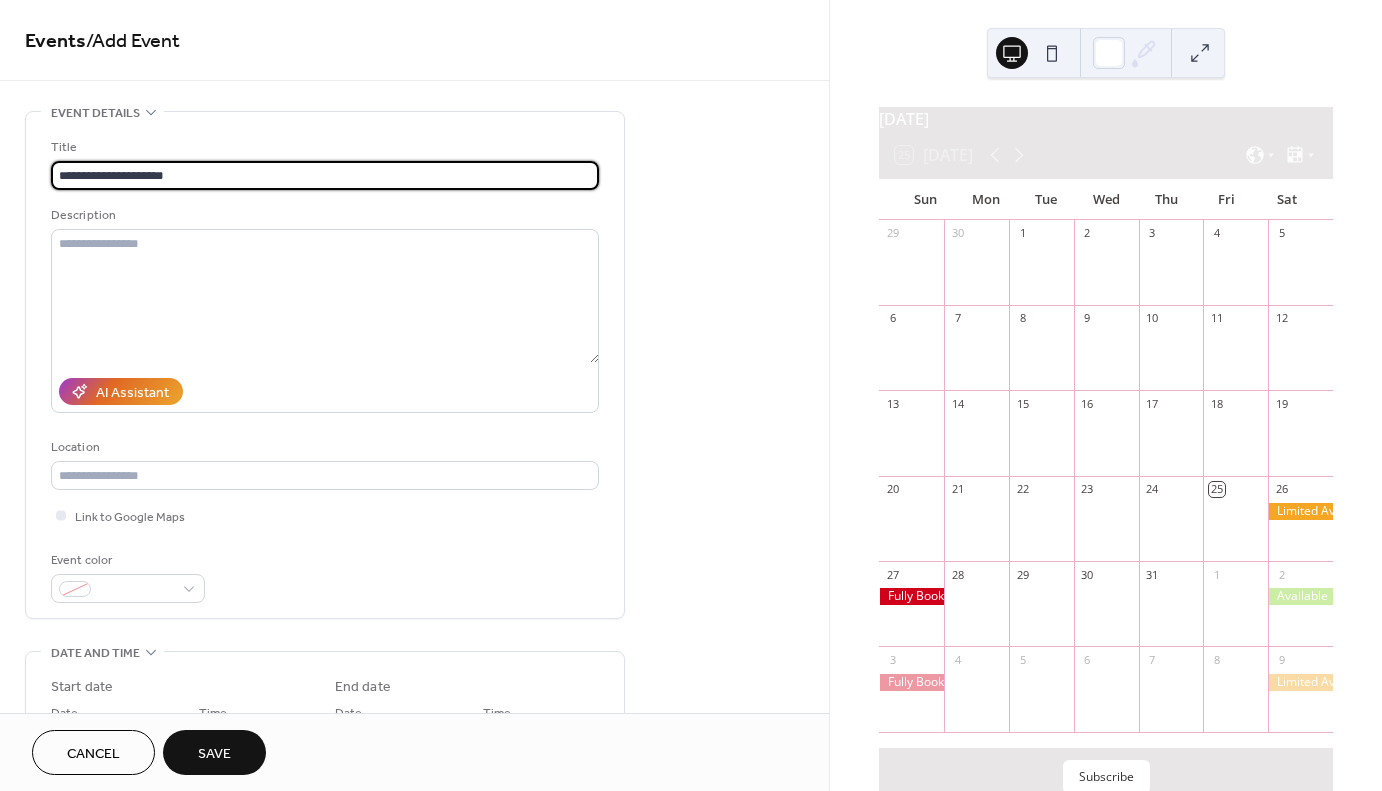 click on "**********" at bounding box center (325, 175) 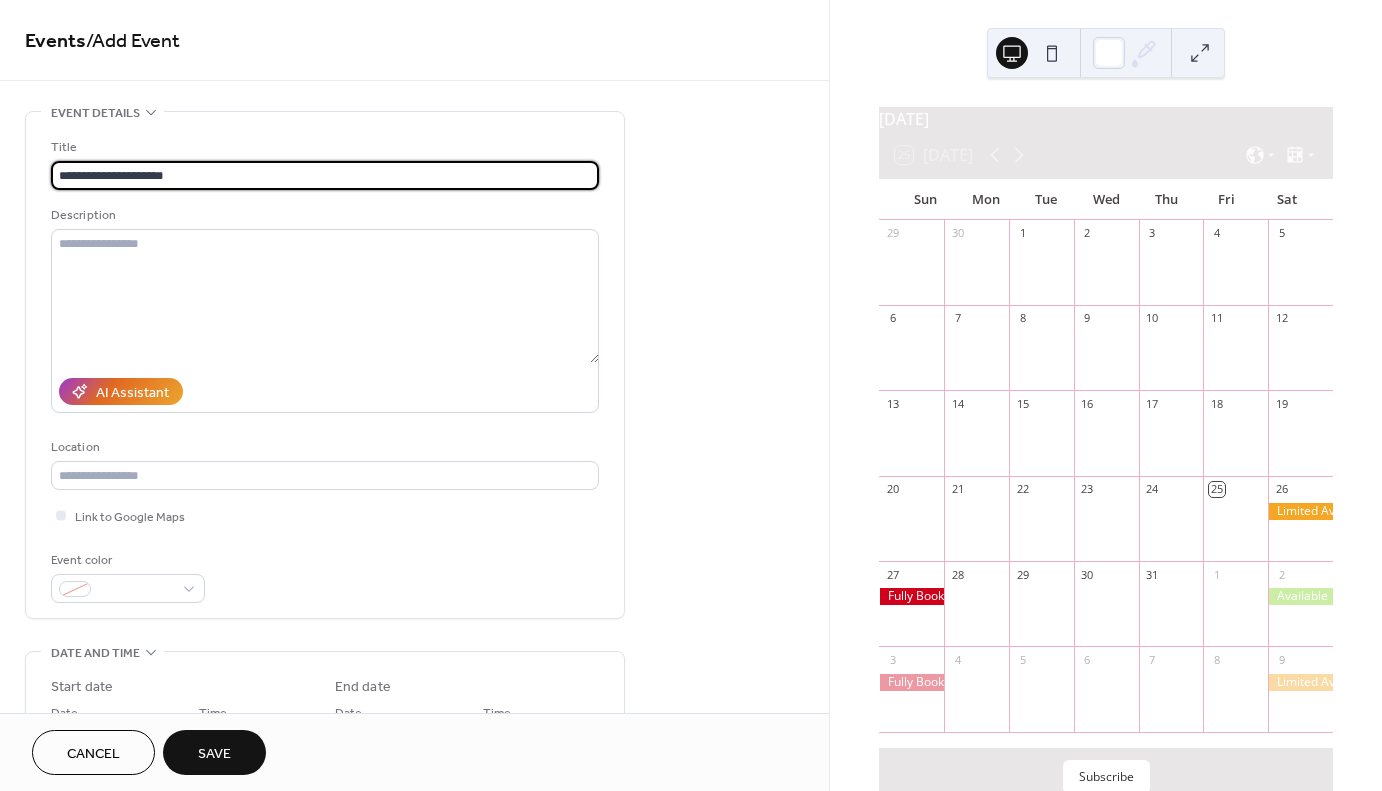 click on "**********" at bounding box center (325, 175) 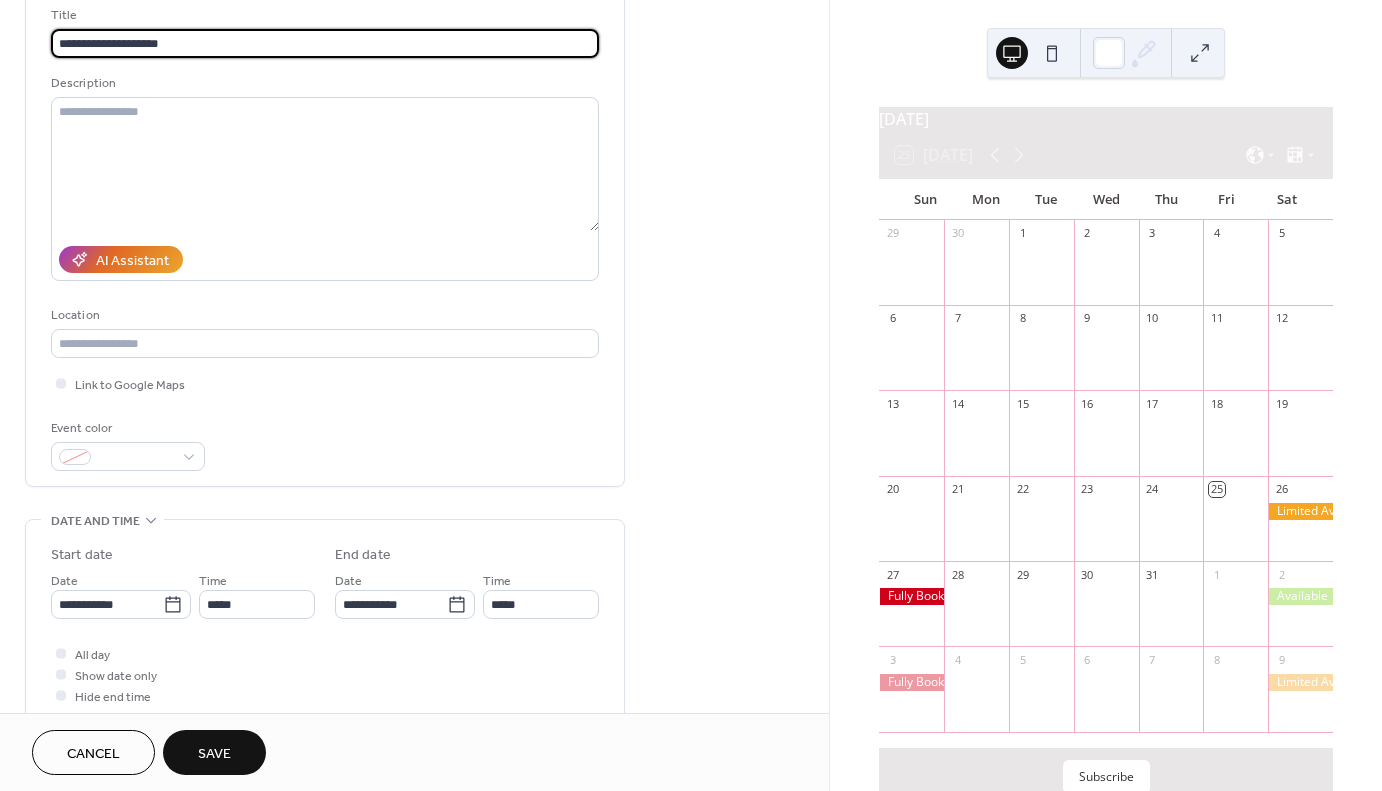 scroll, scrollTop: 133, scrollLeft: 0, axis: vertical 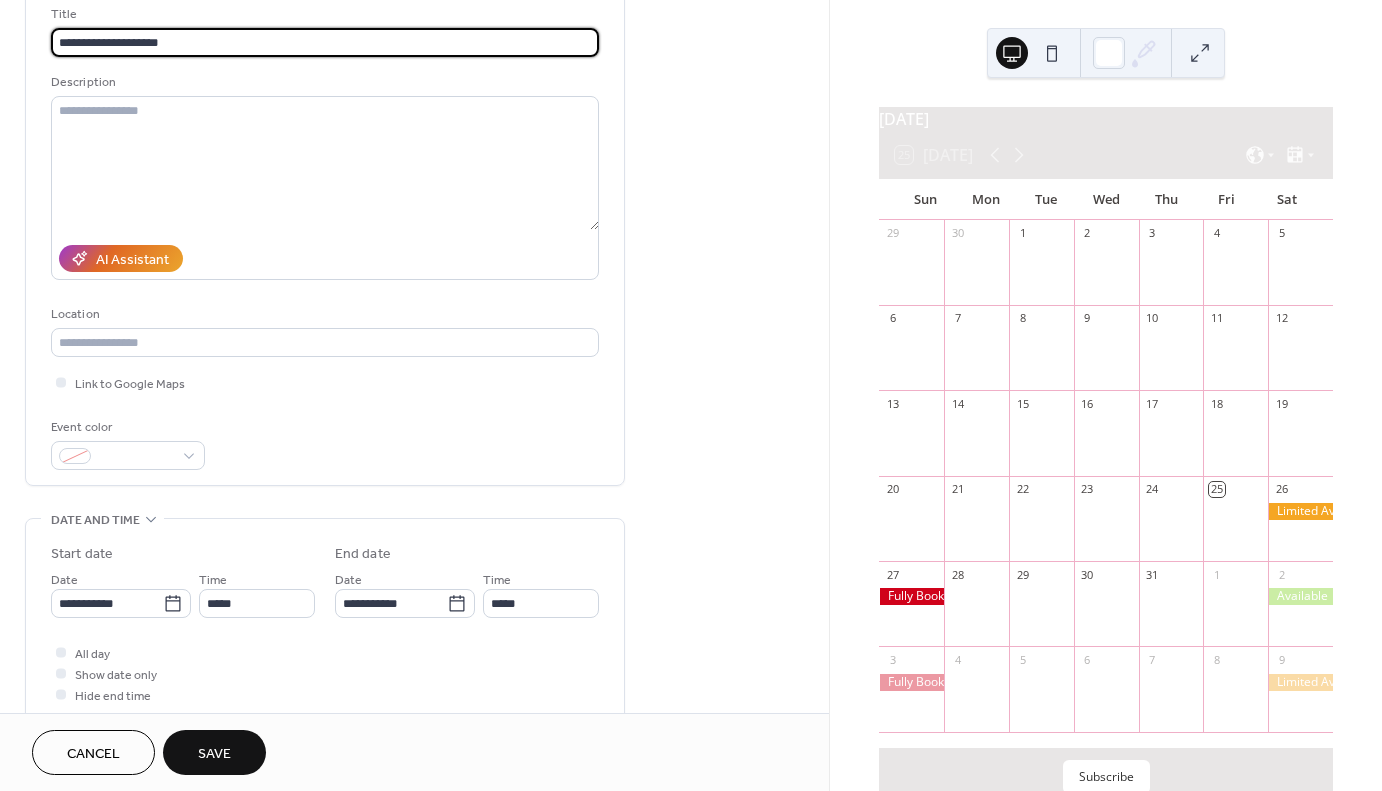 type on "**********" 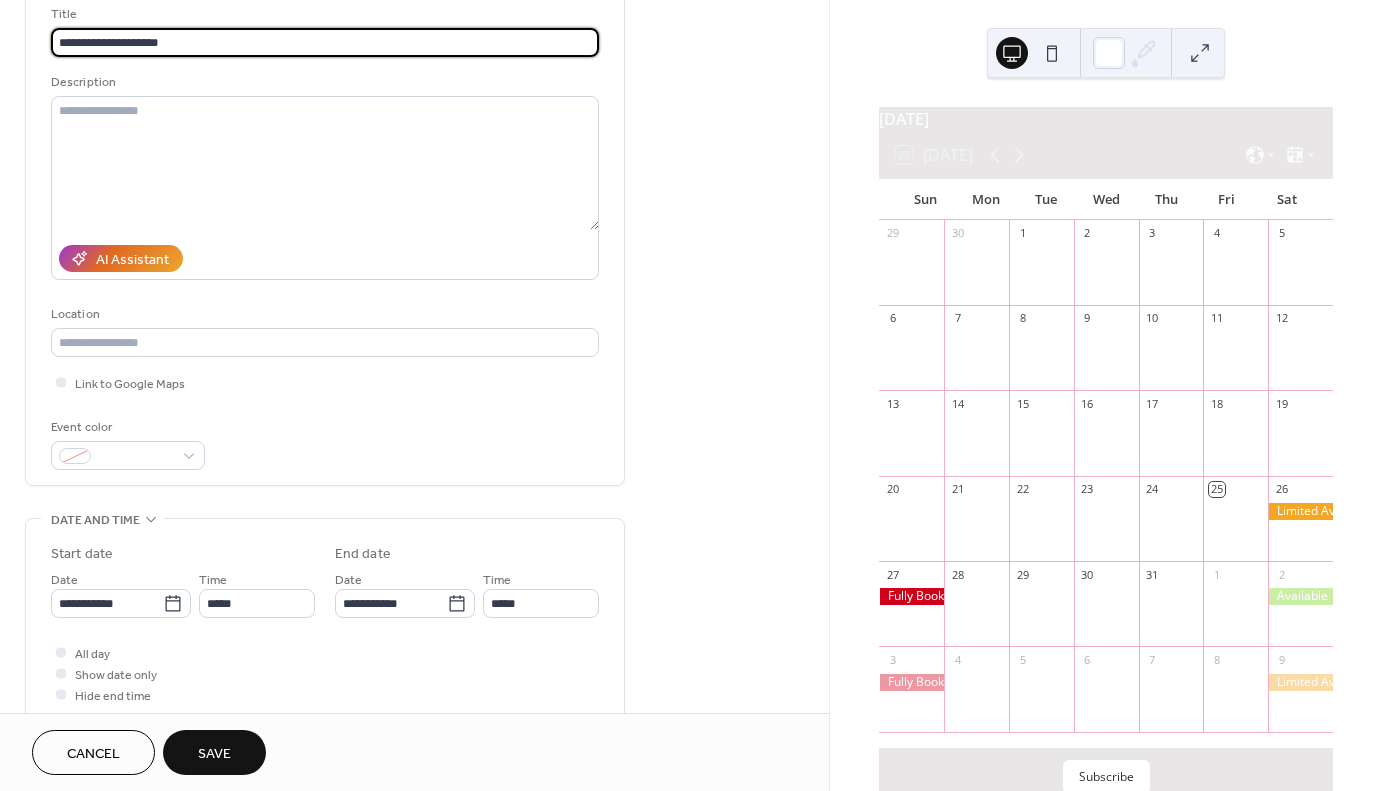 click on "Event color" at bounding box center (126, 427) 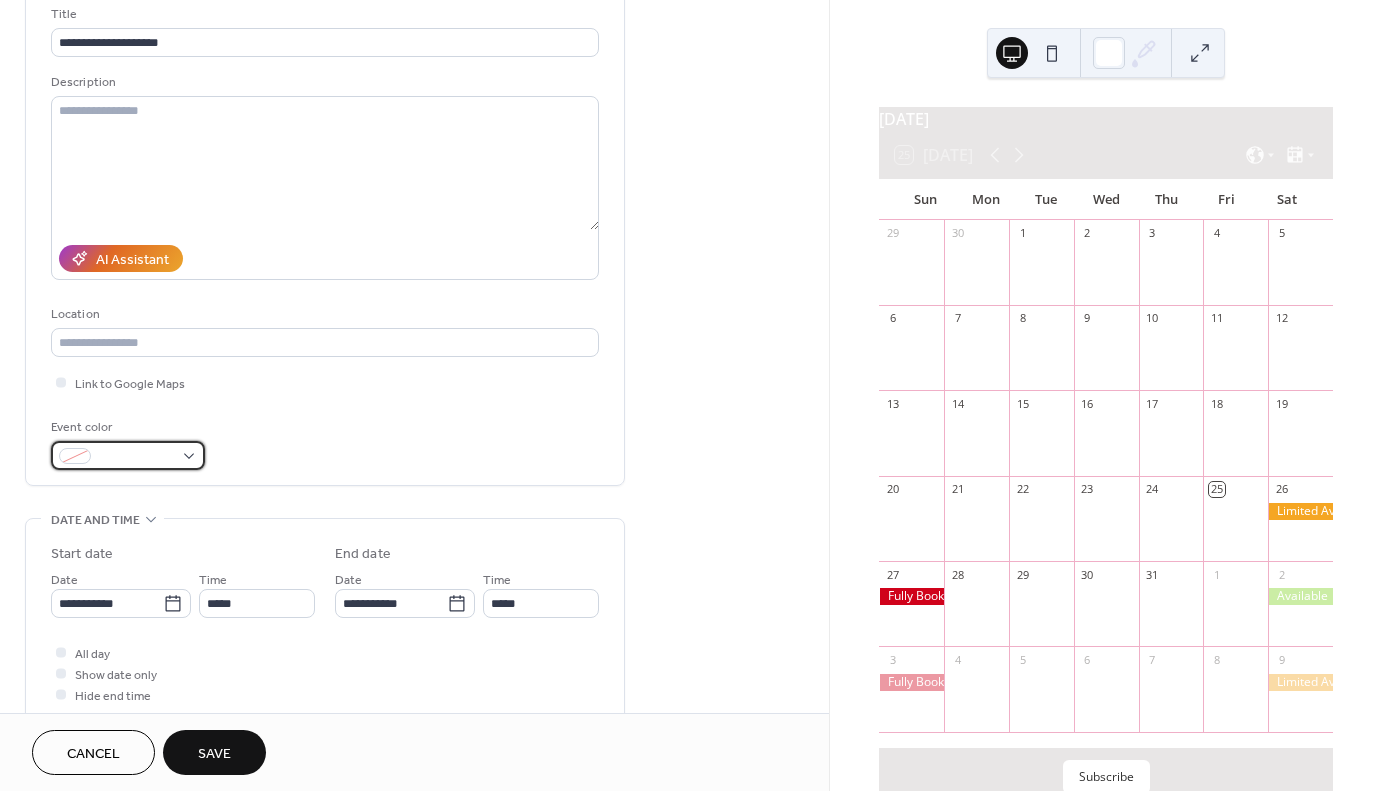 click at bounding box center [128, 455] 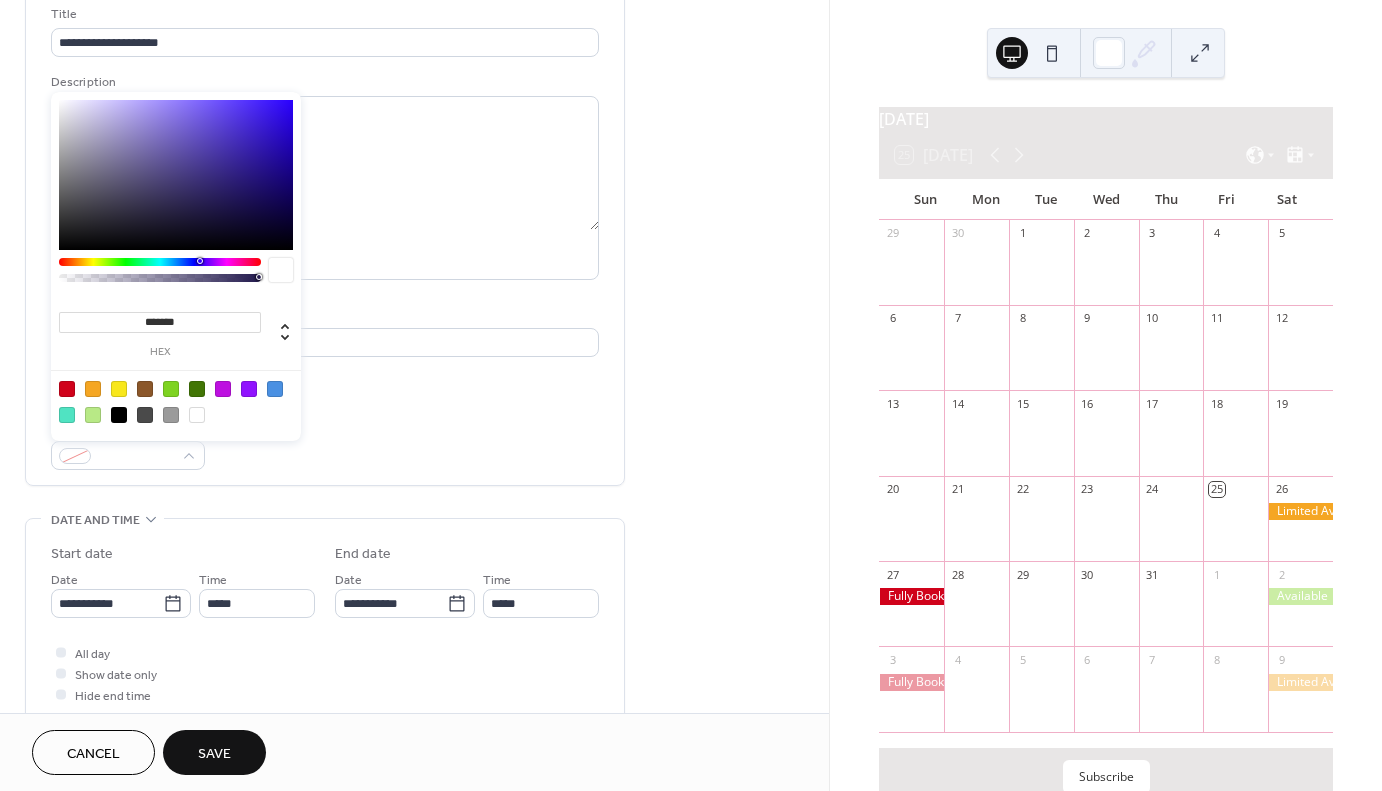 click at bounding box center [93, 389] 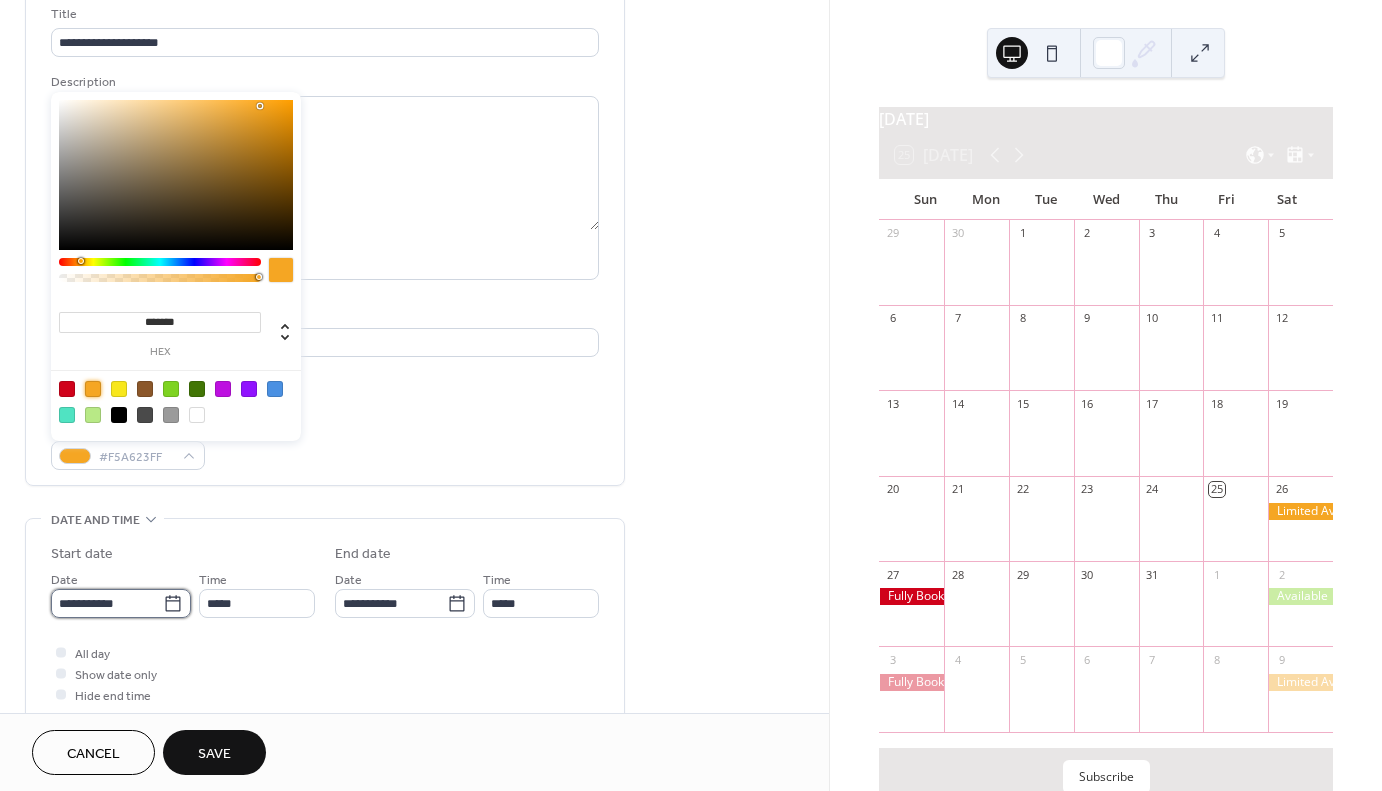 click on "**********" at bounding box center (107, 603) 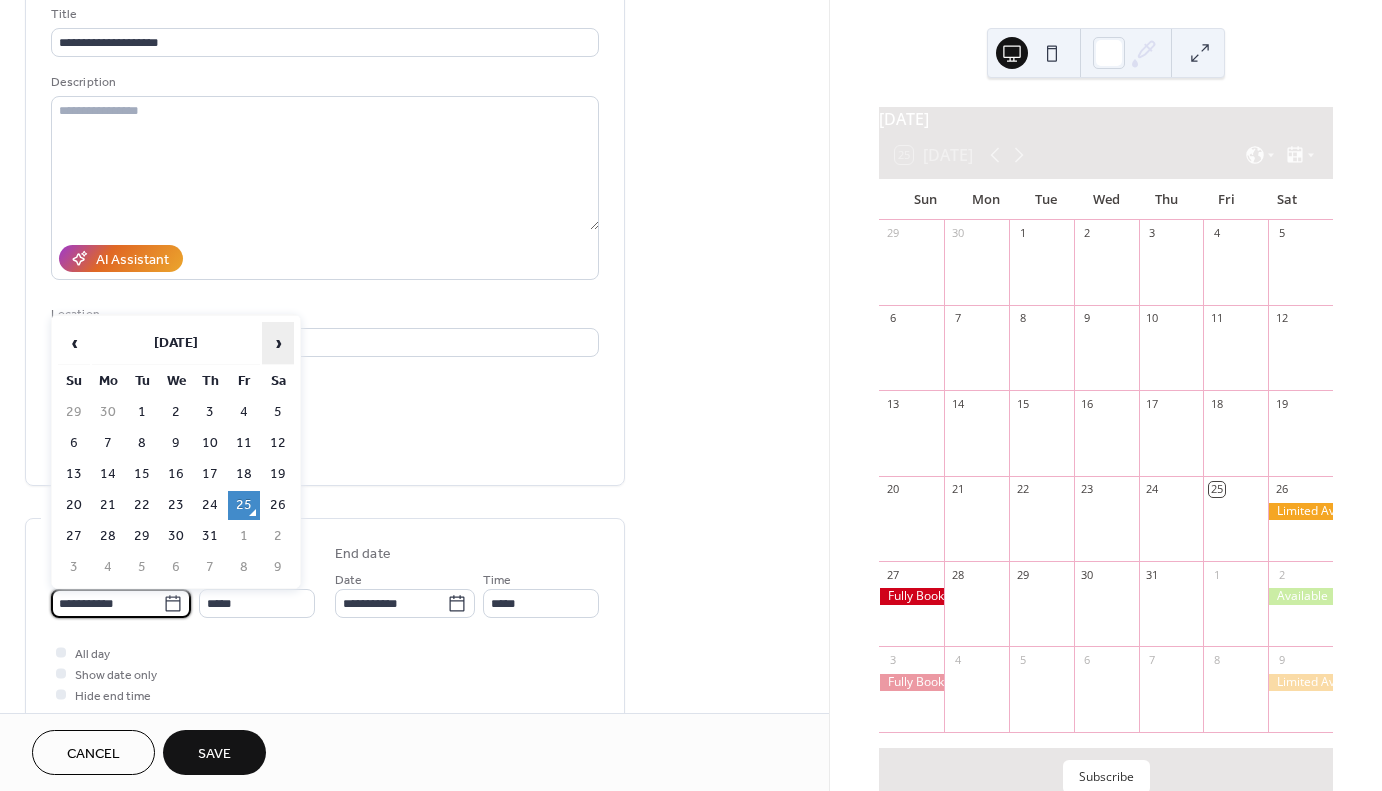 click on "›" at bounding box center (278, 343) 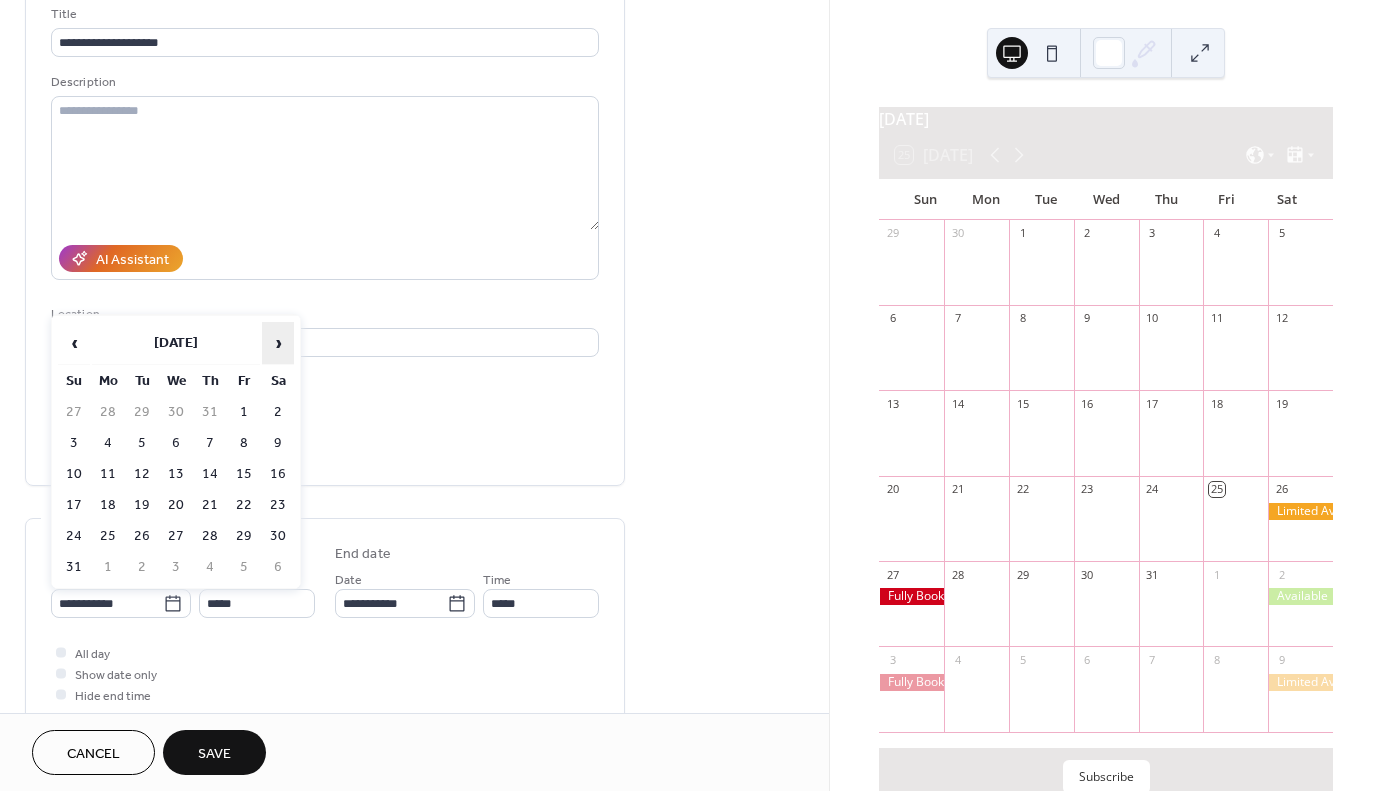 click on "›" at bounding box center [278, 343] 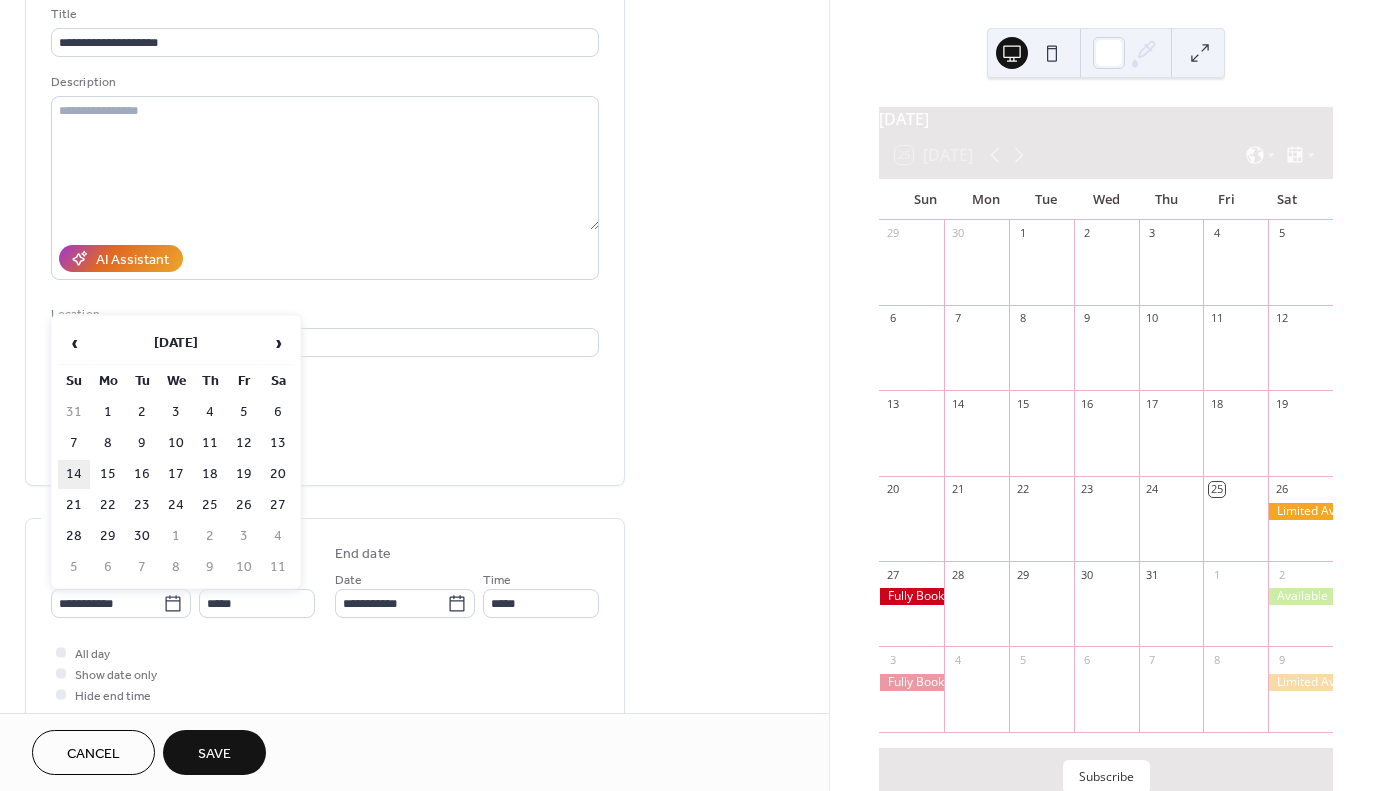 click on "14" at bounding box center (74, 474) 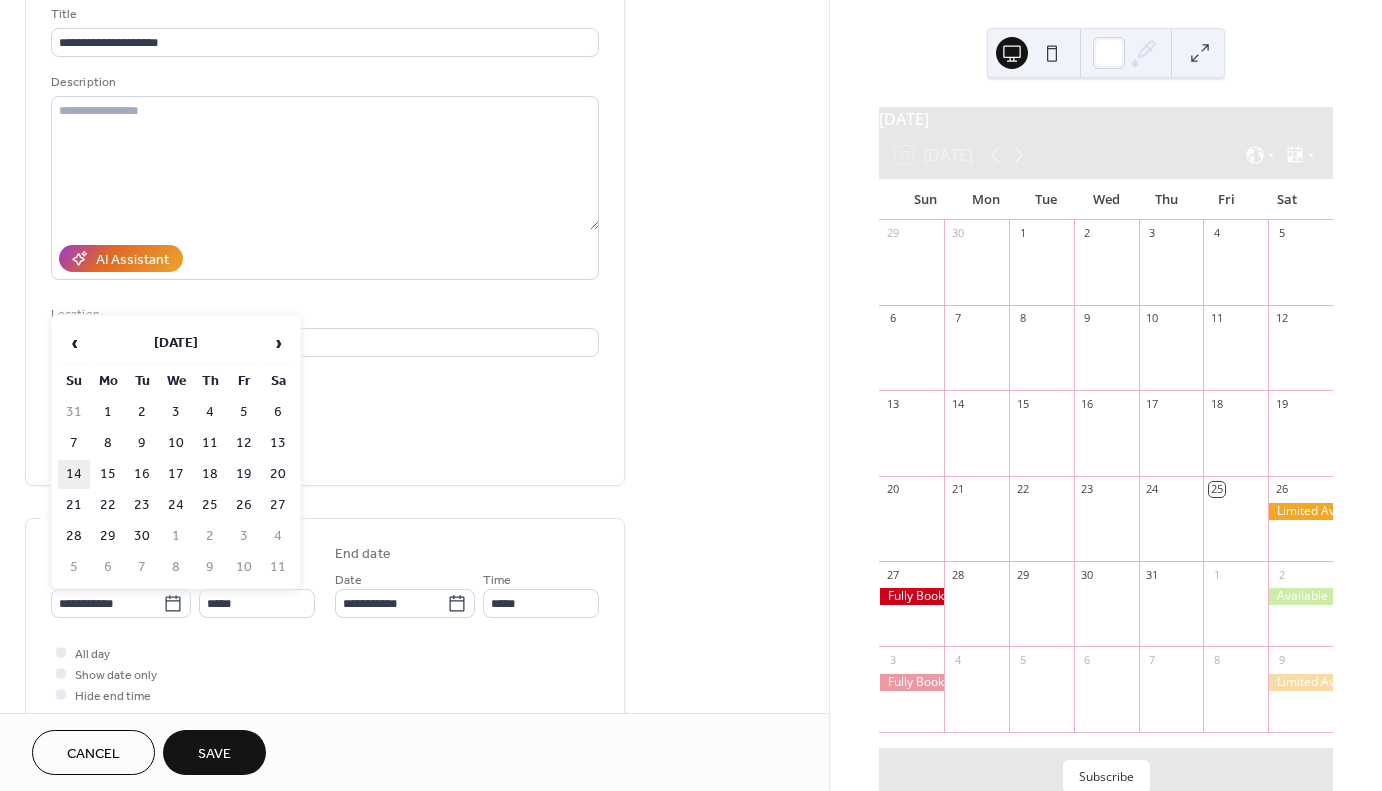 type on "**********" 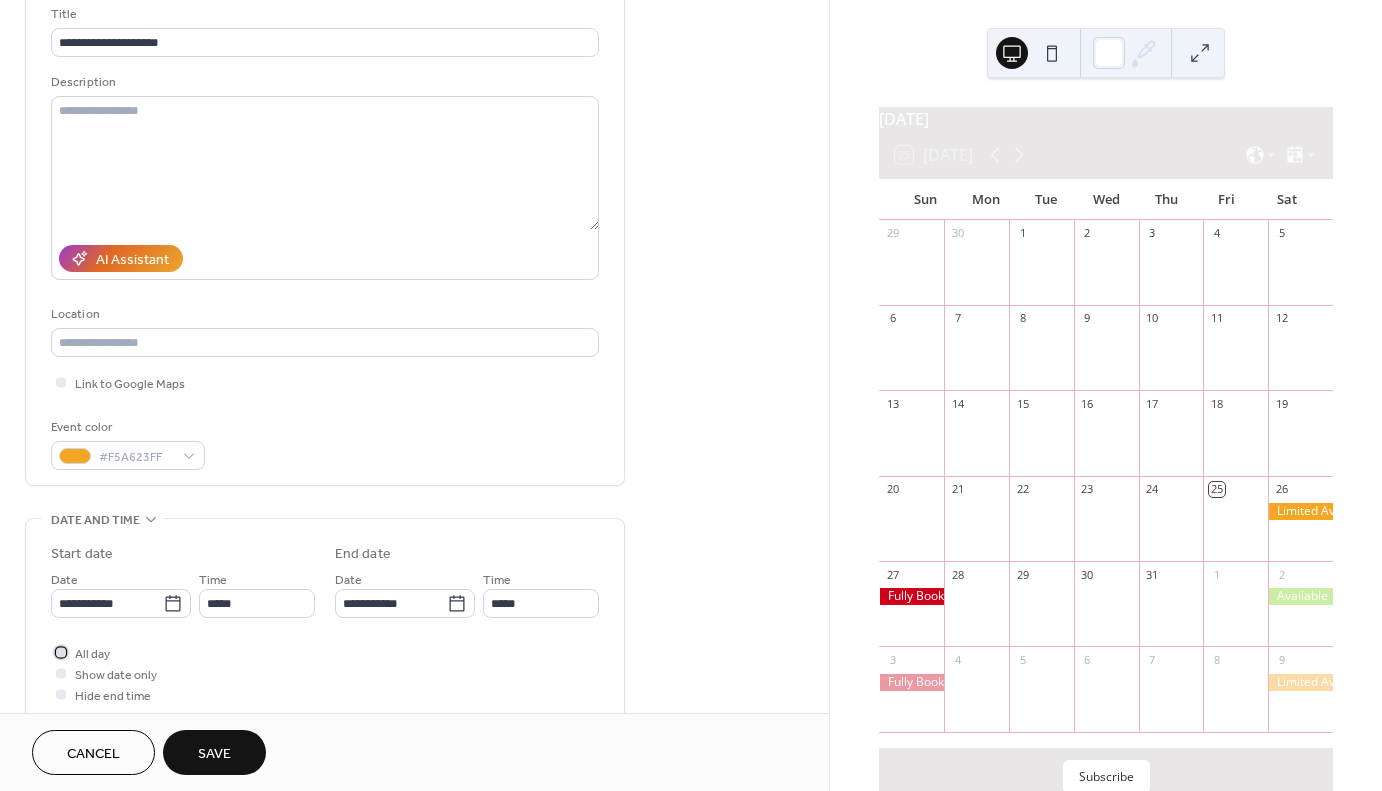 click on "All day" at bounding box center [92, 654] 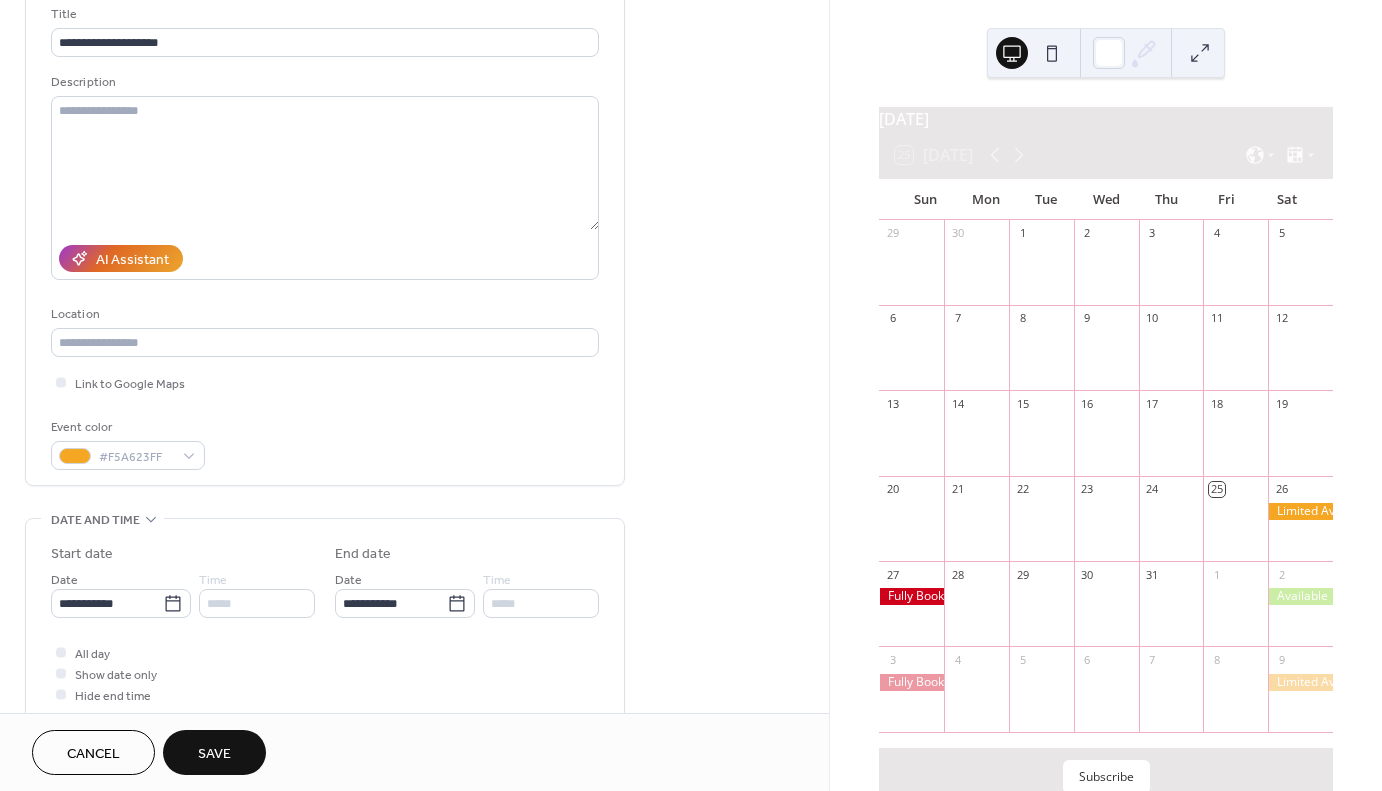 click on "Save" at bounding box center [214, 754] 